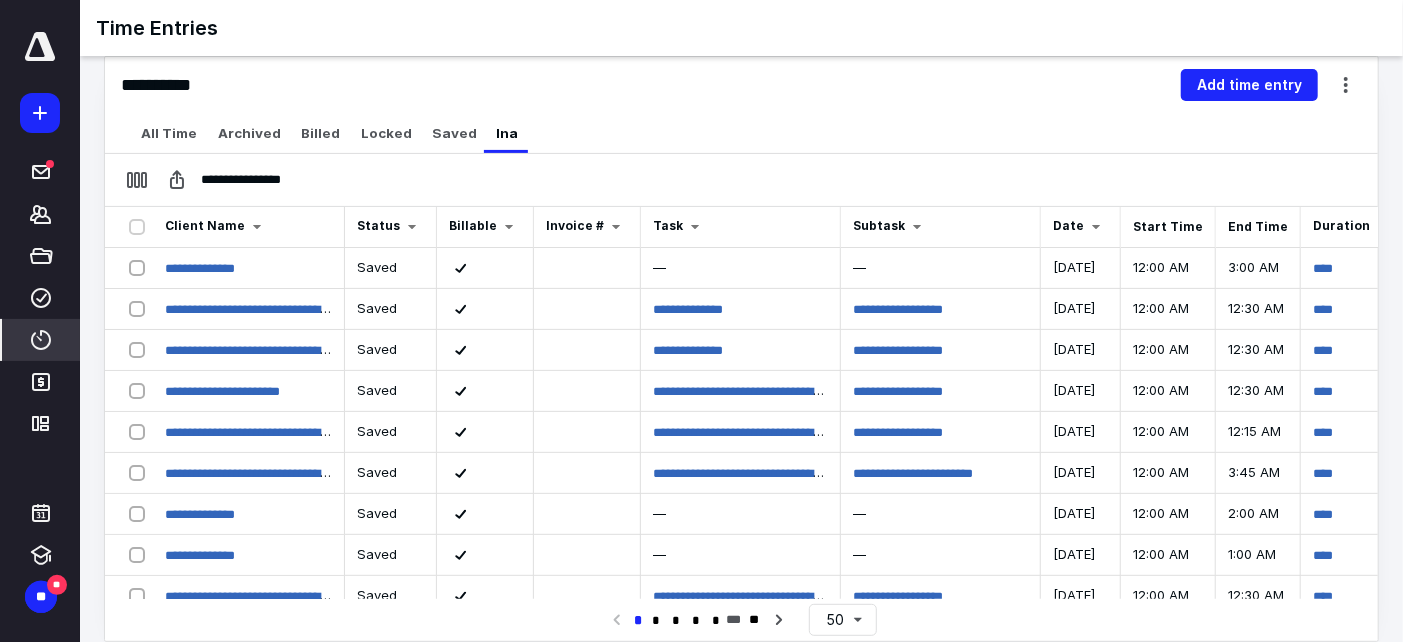 scroll, scrollTop: 0, scrollLeft: 0, axis: both 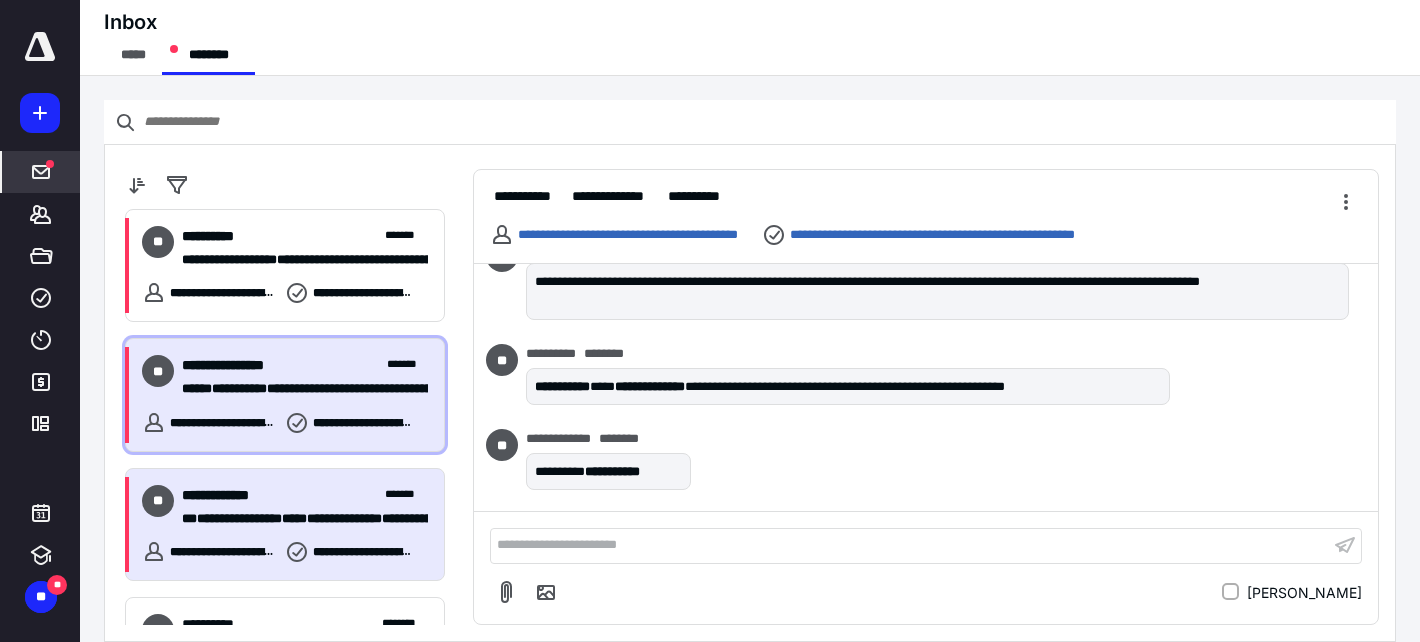 click on "**********" at bounding box center (296, 388) 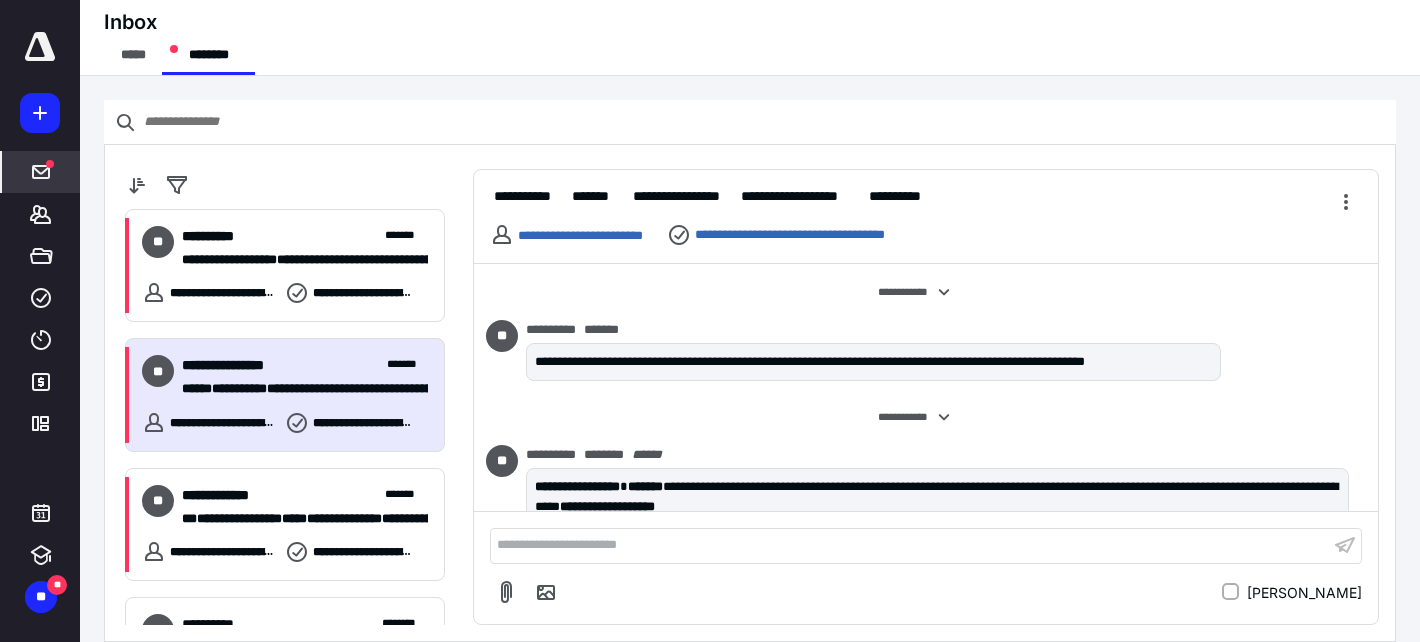 scroll, scrollTop: 1570, scrollLeft: 0, axis: vertical 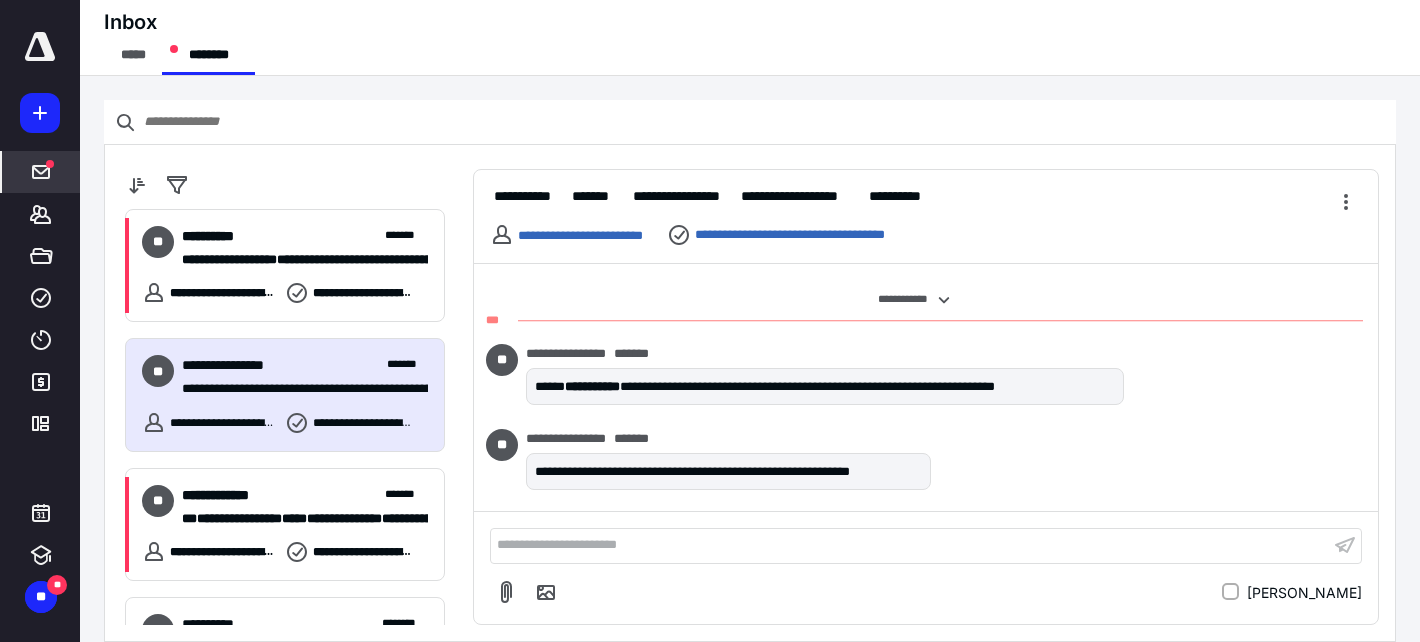 click on "**********" at bounding box center [910, 545] 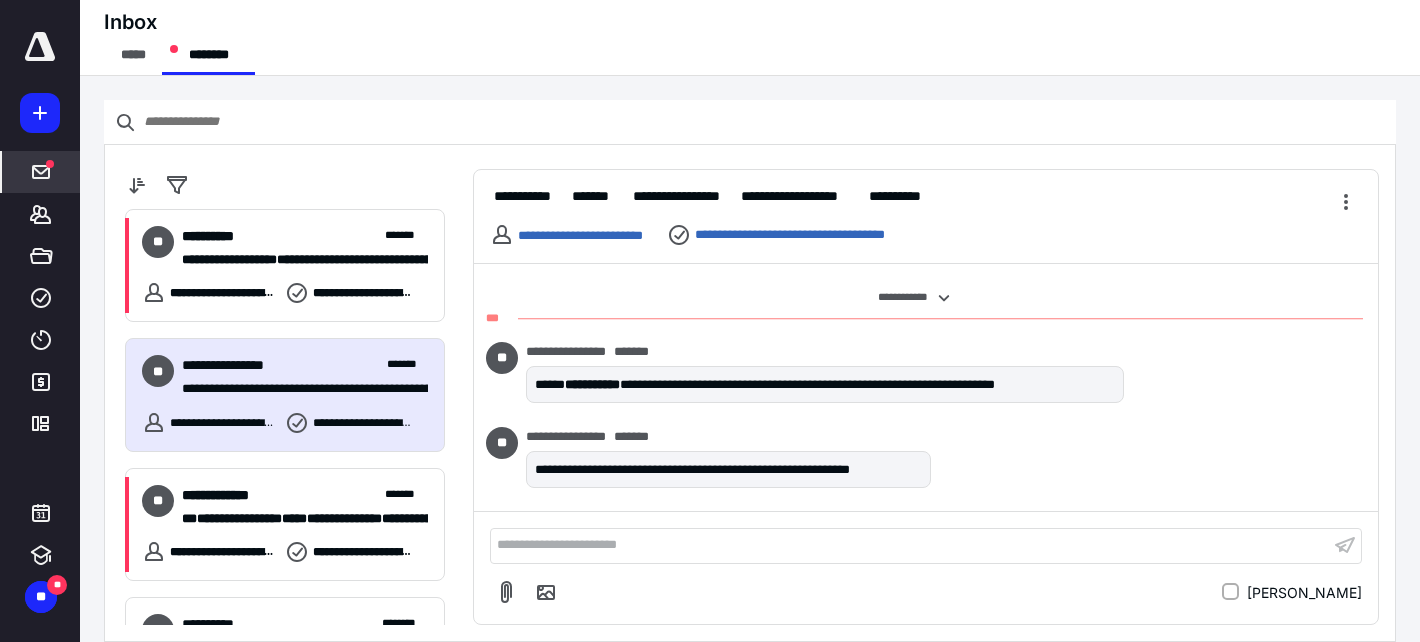 scroll, scrollTop: 1654, scrollLeft: 0, axis: vertical 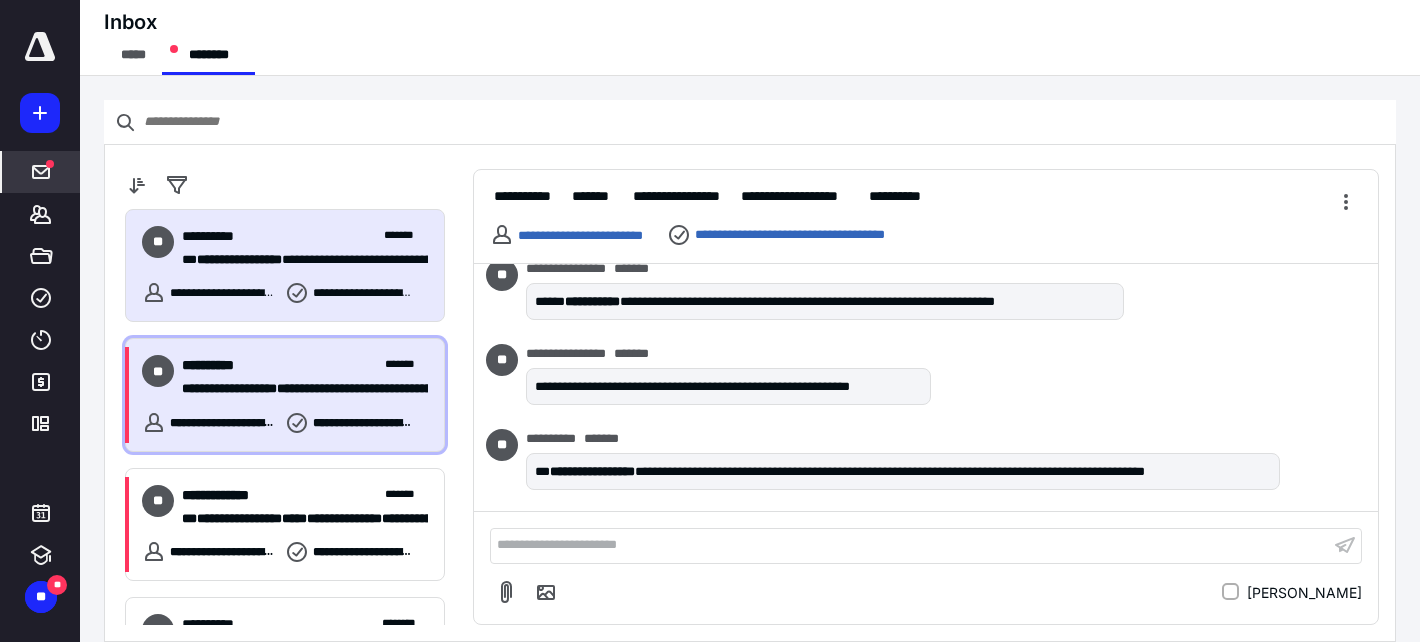 click on "**********" at bounding box center (229, 388) 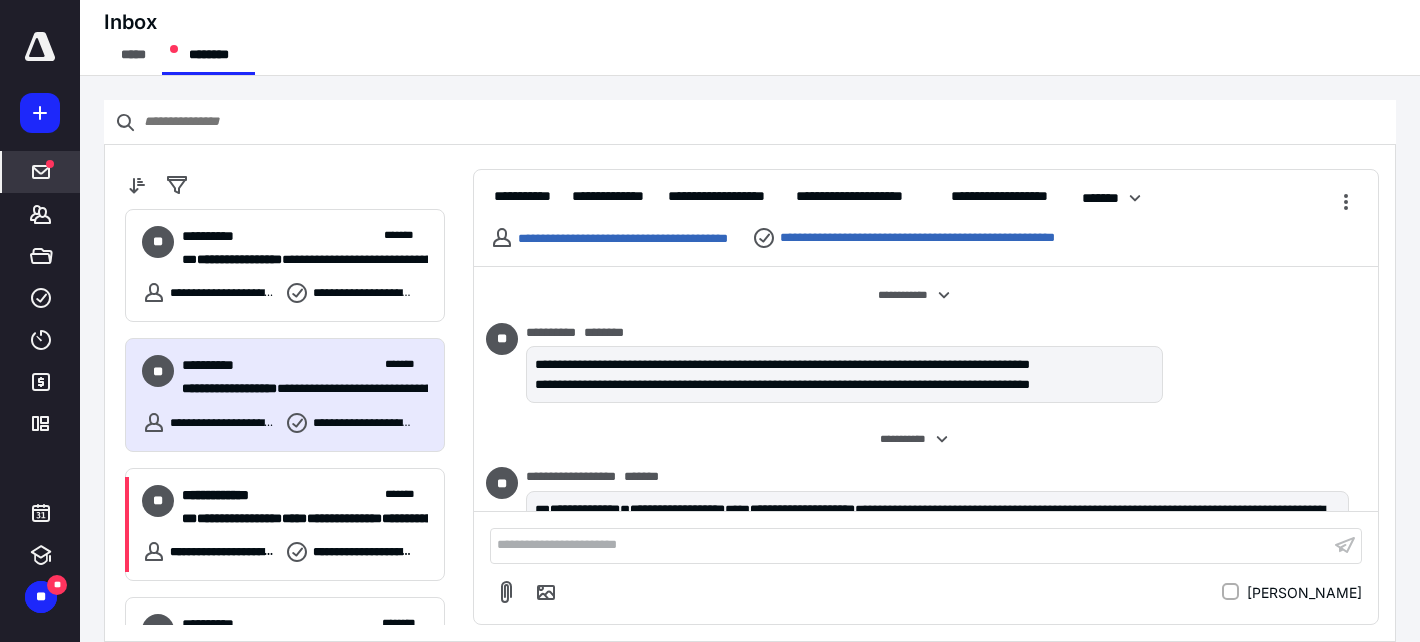 scroll, scrollTop: 745, scrollLeft: 0, axis: vertical 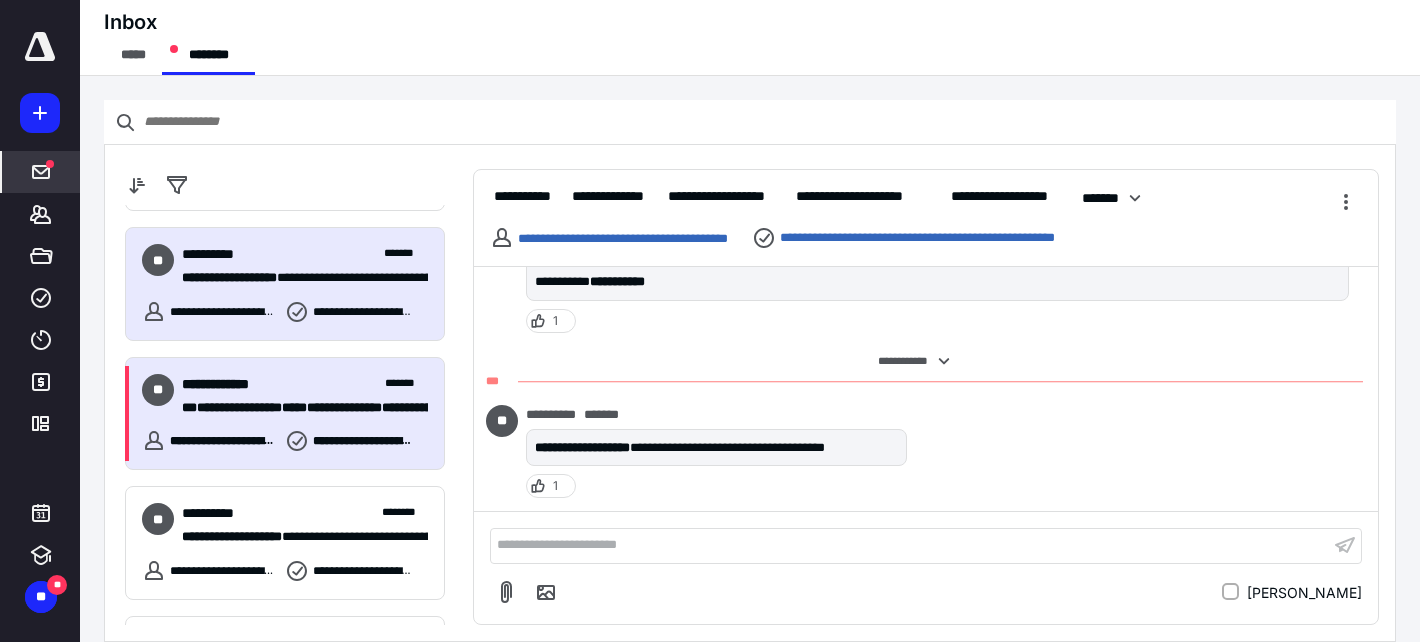 click on "**********" at bounding box center [285, 413] 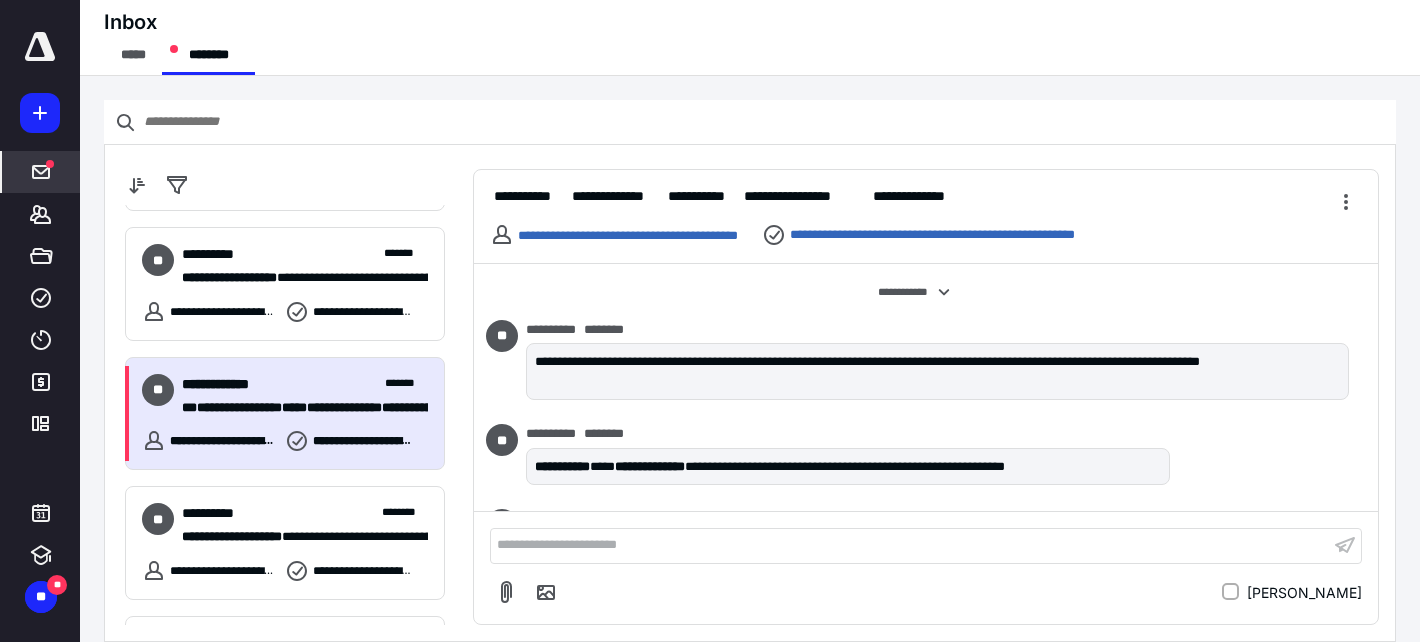 scroll, scrollTop: 221, scrollLeft: 0, axis: vertical 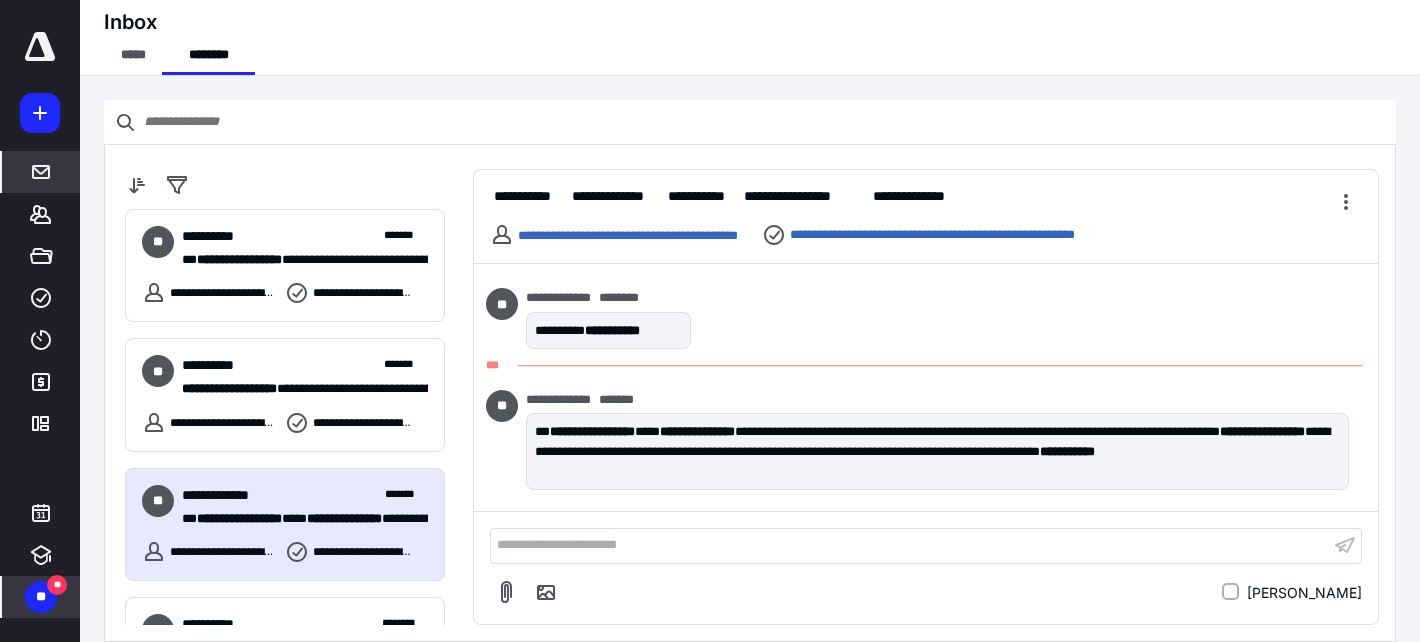 click on "** **" at bounding box center (41, 597) 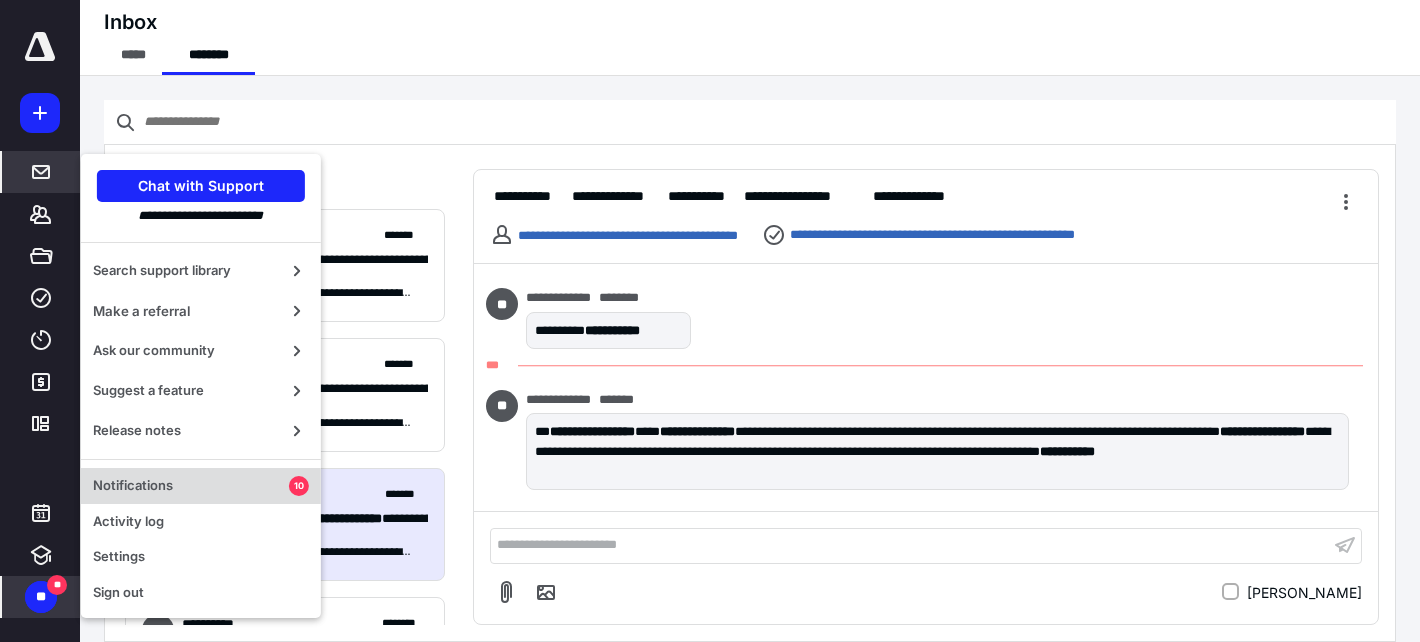 click on "Notifications" at bounding box center (191, 486) 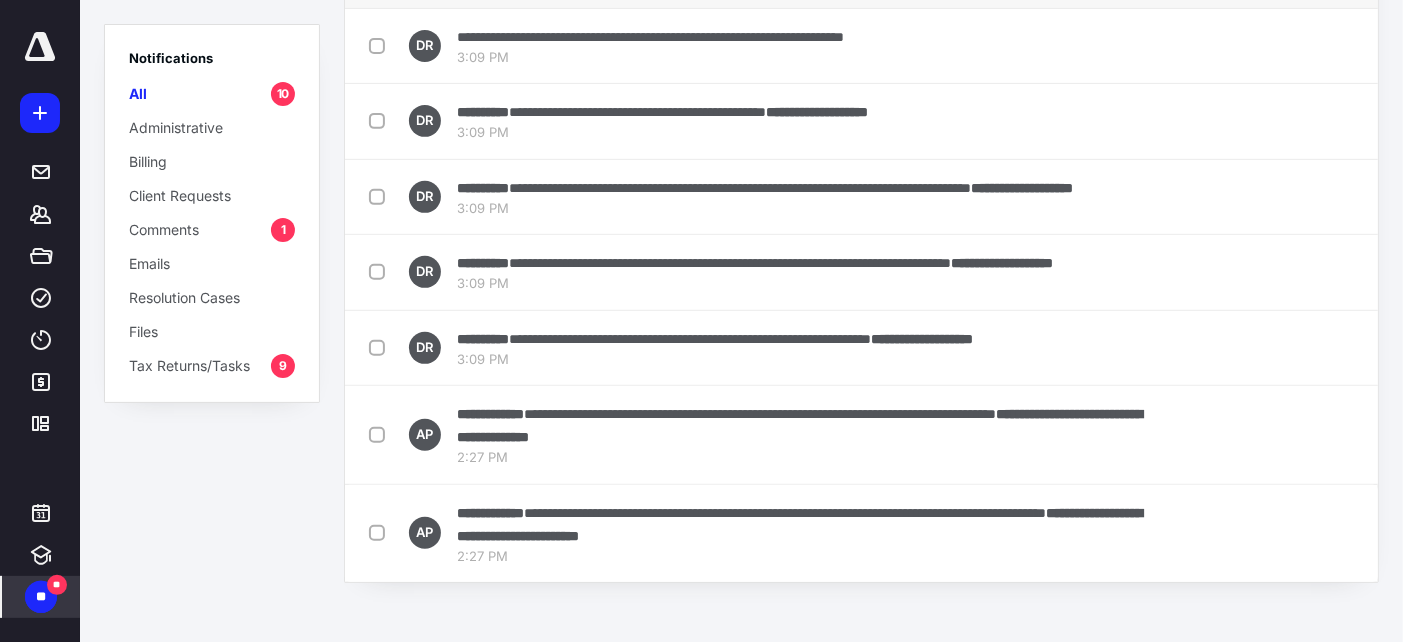 scroll, scrollTop: 0, scrollLeft: 0, axis: both 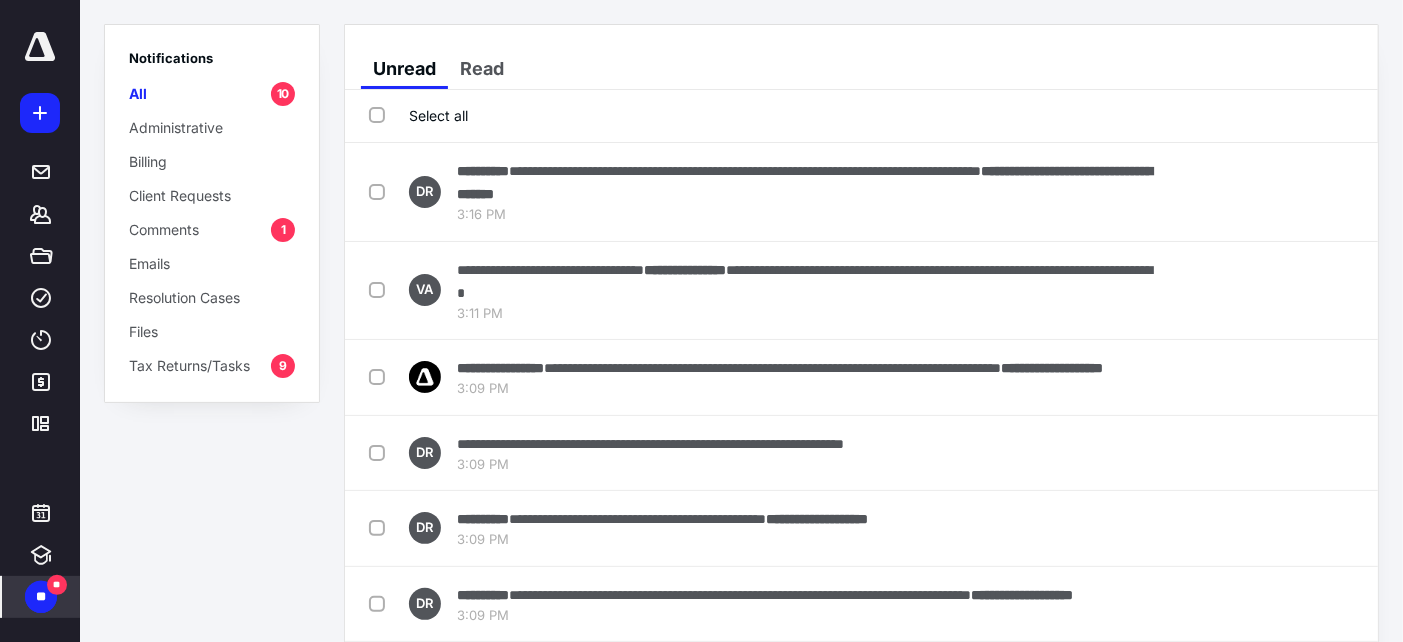 click on "Comments 1" at bounding box center [212, 229] 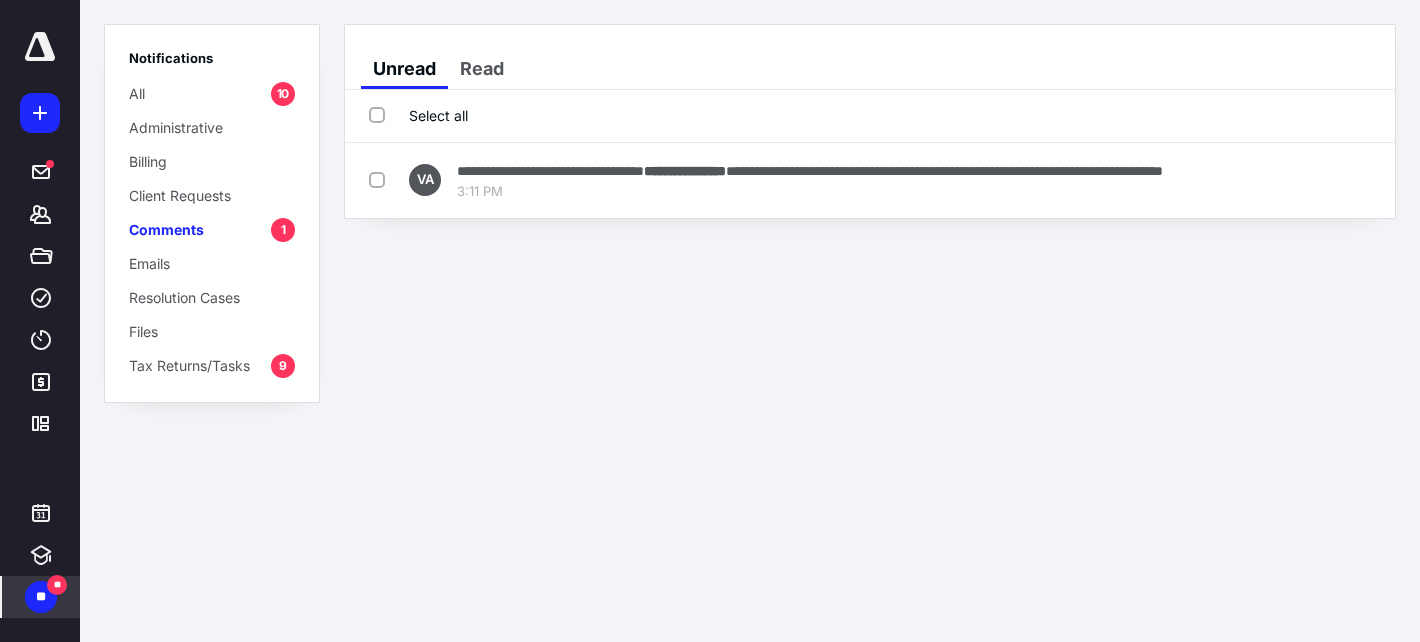 click on "Select all" at bounding box center [418, 115] 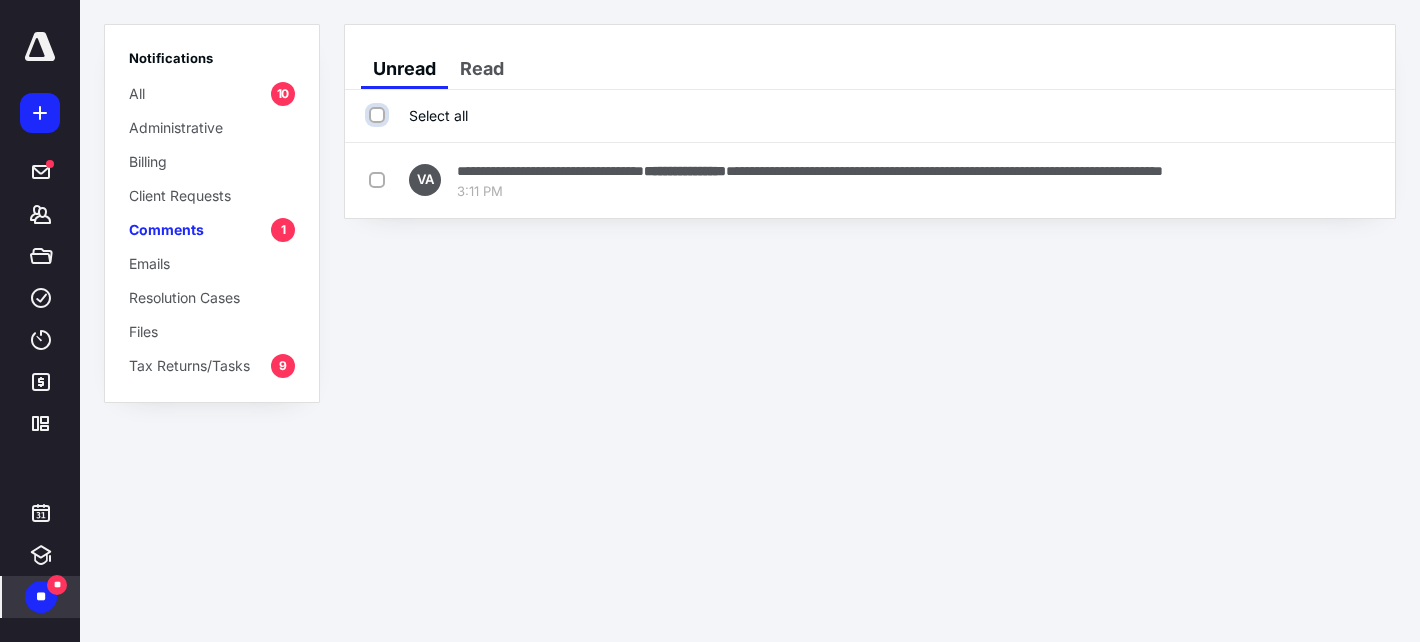 click on "Select all" at bounding box center [379, 115] 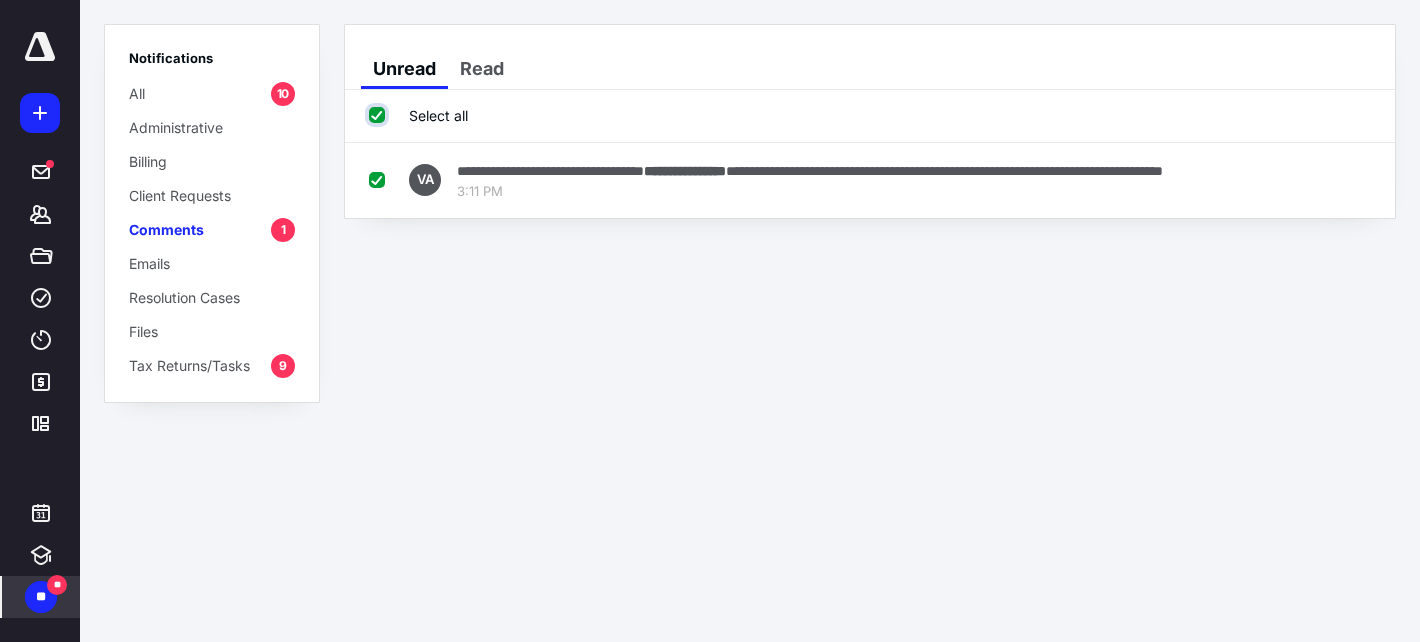 checkbox on "true" 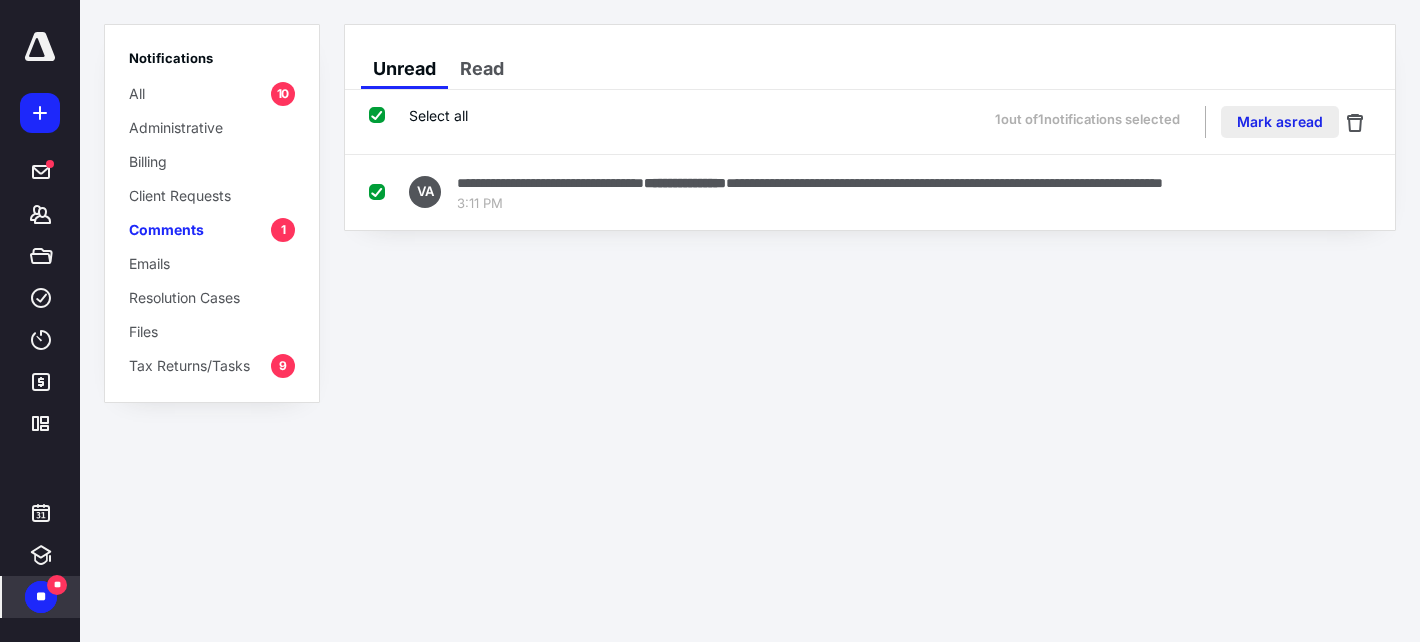 click on "Mark as  read" at bounding box center [1280, 122] 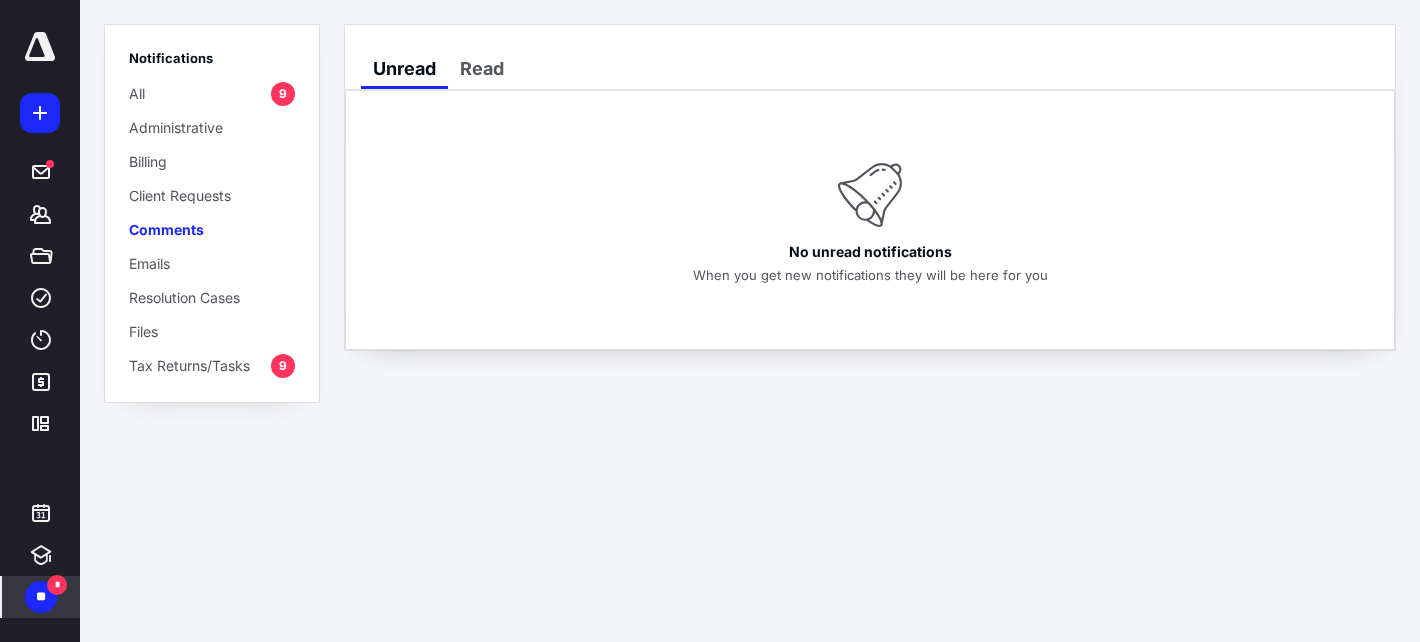 click on "9" at bounding box center (283, 366) 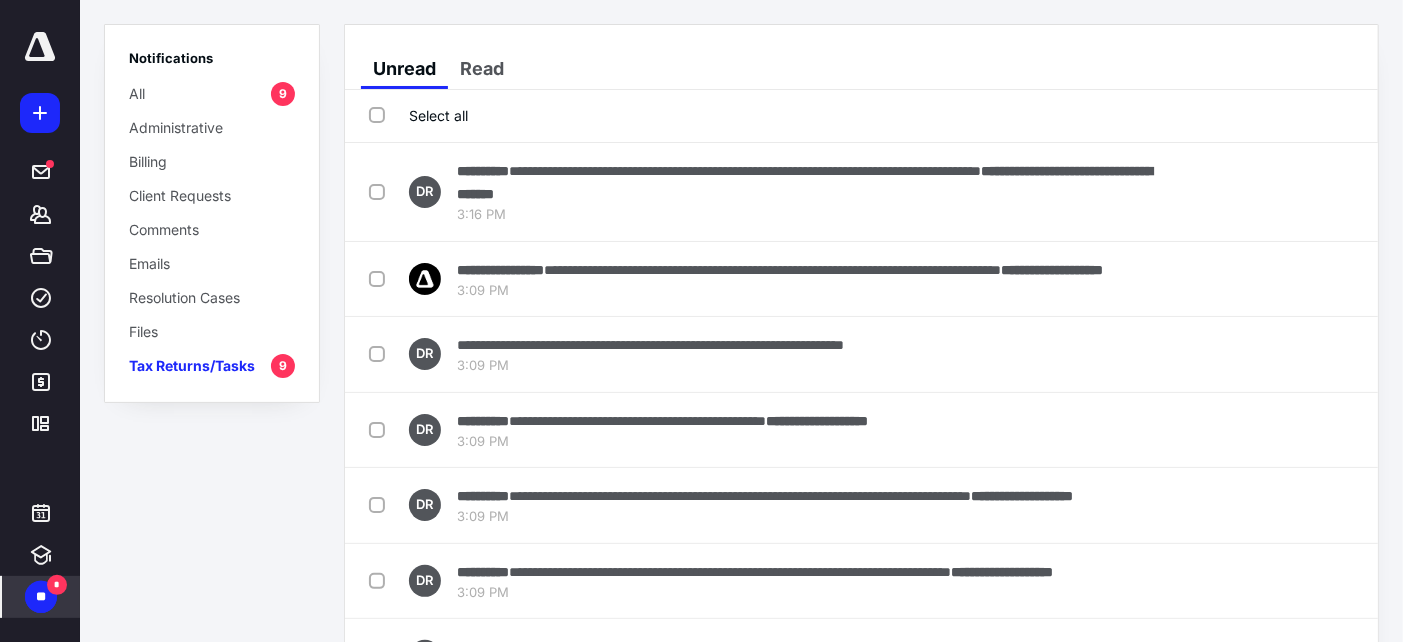 click on "Select all" at bounding box center (418, 115) 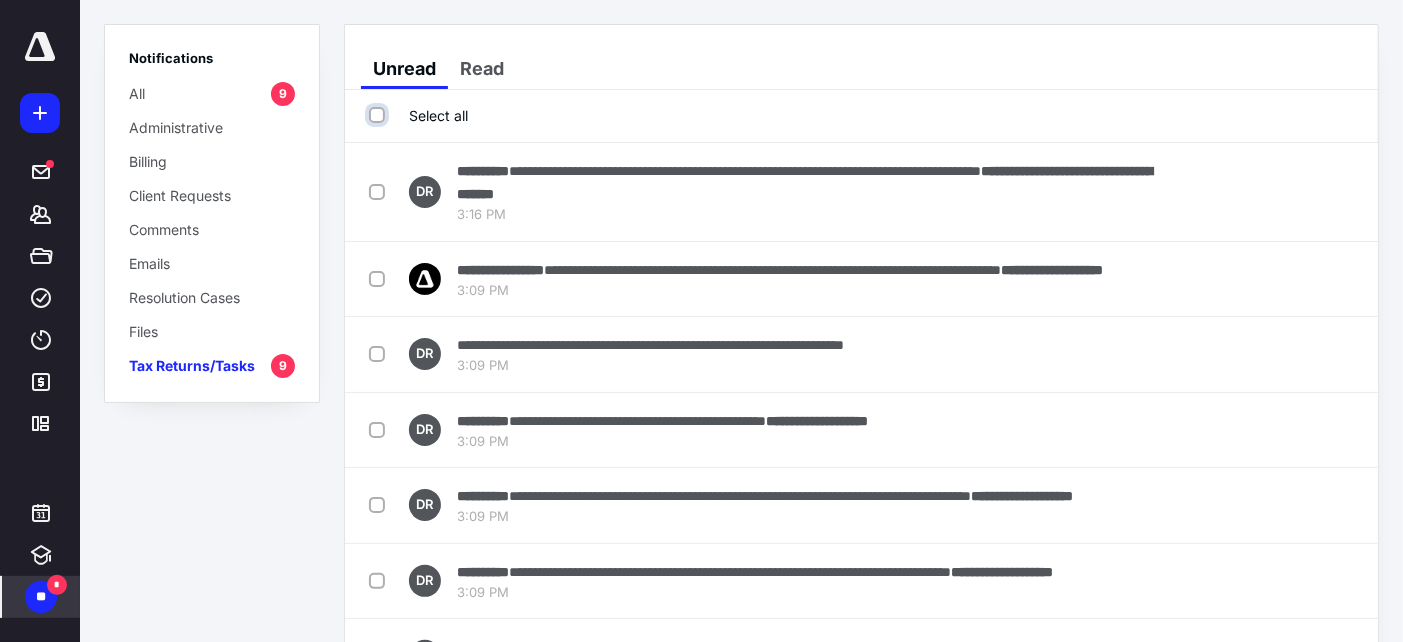 click on "Select all" at bounding box center [379, 115] 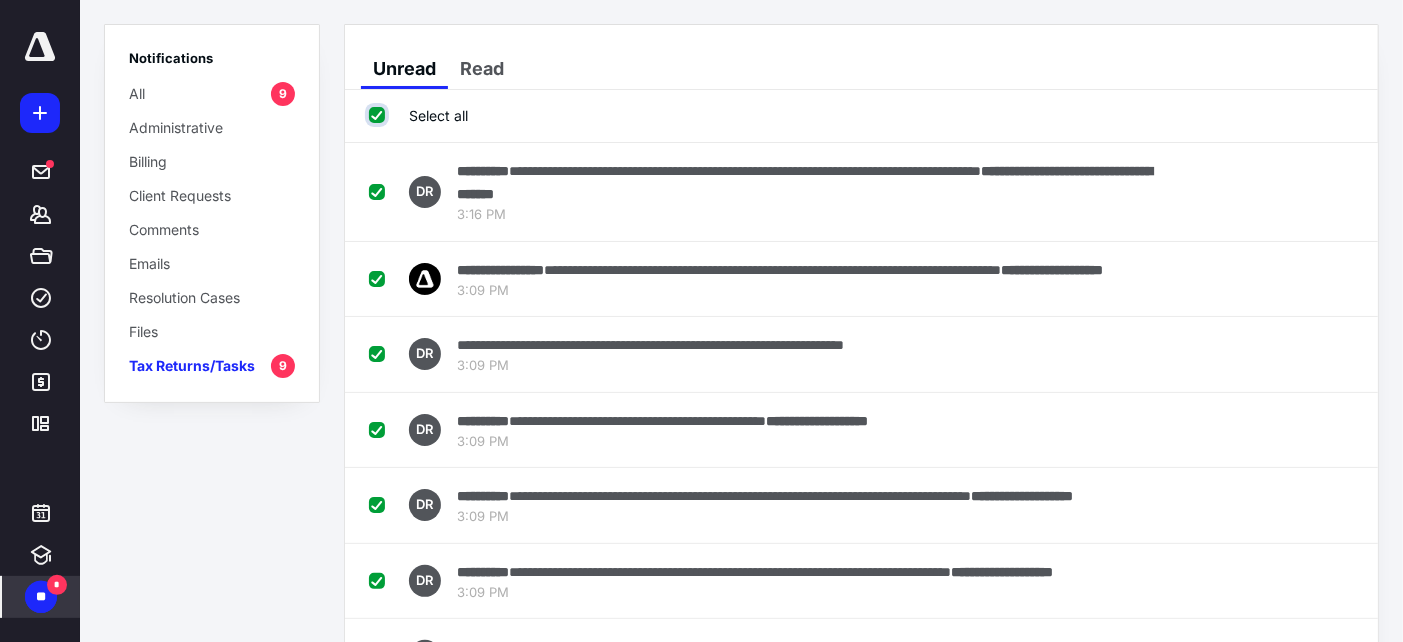 checkbox on "true" 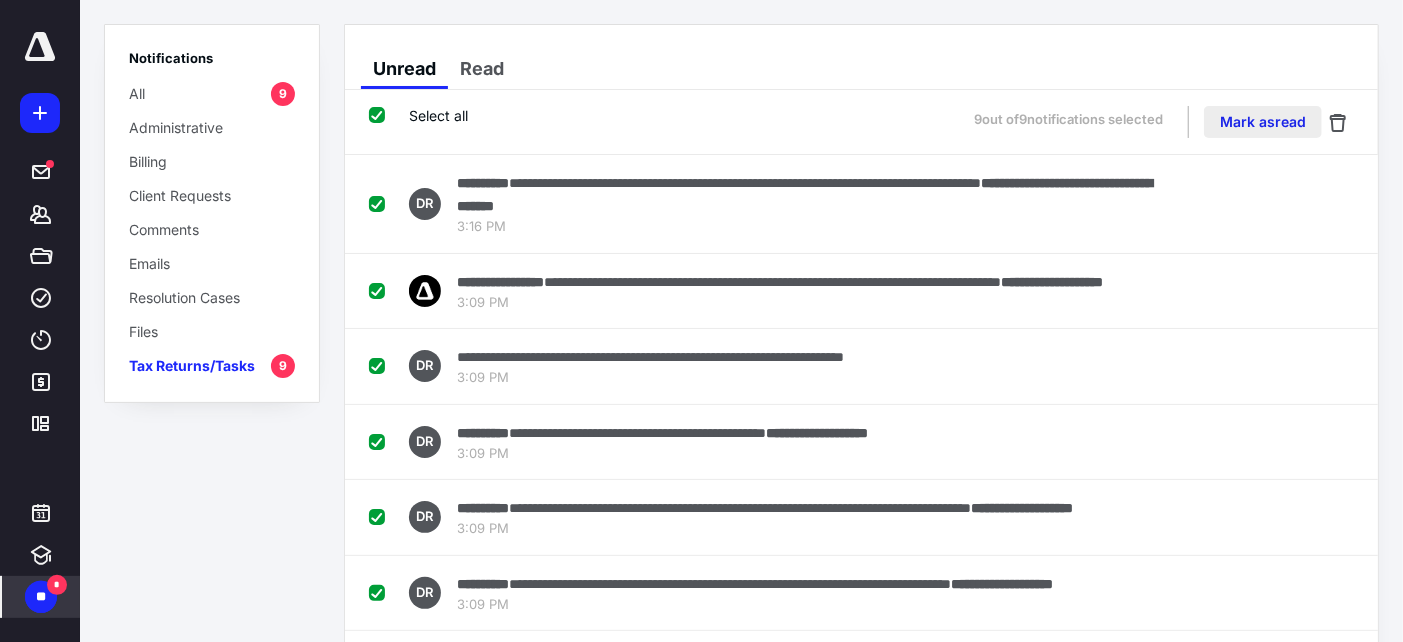 click on "Mark as  read" at bounding box center (1263, 122) 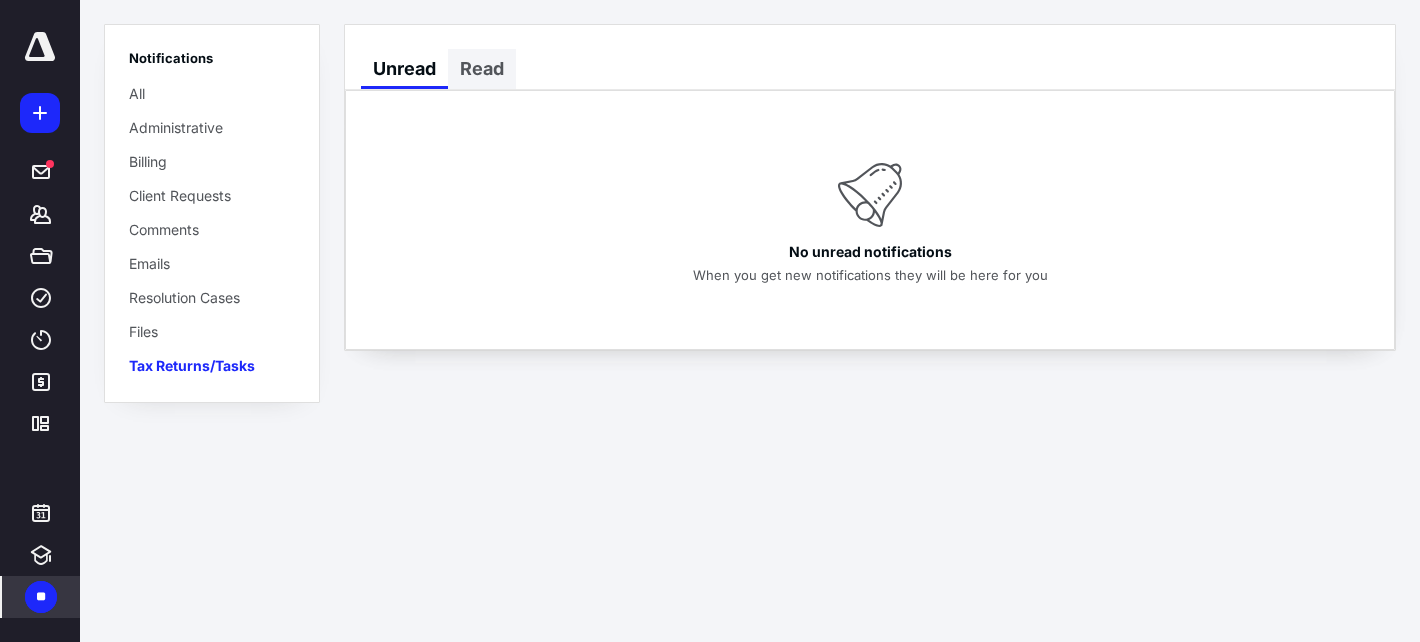click on "Read" at bounding box center (482, 69) 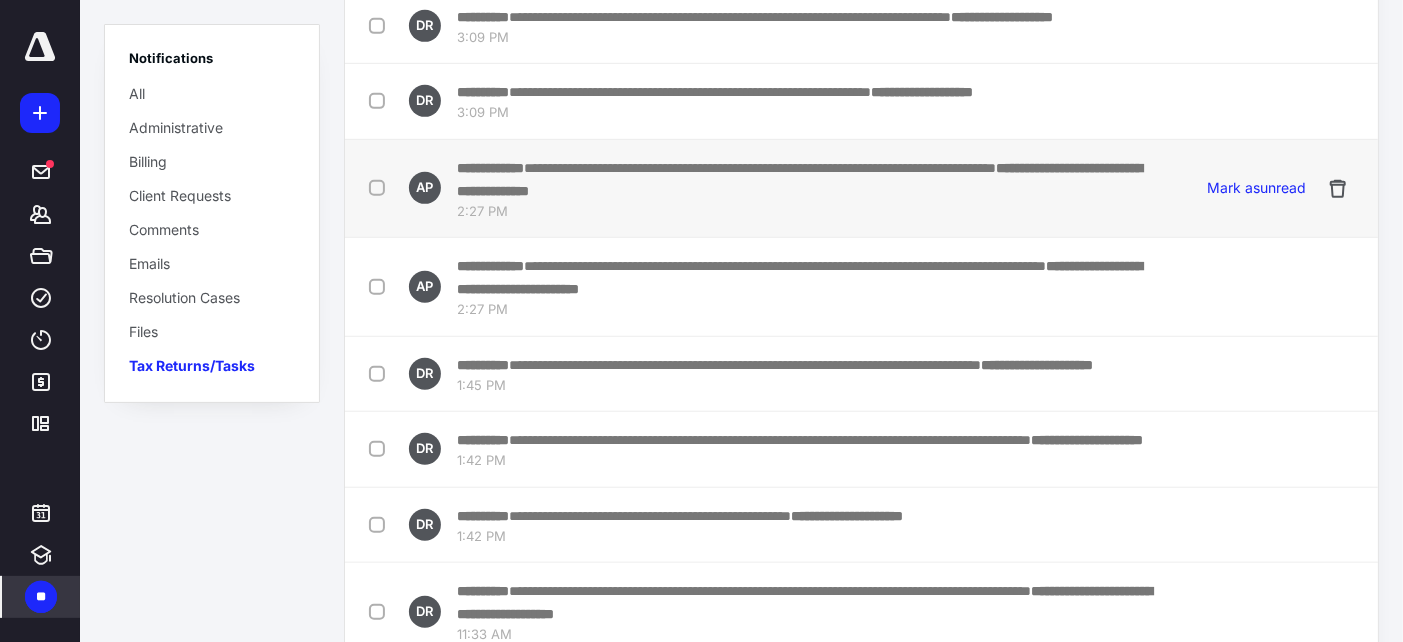 scroll, scrollTop: 666, scrollLeft: 0, axis: vertical 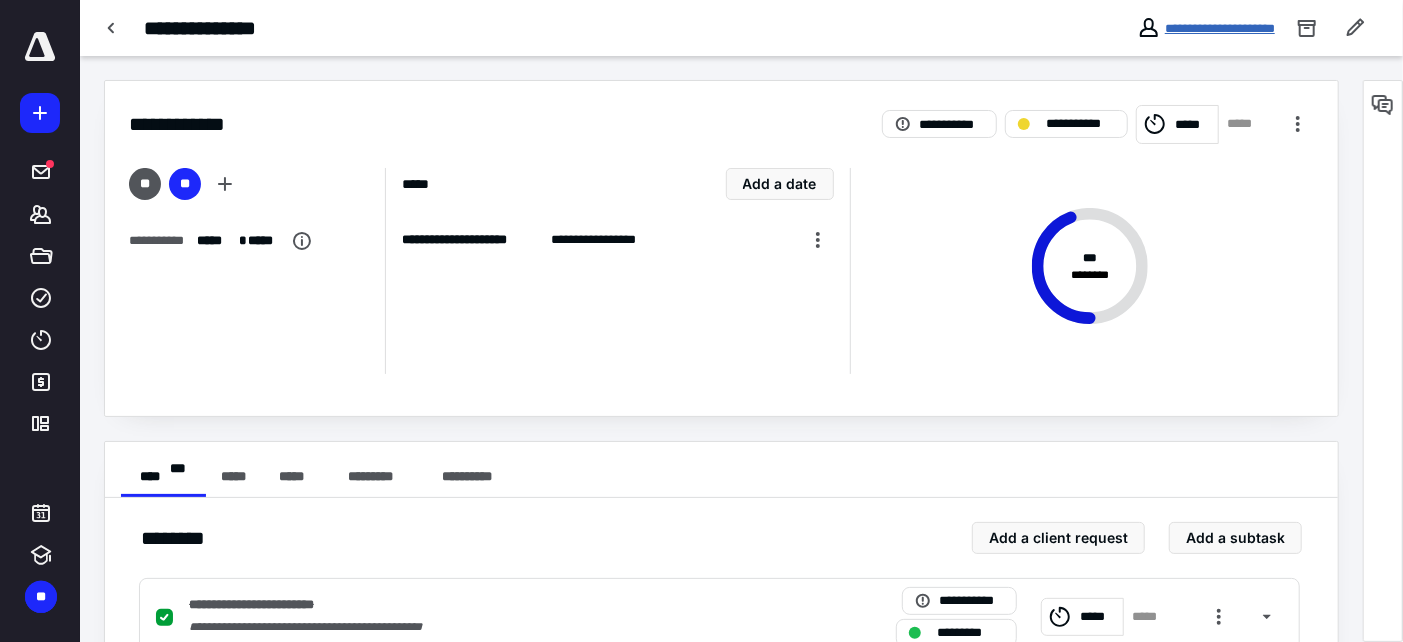 click on "**********" at bounding box center (1220, 28) 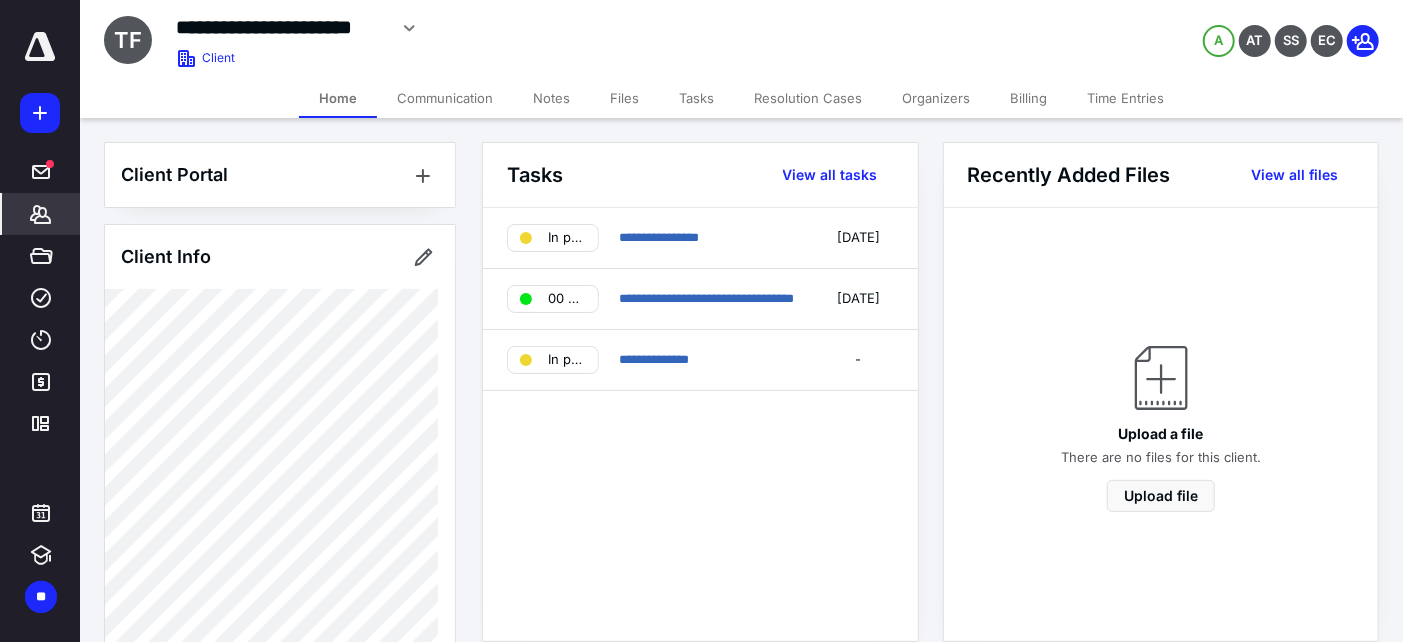 click on "**********" at bounding box center (281, 27) 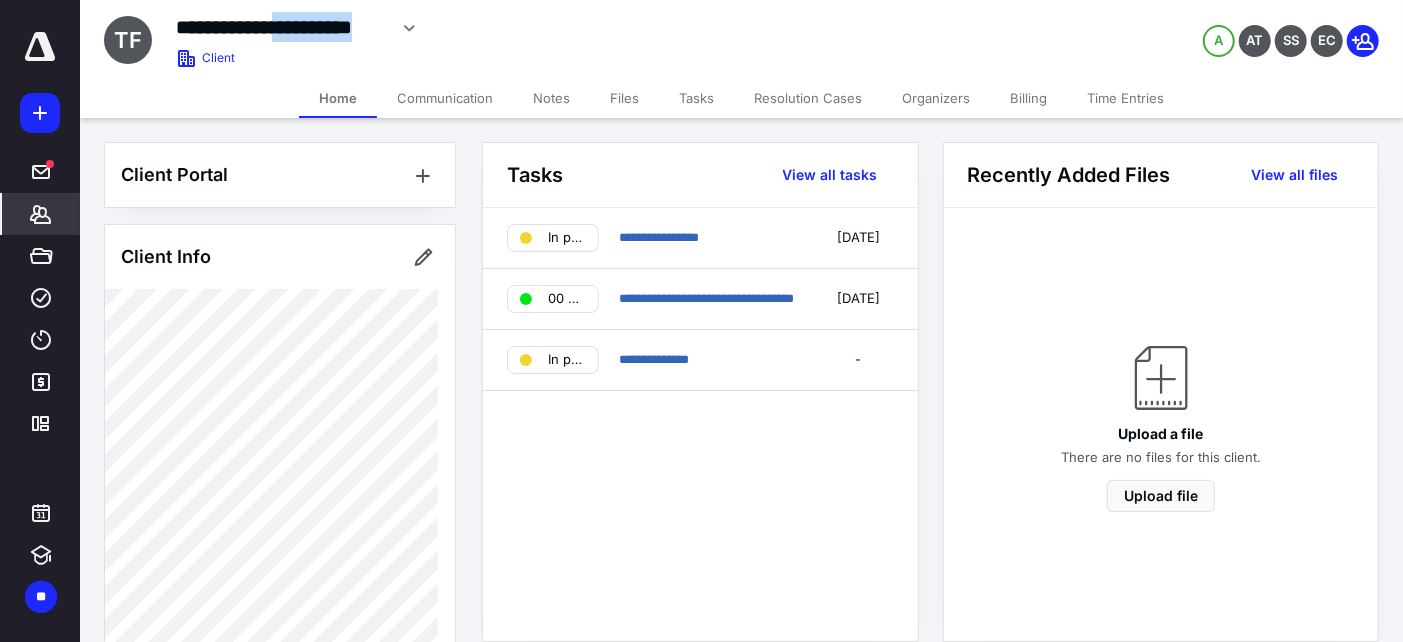 click on "**********" at bounding box center [281, 27] 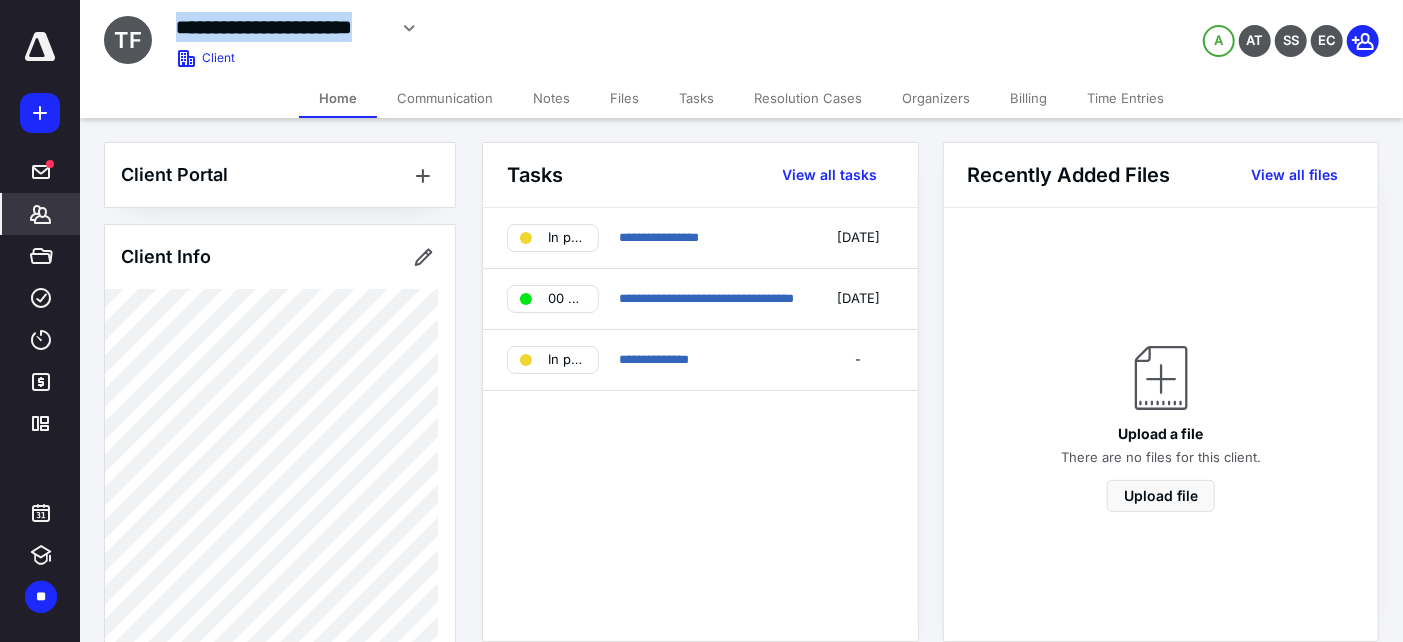 click on "**********" at bounding box center (281, 27) 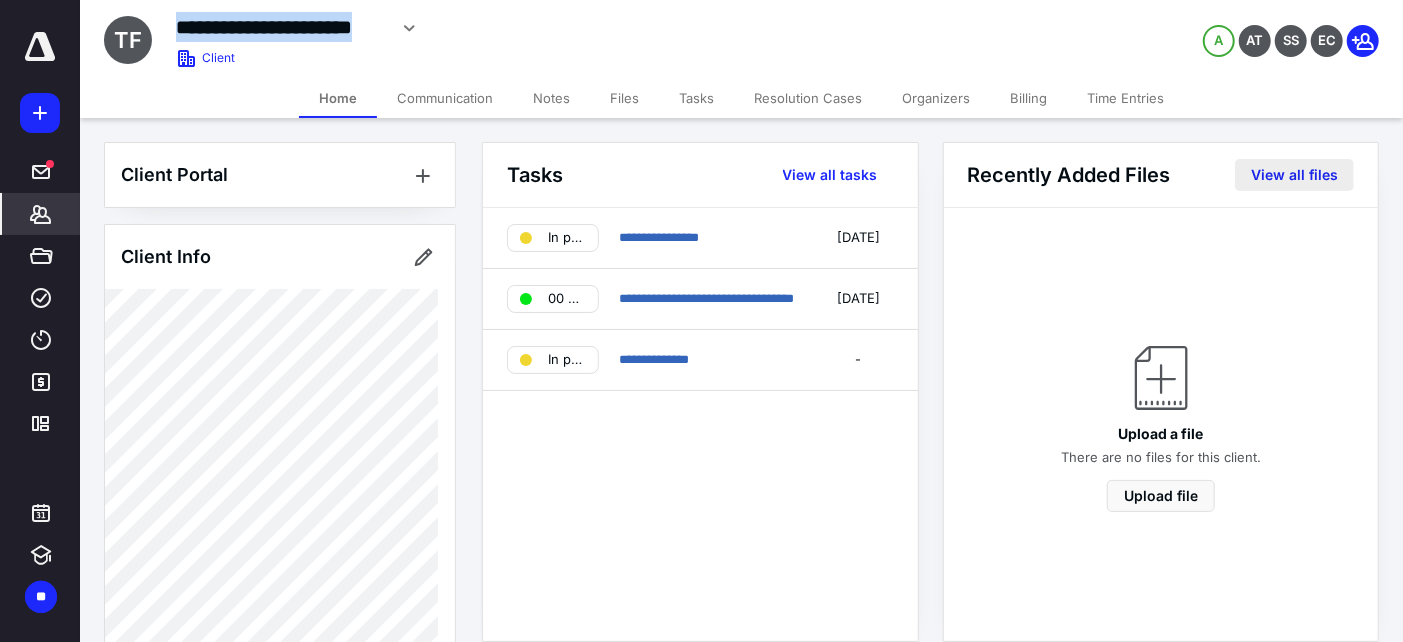 copy on "**********" 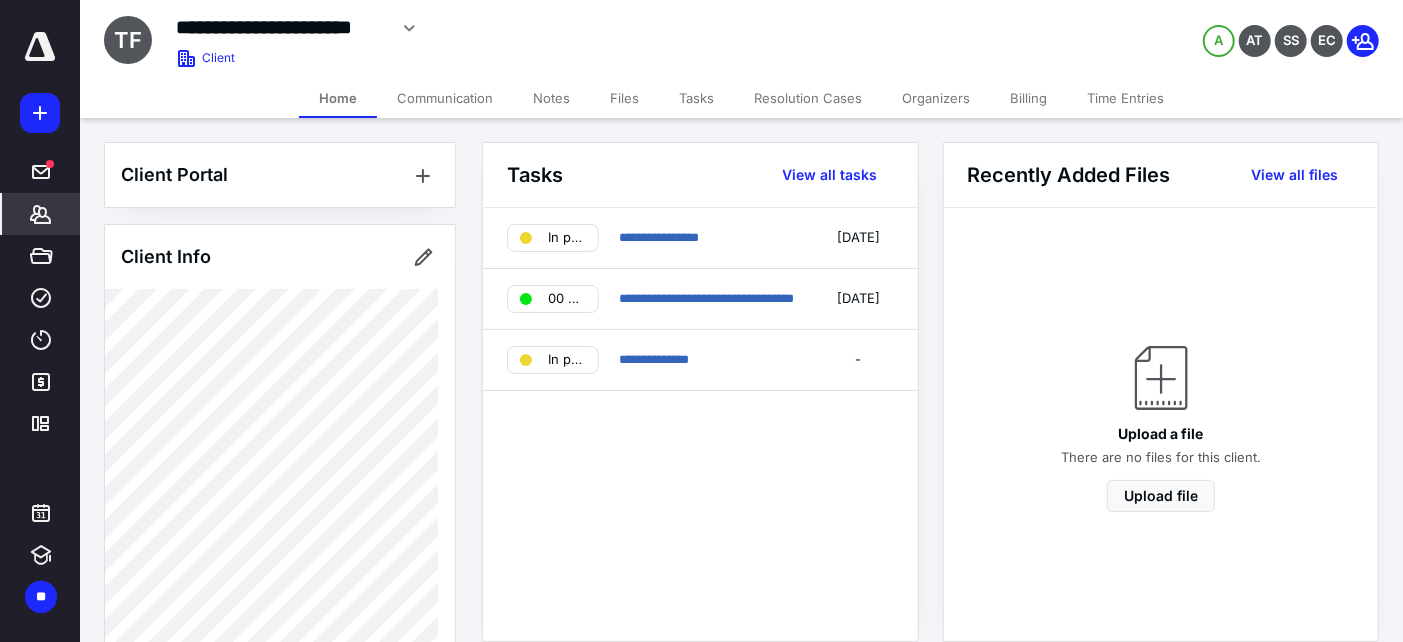 click on "**********" at bounding box center [700, 424] 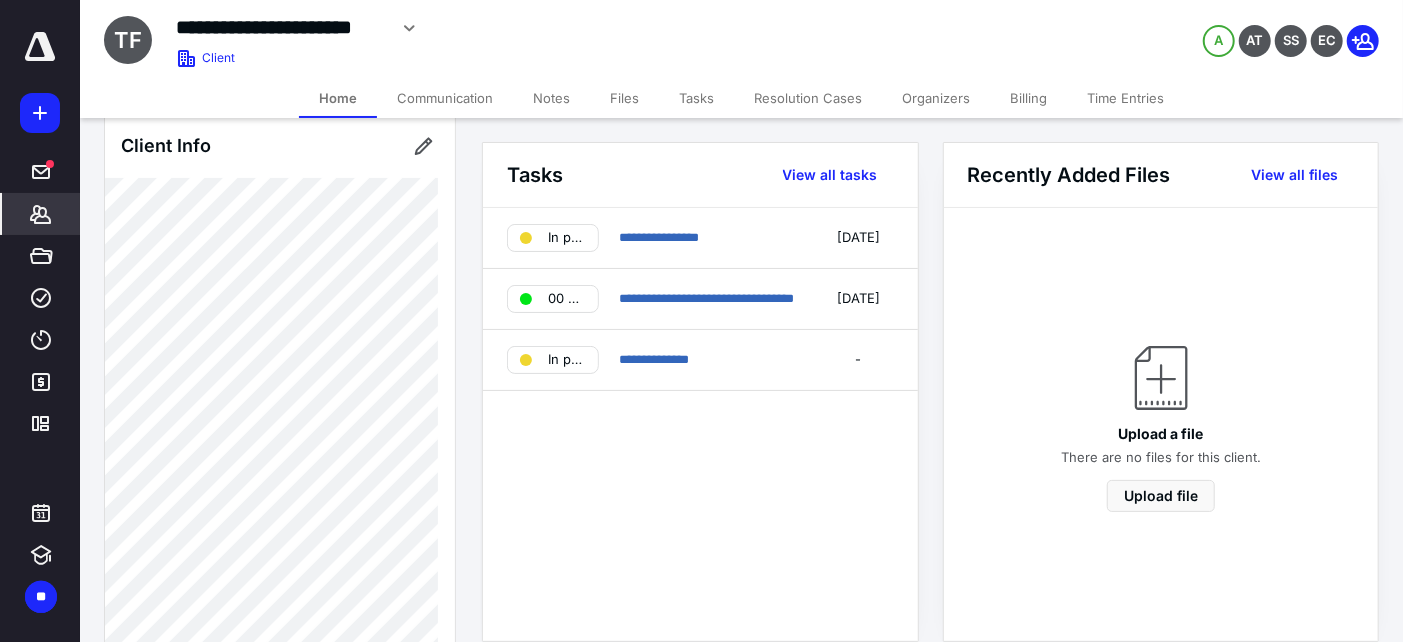 click on "**********" at bounding box center (700, 424) 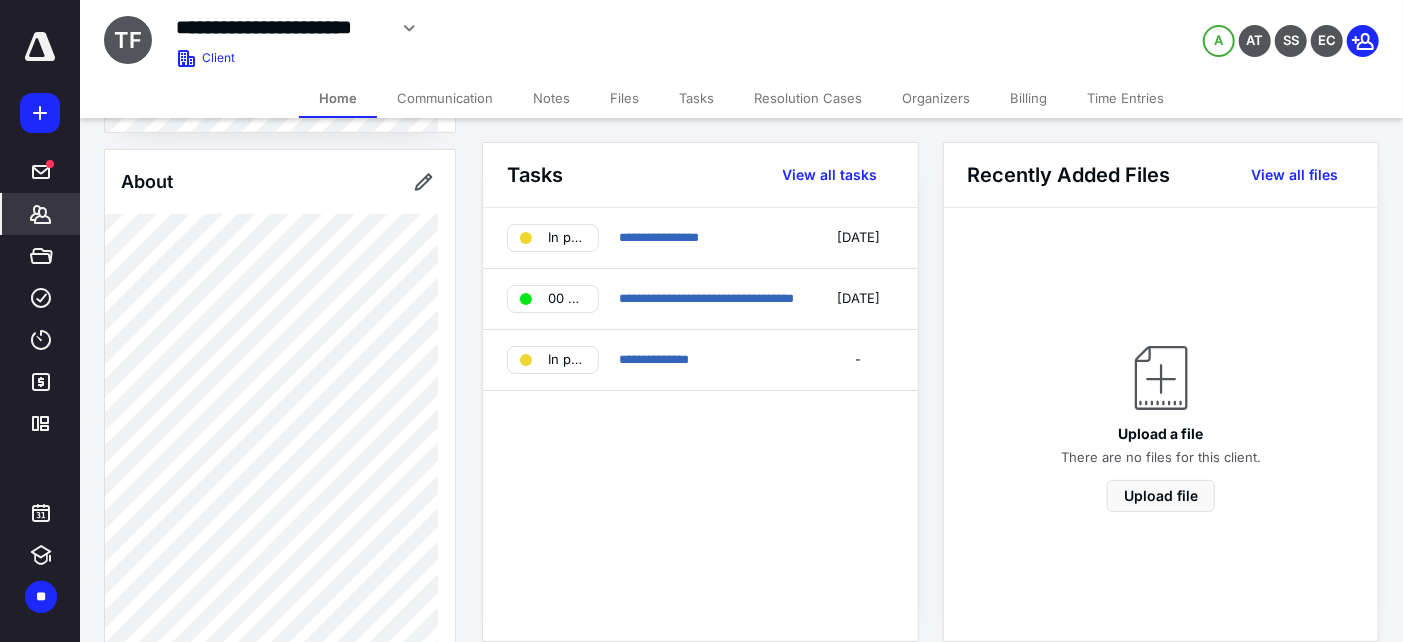 scroll, scrollTop: 555, scrollLeft: 0, axis: vertical 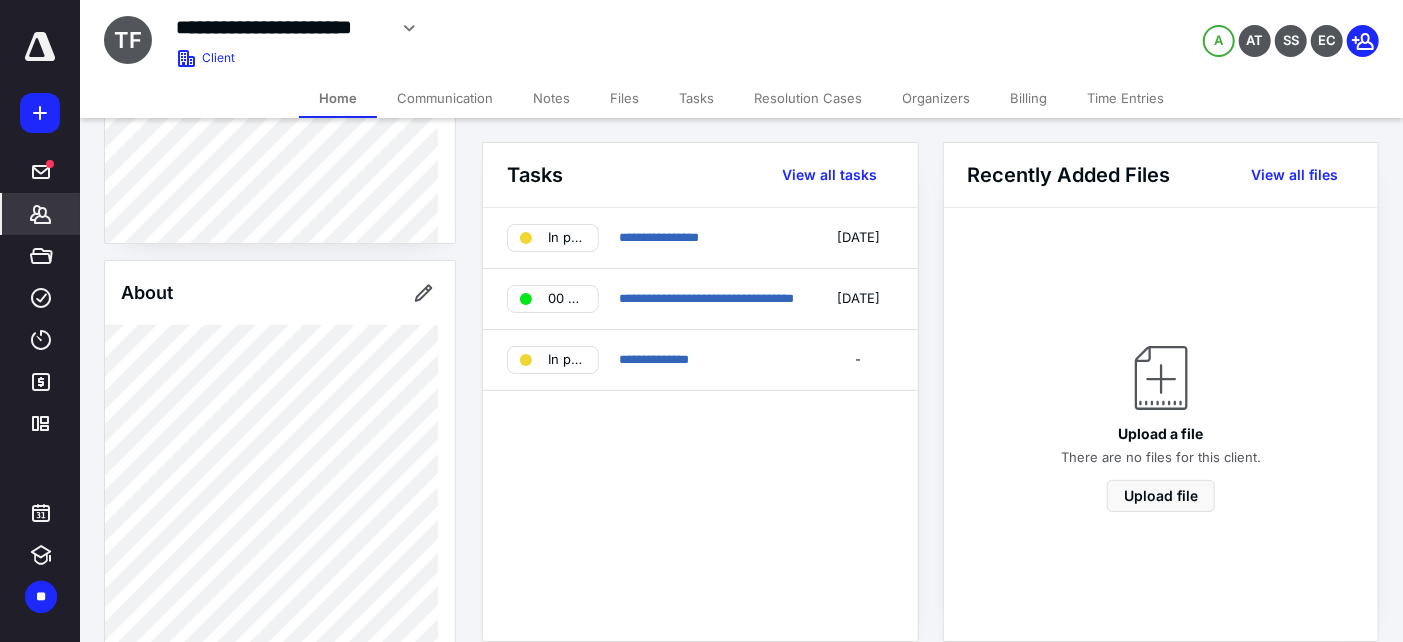 click on "**********" at bounding box center [700, 424] 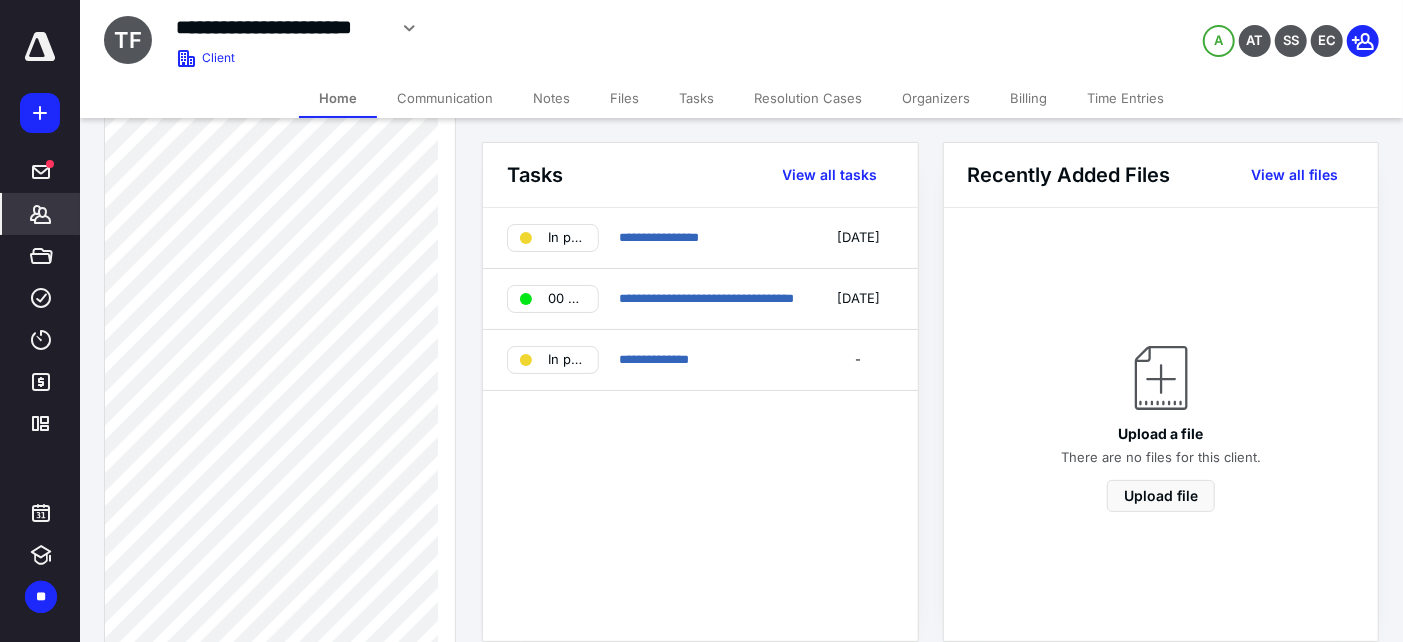 scroll, scrollTop: 658, scrollLeft: 0, axis: vertical 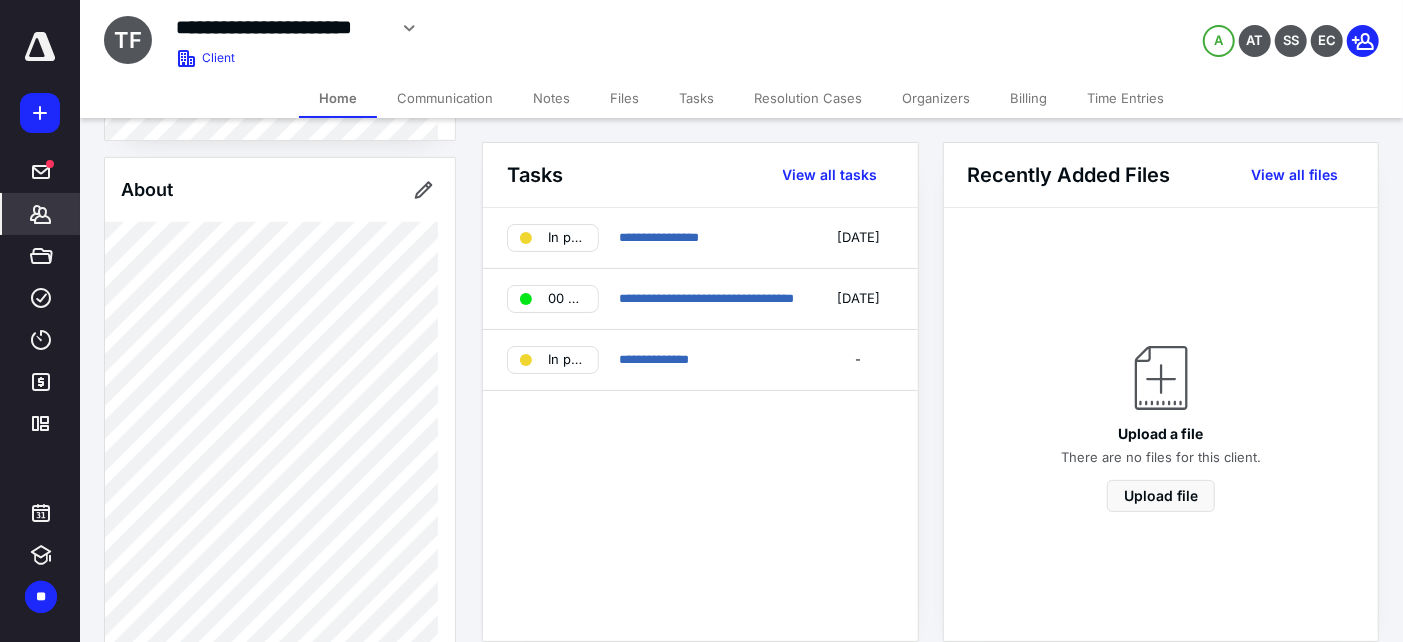drag, startPoint x: 694, startPoint y: 511, endPoint x: 674, endPoint y: 476, distance: 40.311287 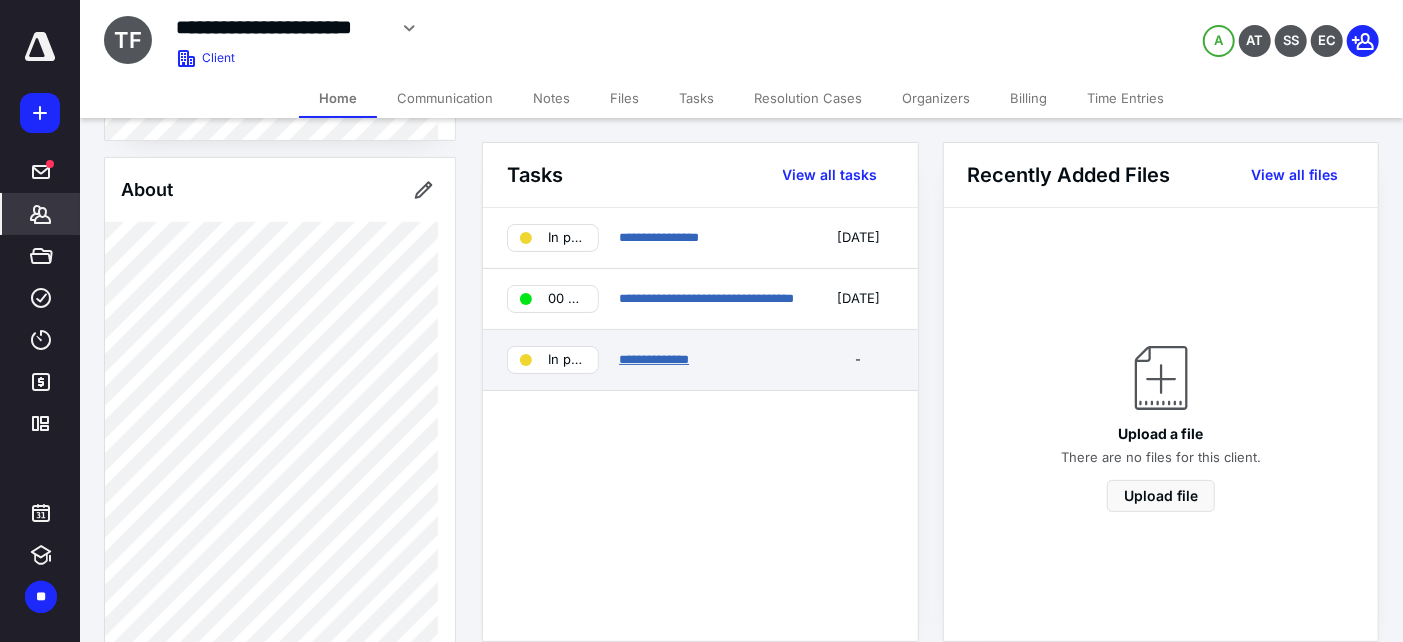 click on "**********" at bounding box center (654, 359) 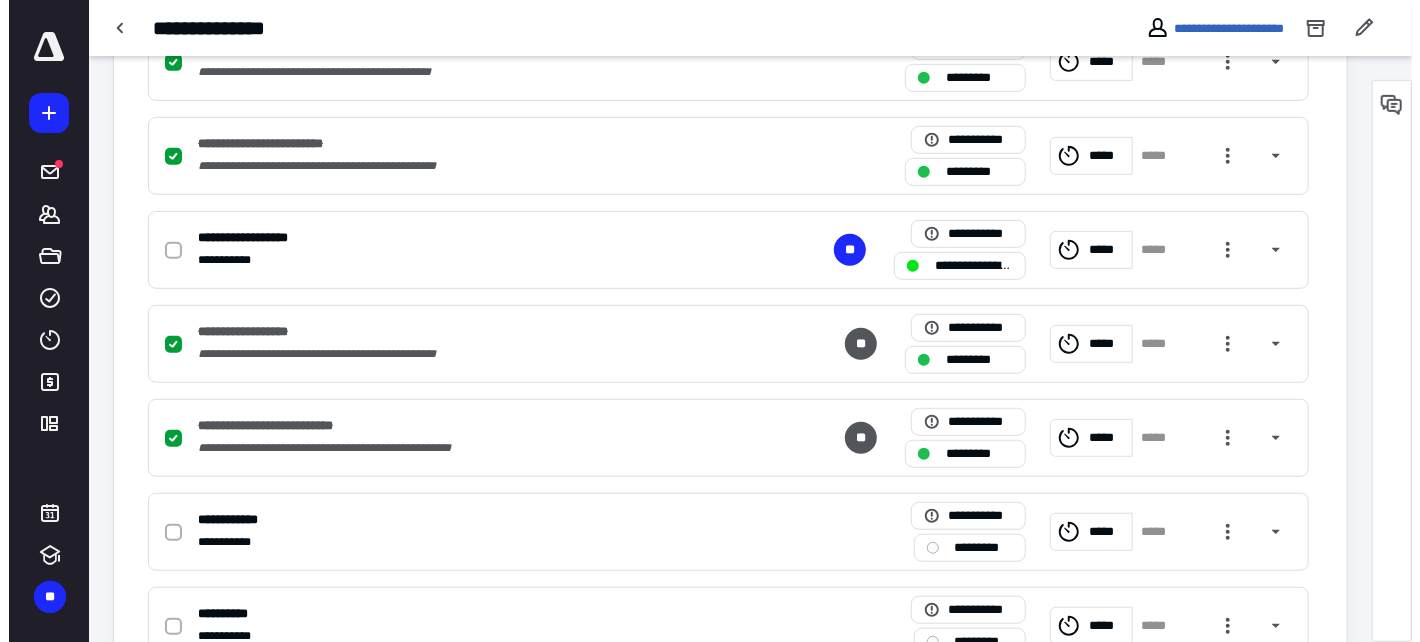 scroll, scrollTop: 666, scrollLeft: 0, axis: vertical 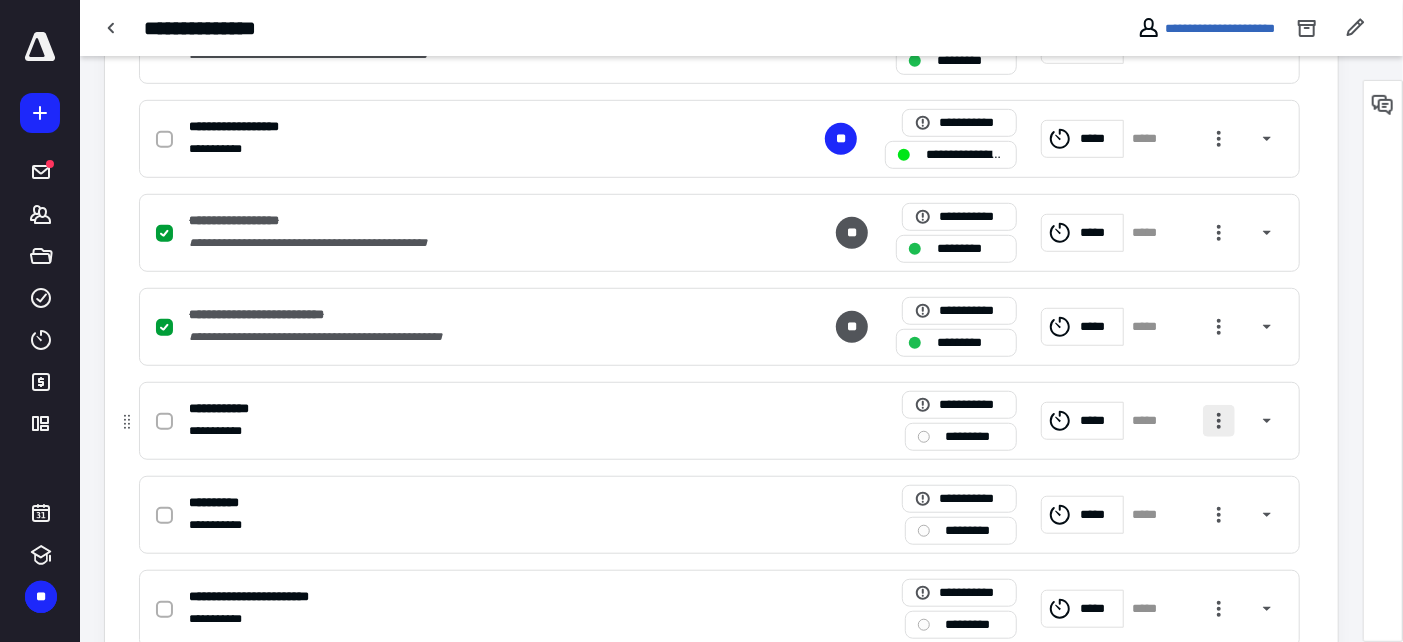 click at bounding box center (1219, 421) 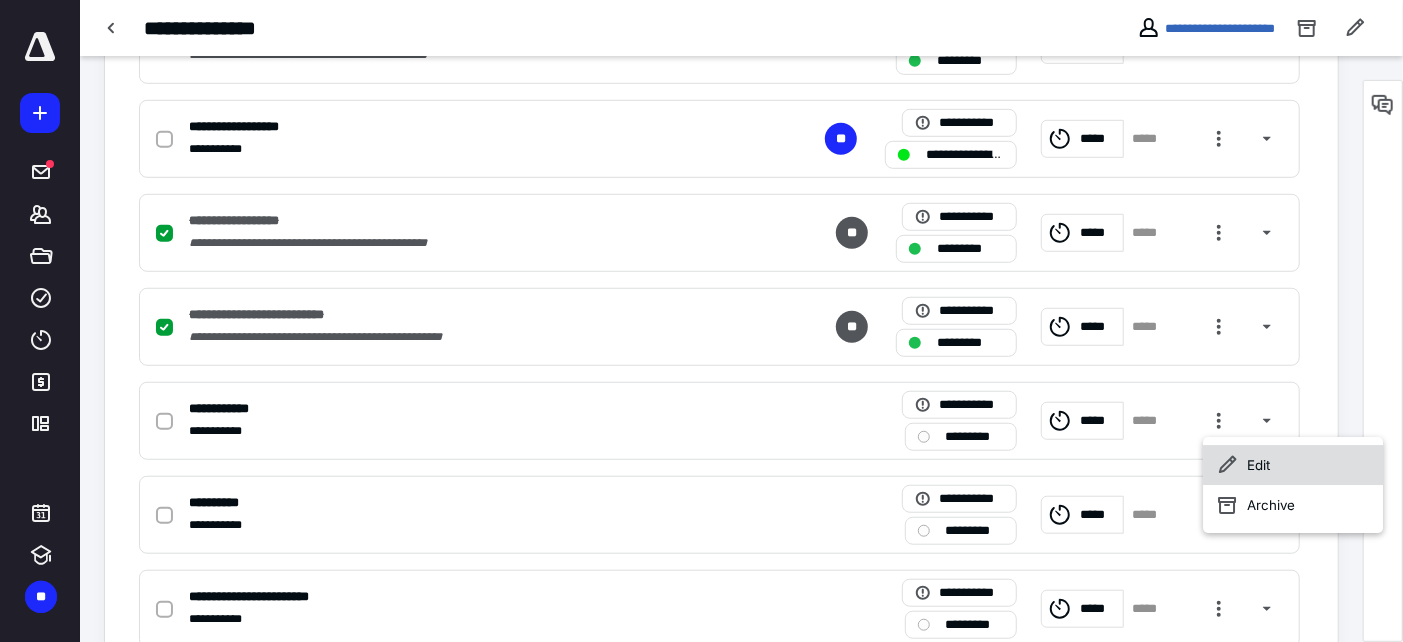 click on "Edit" at bounding box center [1293, 465] 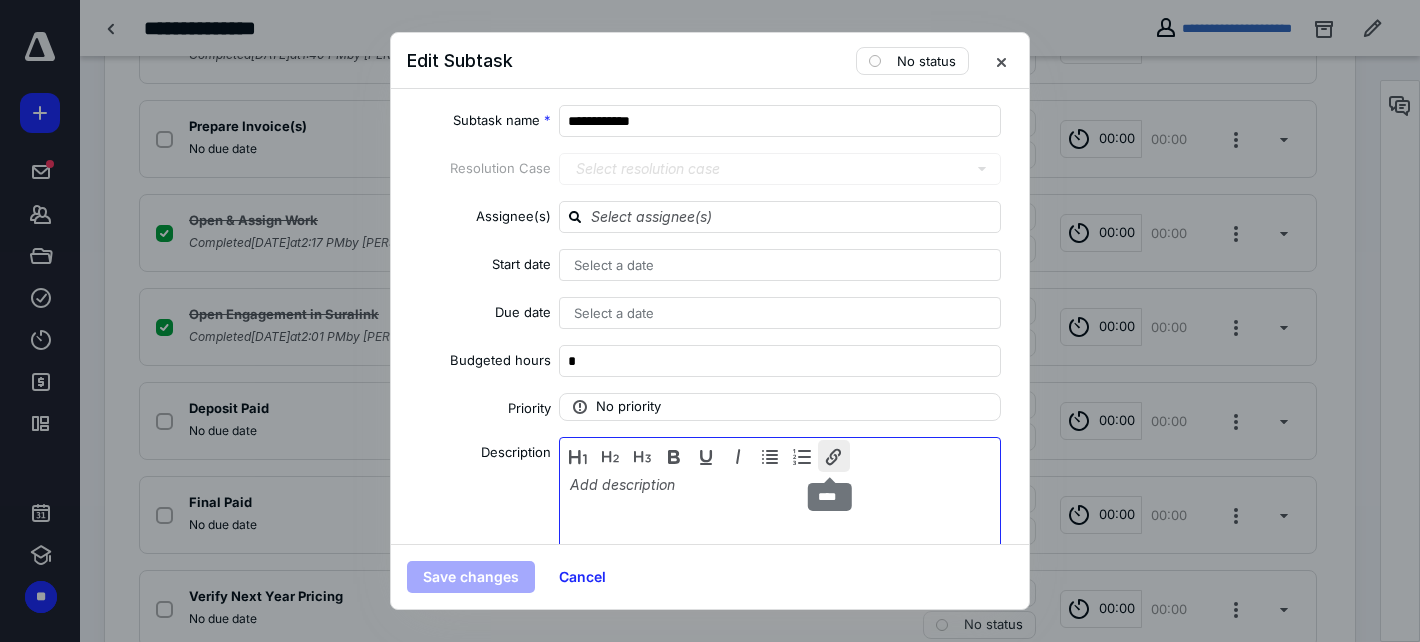 click at bounding box center [834, 456] 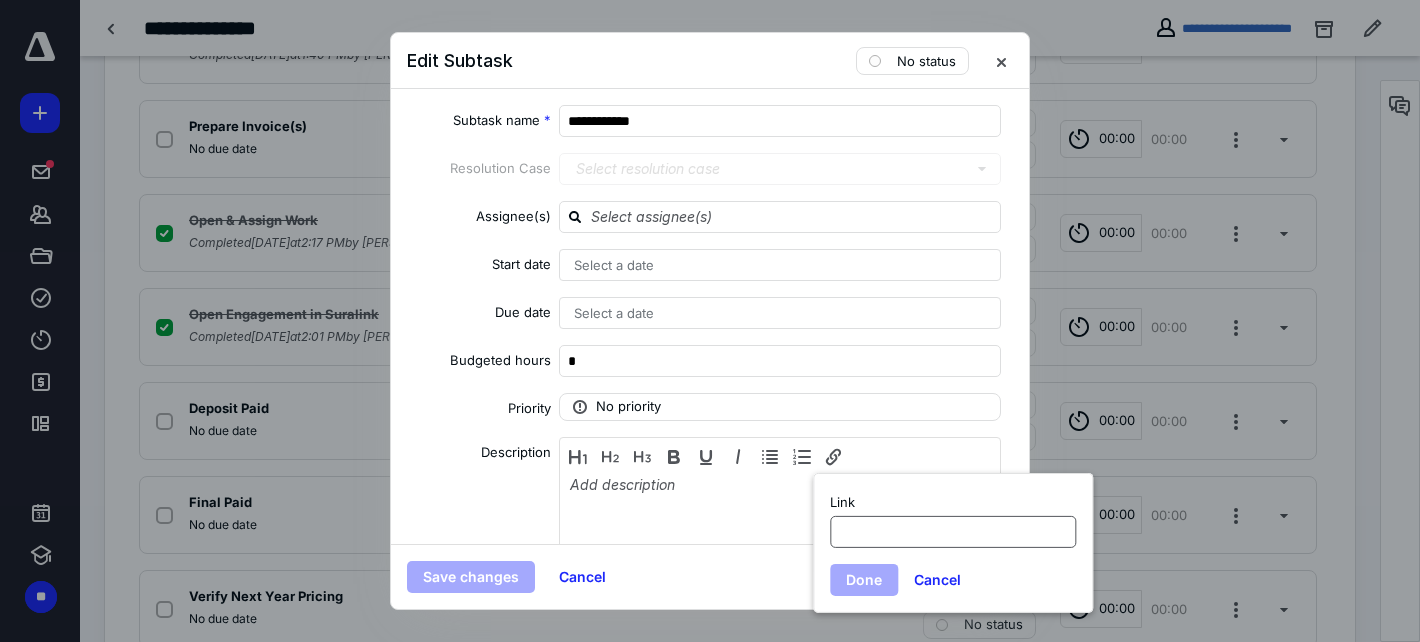 click at bounding box center [953, 531] 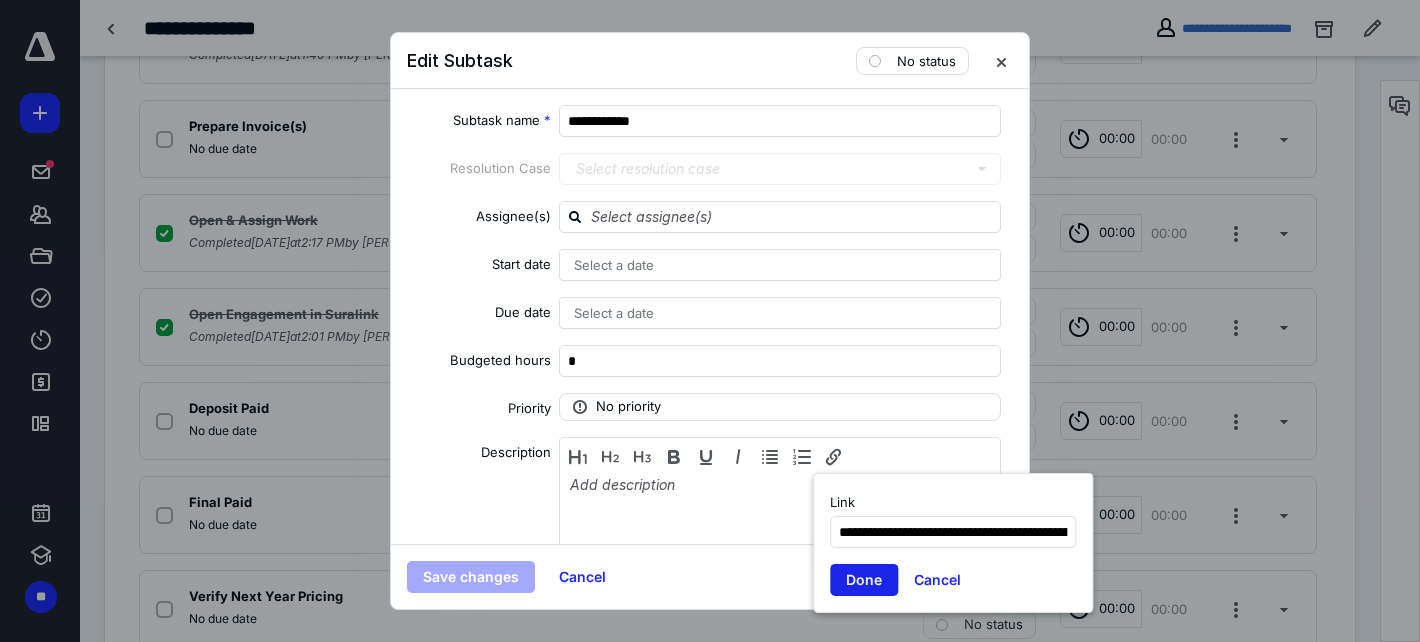 scroll, scrollTop: 0, scrollLeft: 1257, axis: horizontal 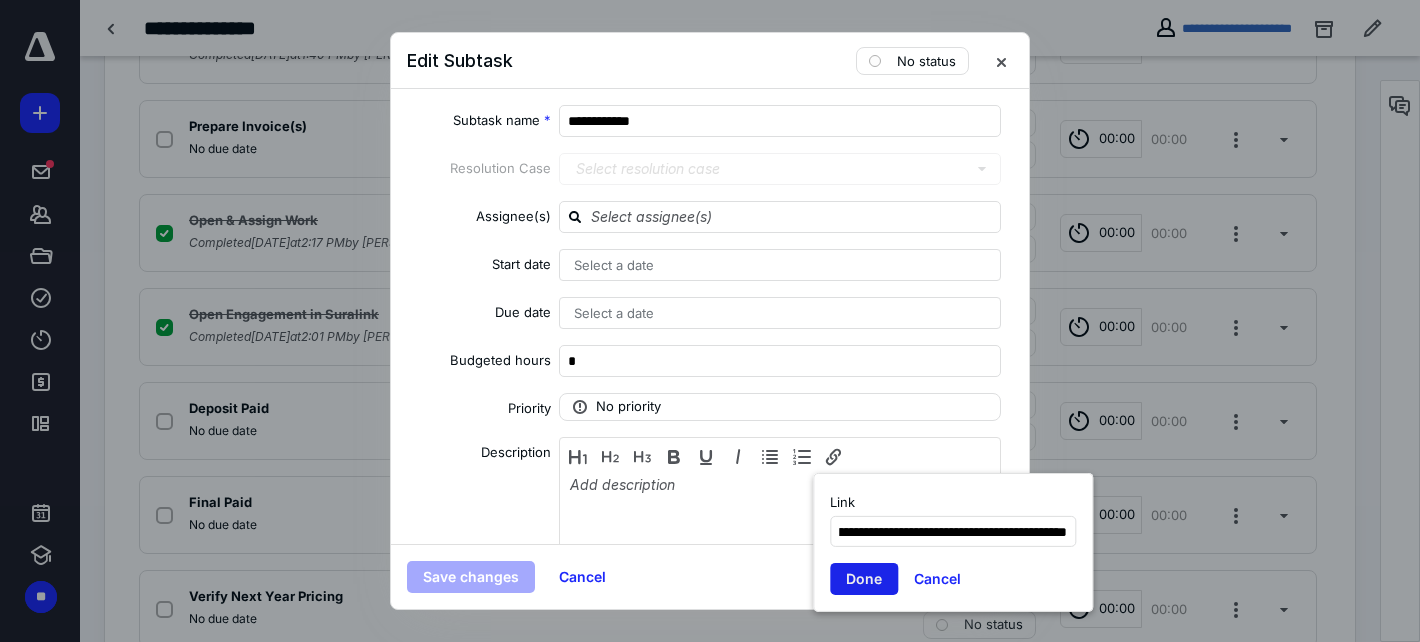 type on "**********" 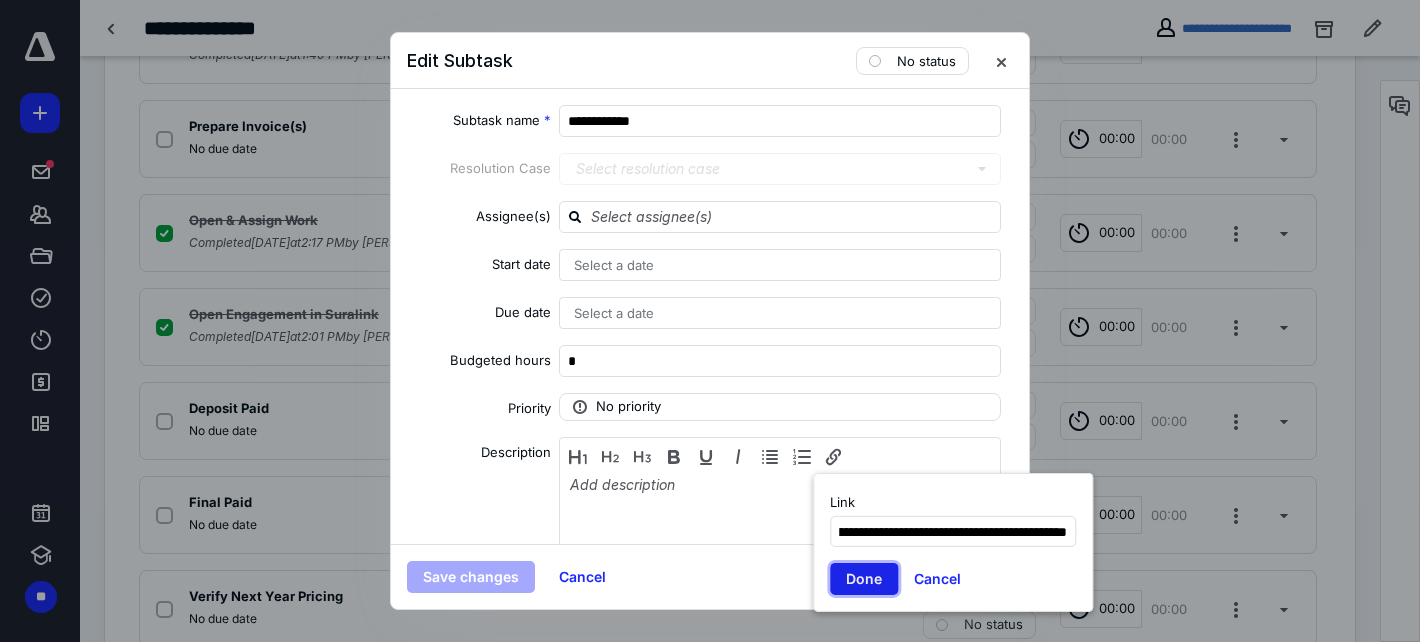 click on "Done" at bounding box center (864, 579) 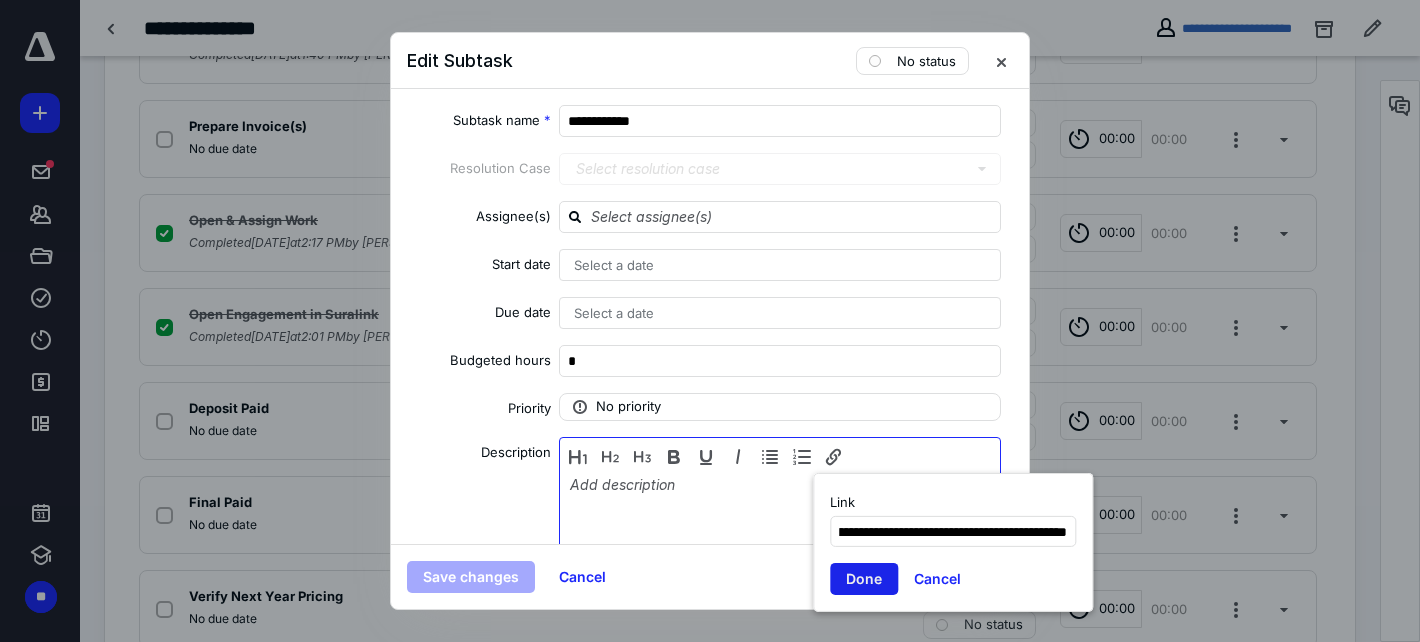 type 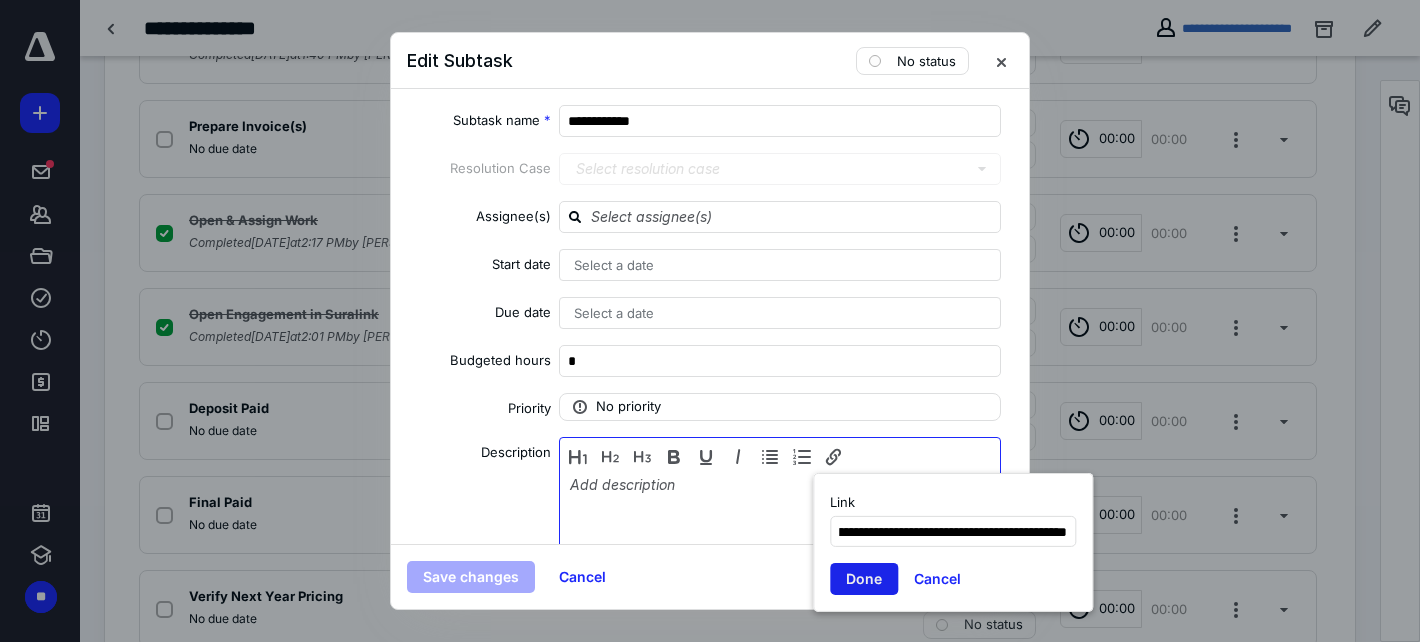 type 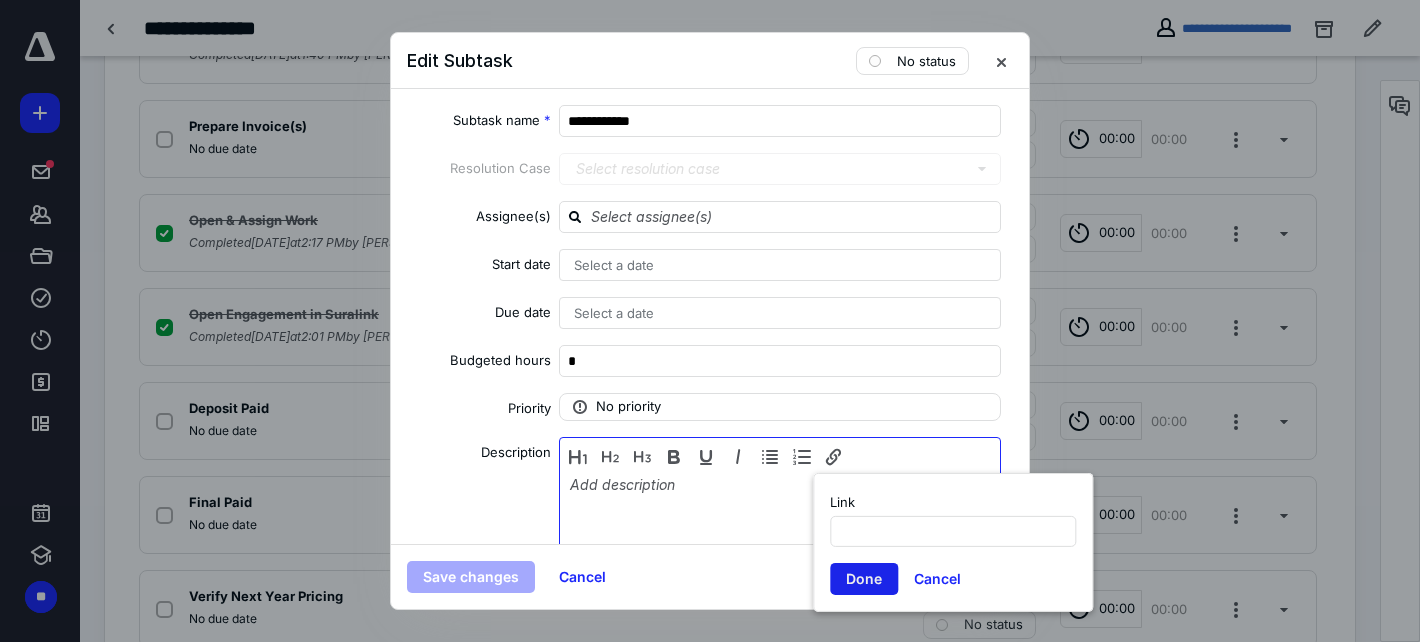 scroll, scrollTop: 0, scrollLeft: 0, axis: both 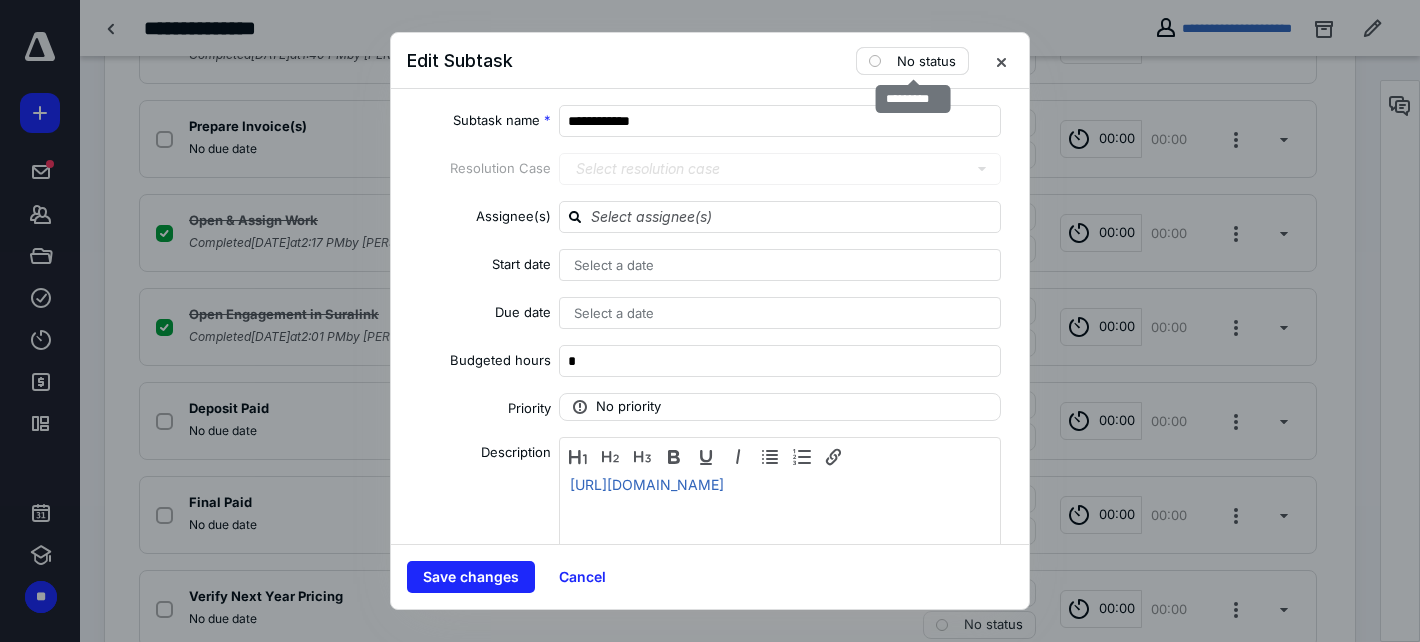 click on "No status" at bounding box center [926, 61] 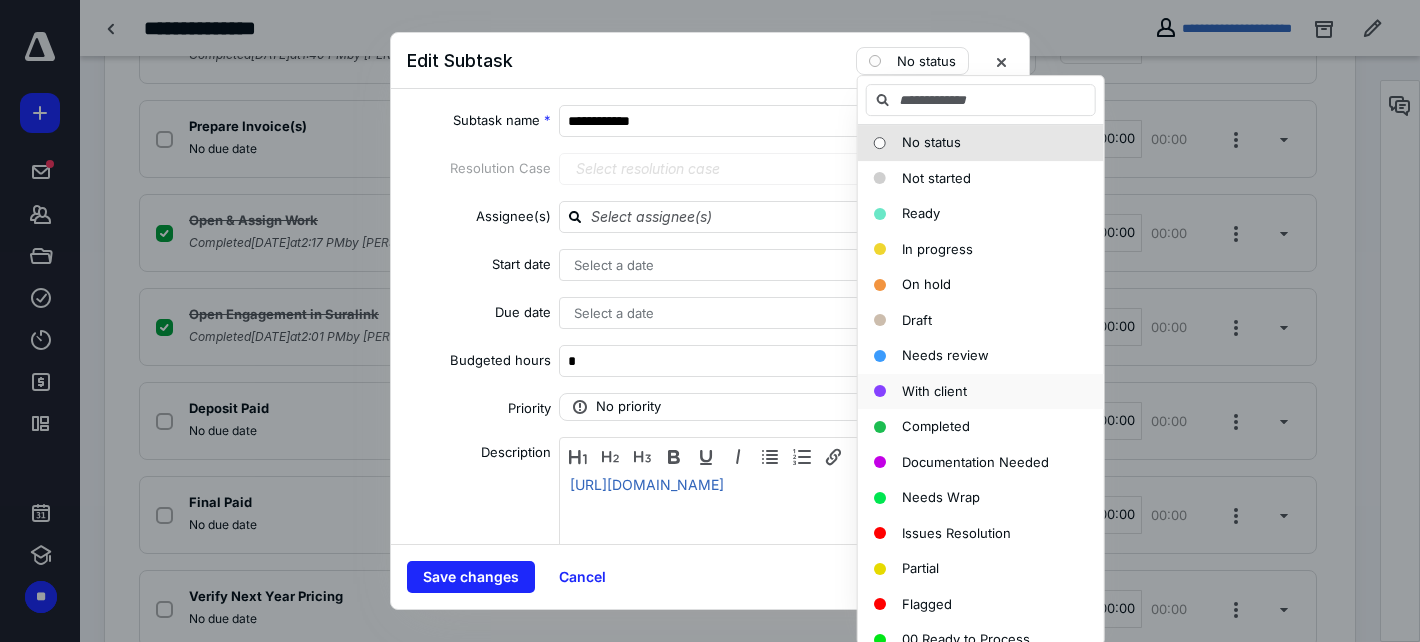 click on "With client" at bounding box center [934, 391] 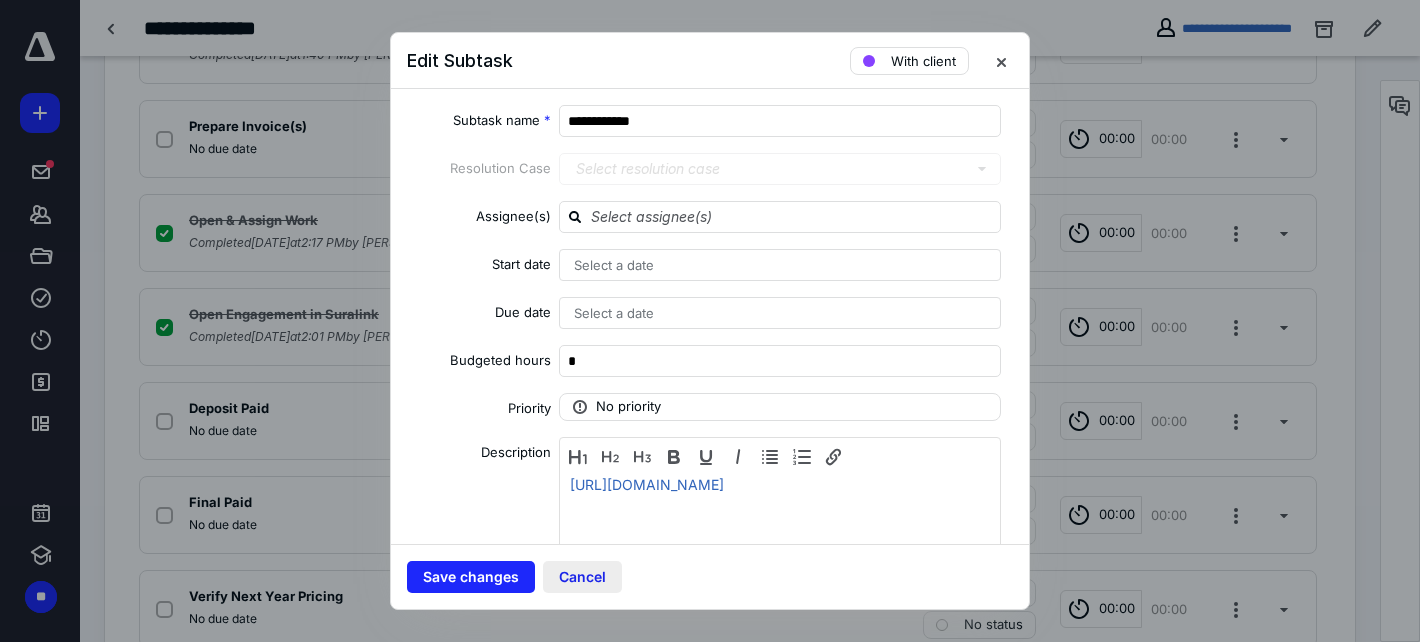 drag, startPoint x: 505, startPoint y: 575, endPoint x: 545, endPoint y: 568, distance: 40.60788 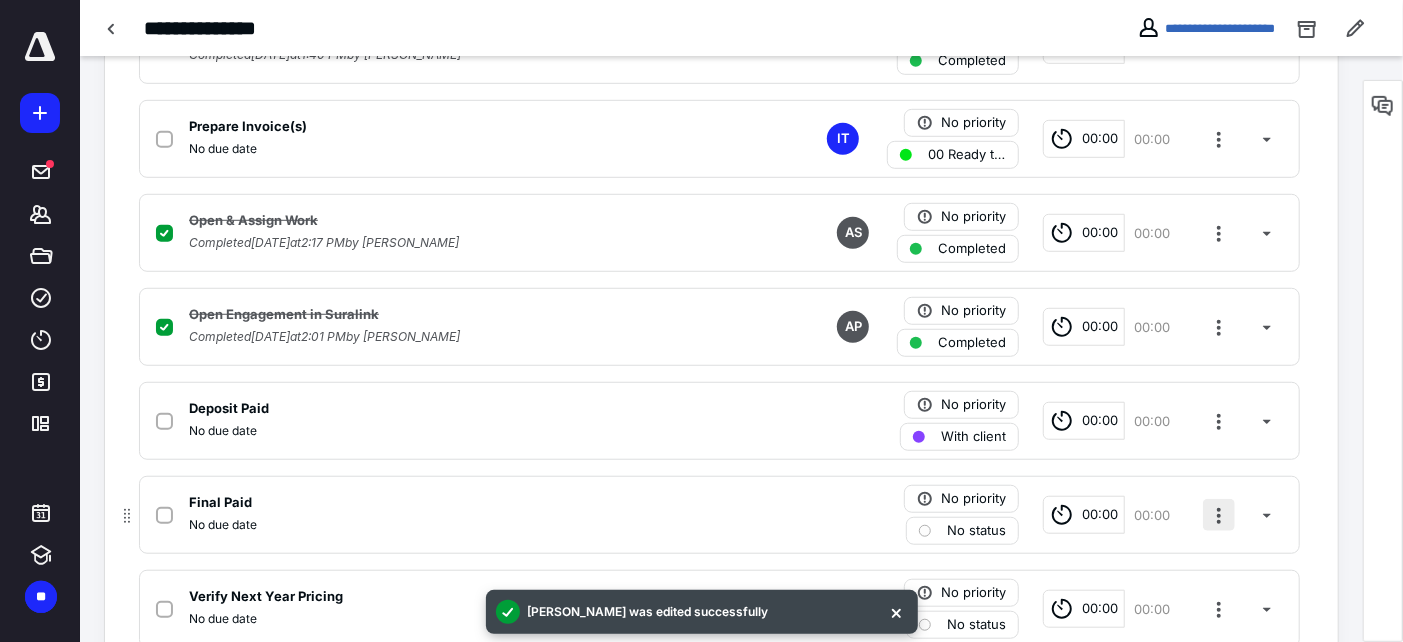 click at bounding box center (1219, 515) 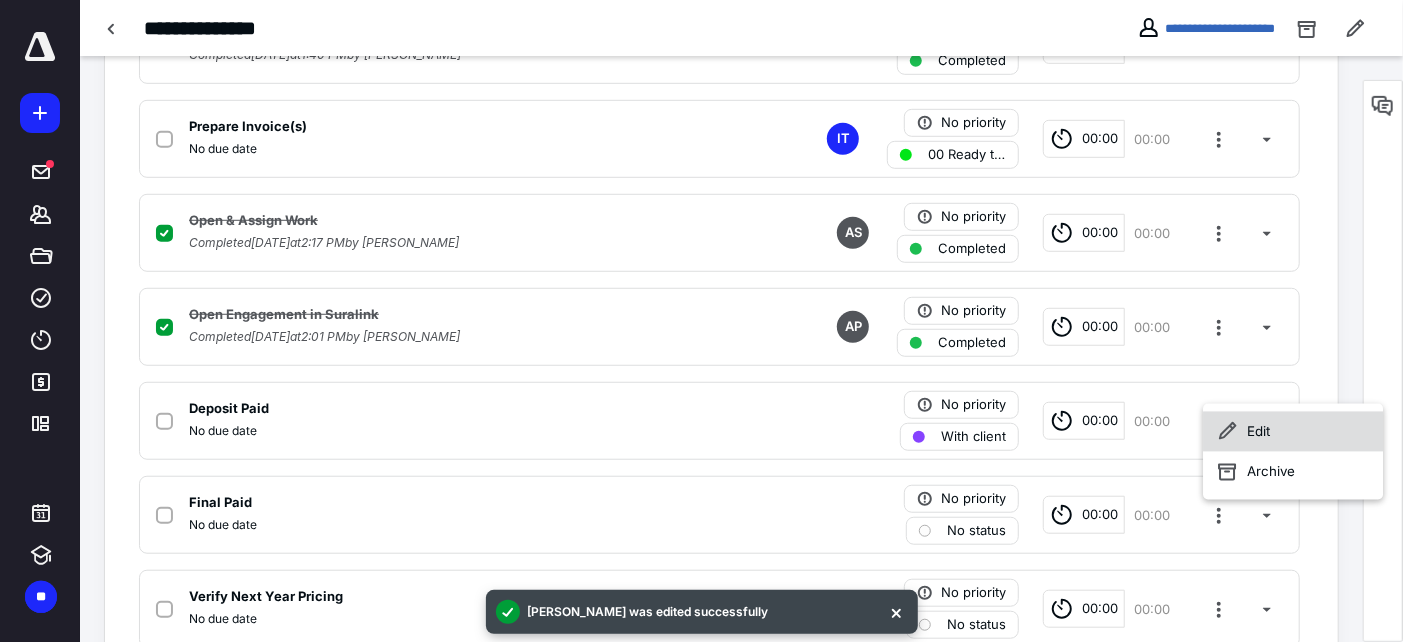 click on "Edit" at bounding box center (1293, 431) 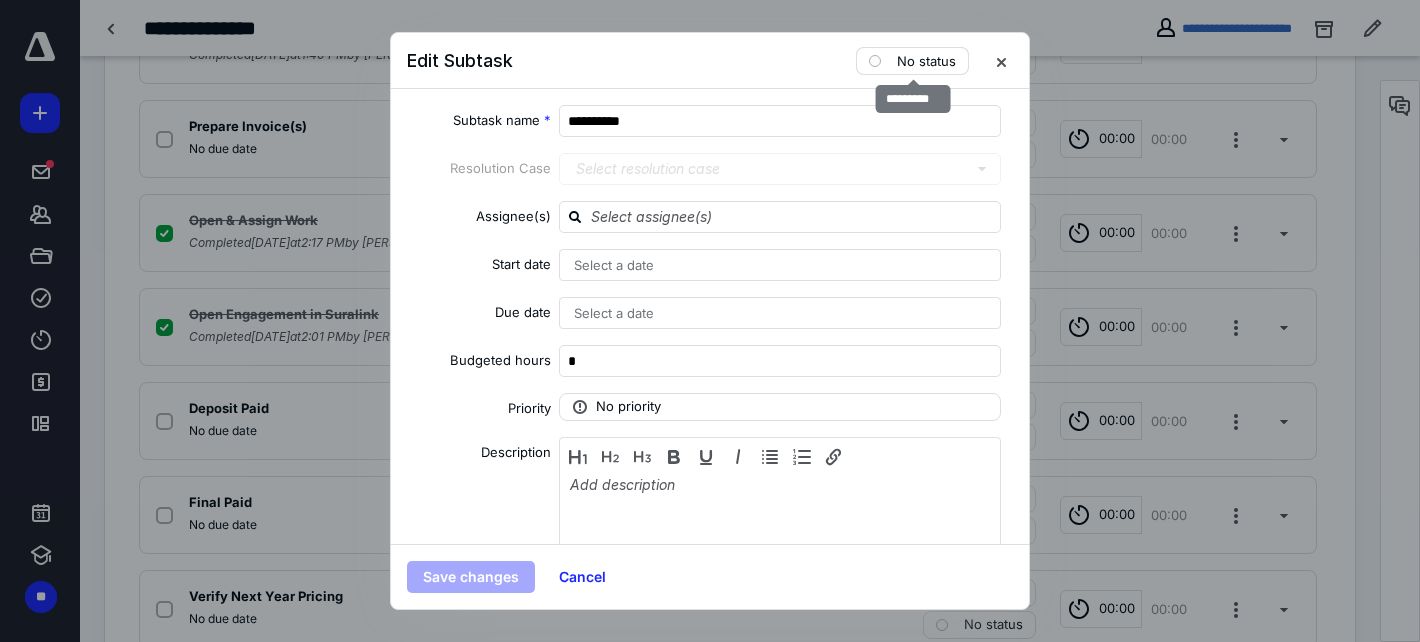 click on "No status" at bounding box center (926, 61) 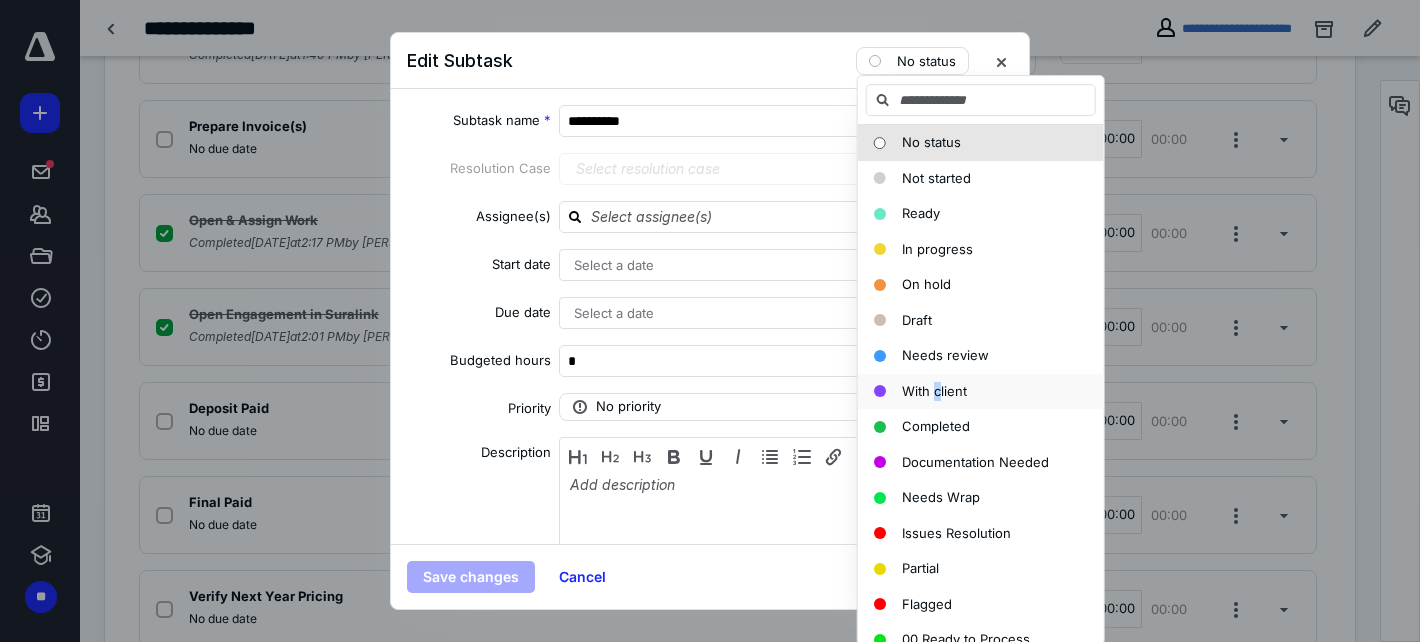 click on "With client" at bounding box center [934, 391] 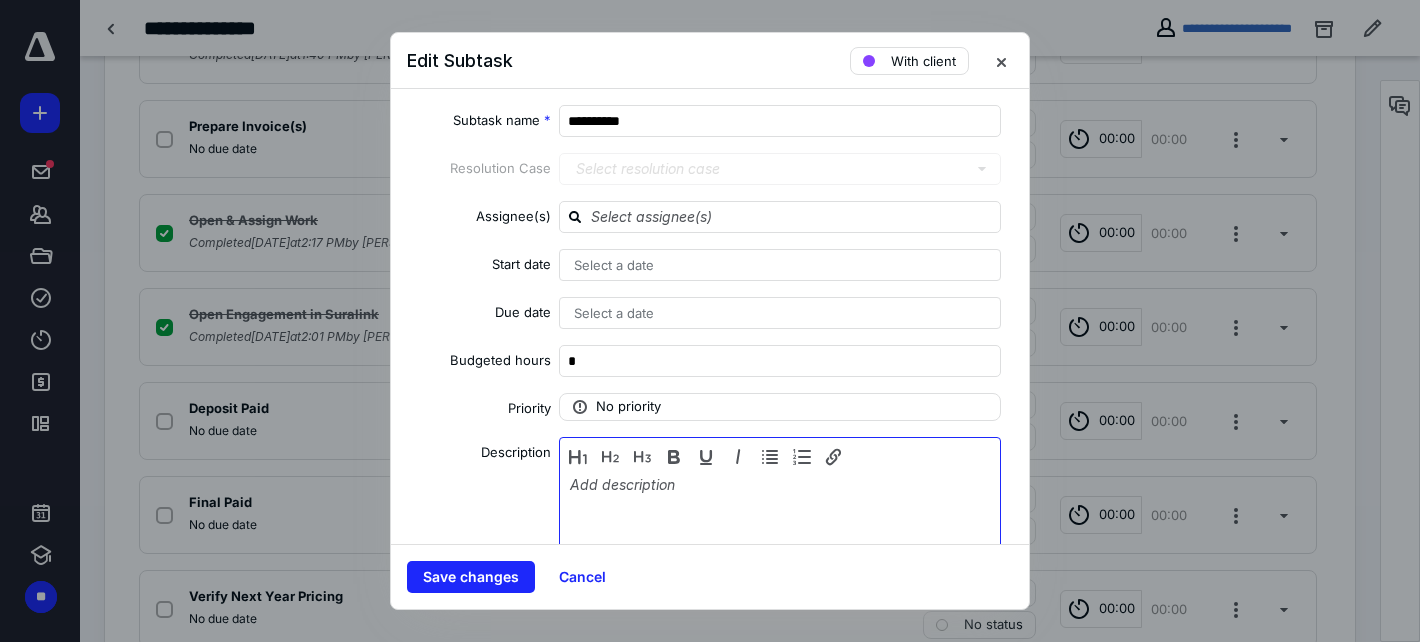 click at bounding box center (780, 526) 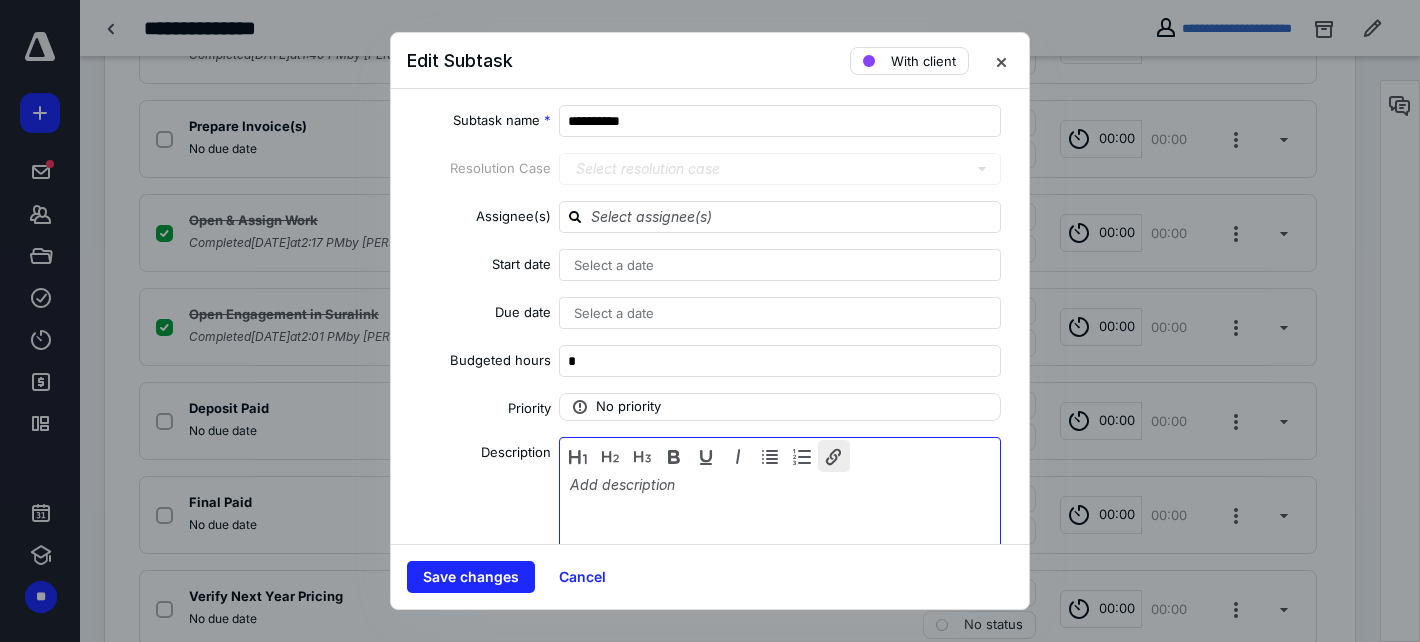 click at bounding box center (834, 456) 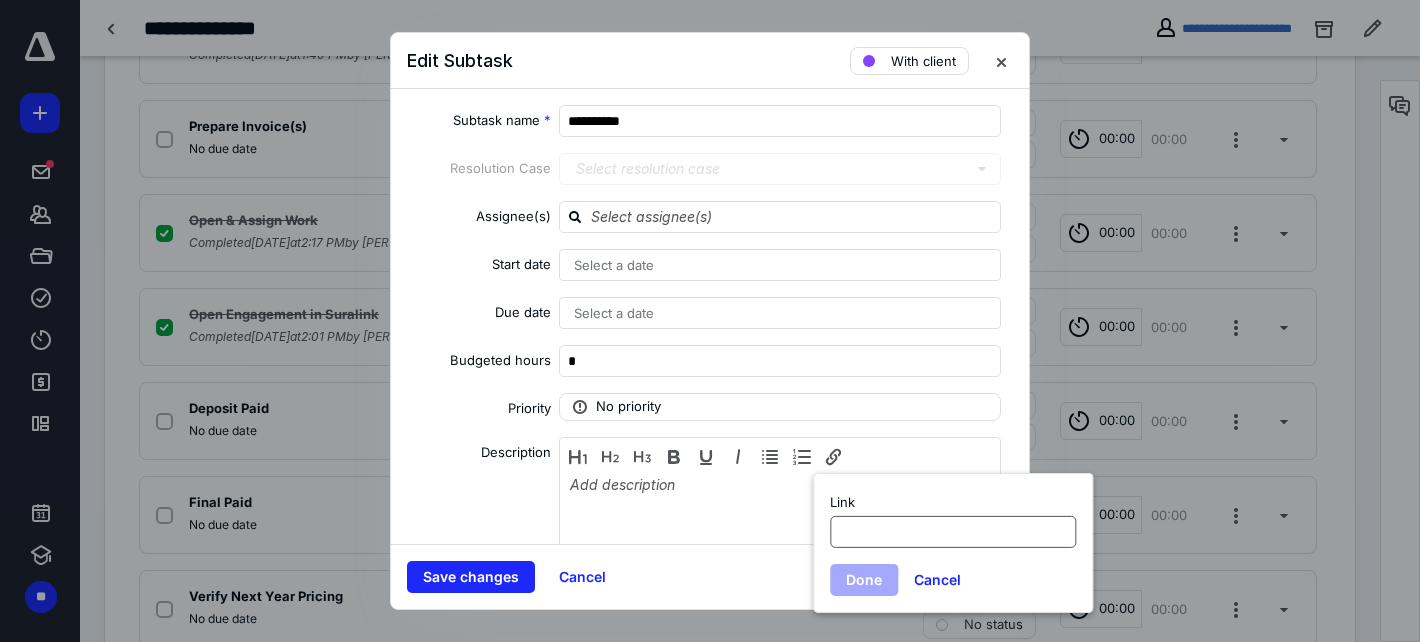 click at bounding box center [953, 531] 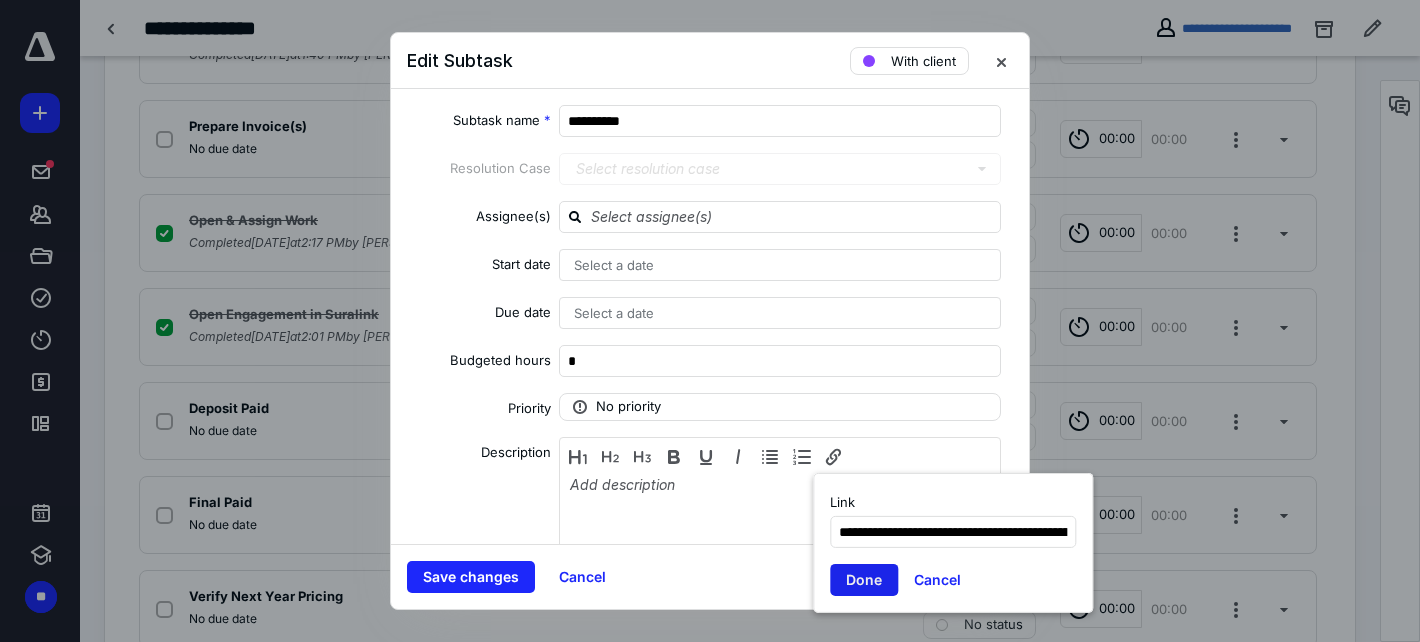 scroll, scrollTop: 0, scrollLeft: 1273, axis: horizontal 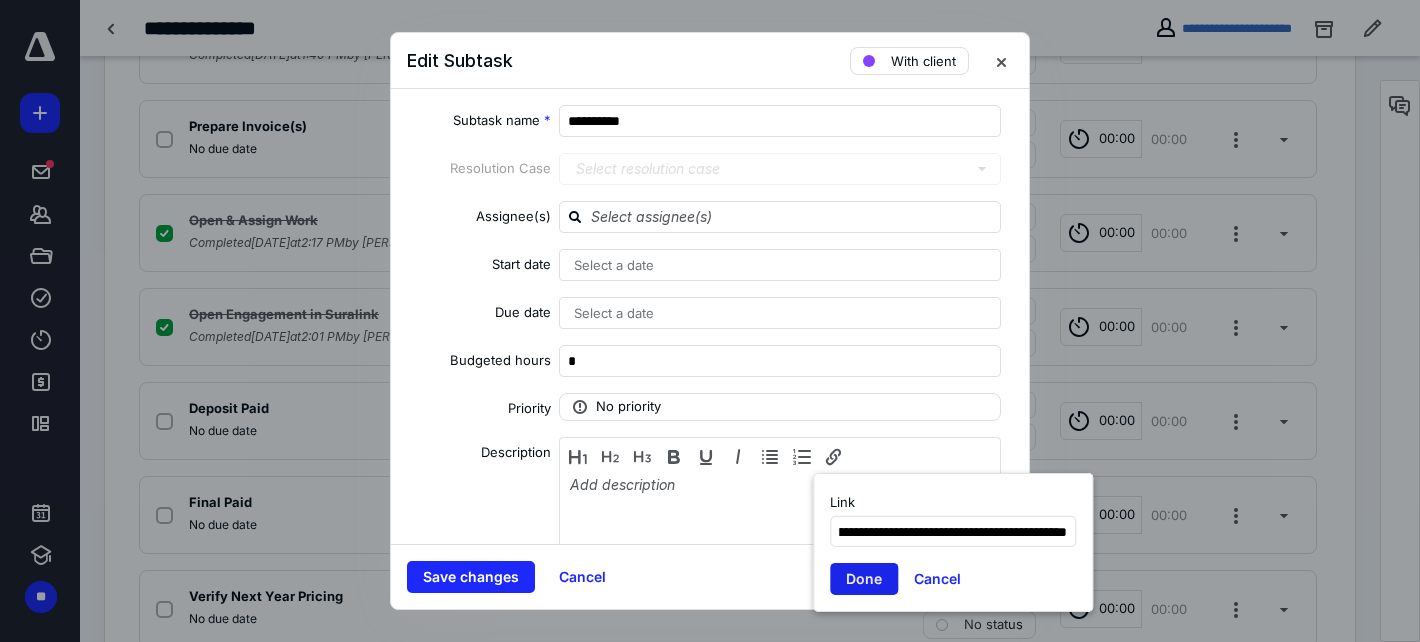 type on "**********" 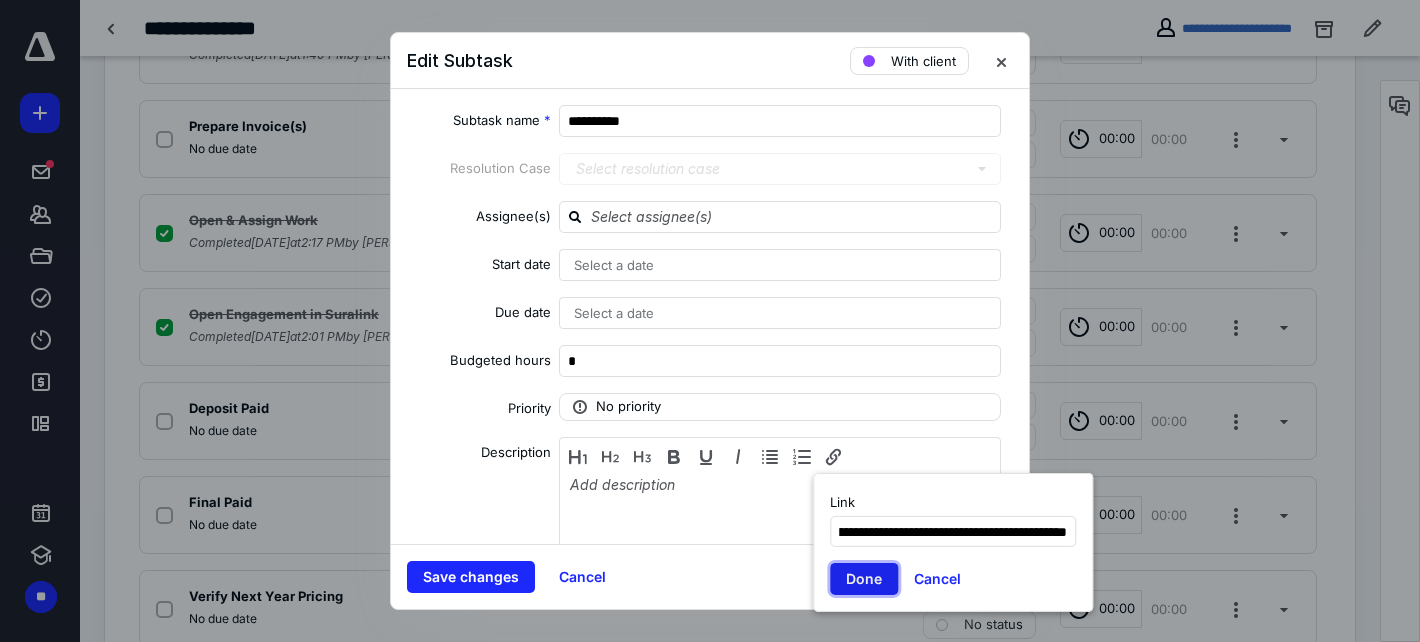 click on "Done" at bounding box center (864, 579) 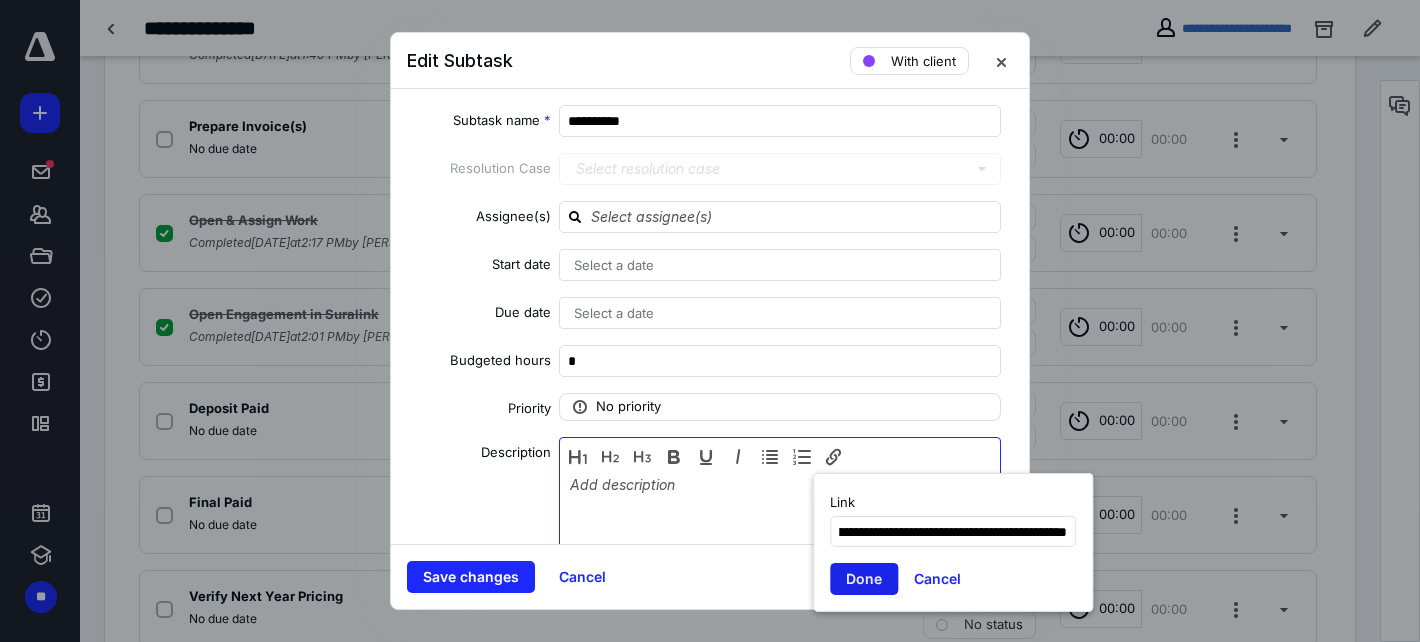 type 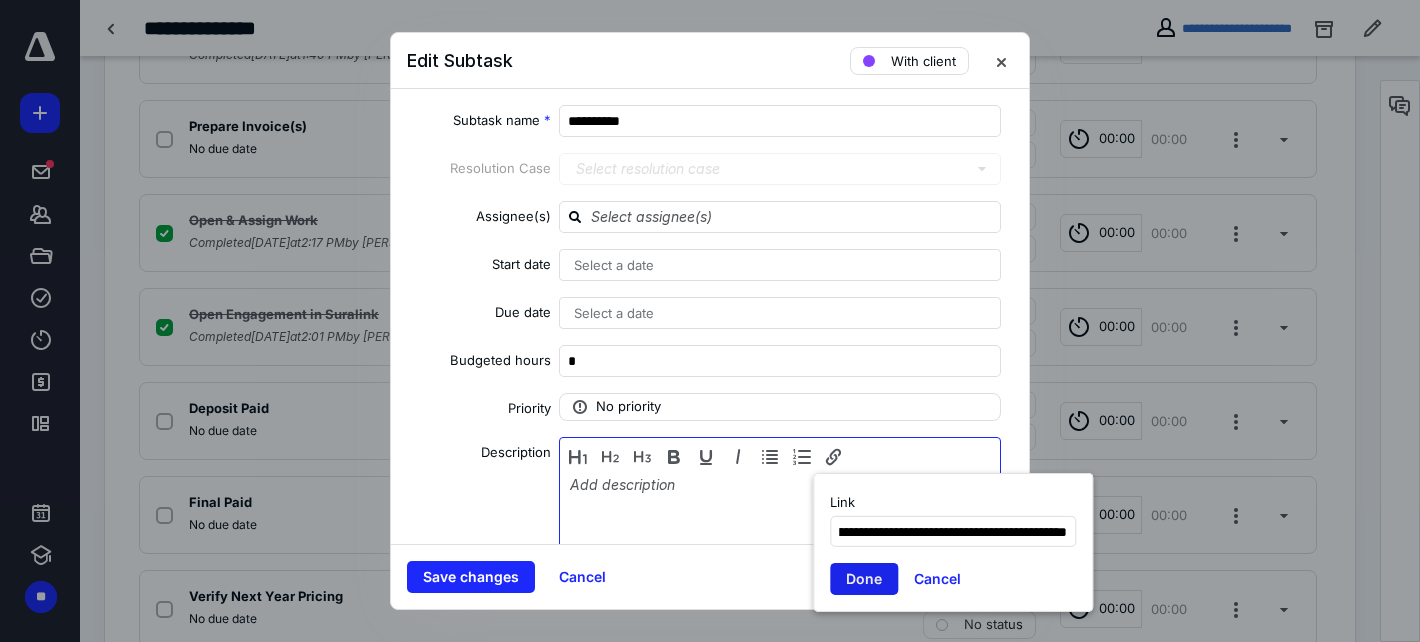 type 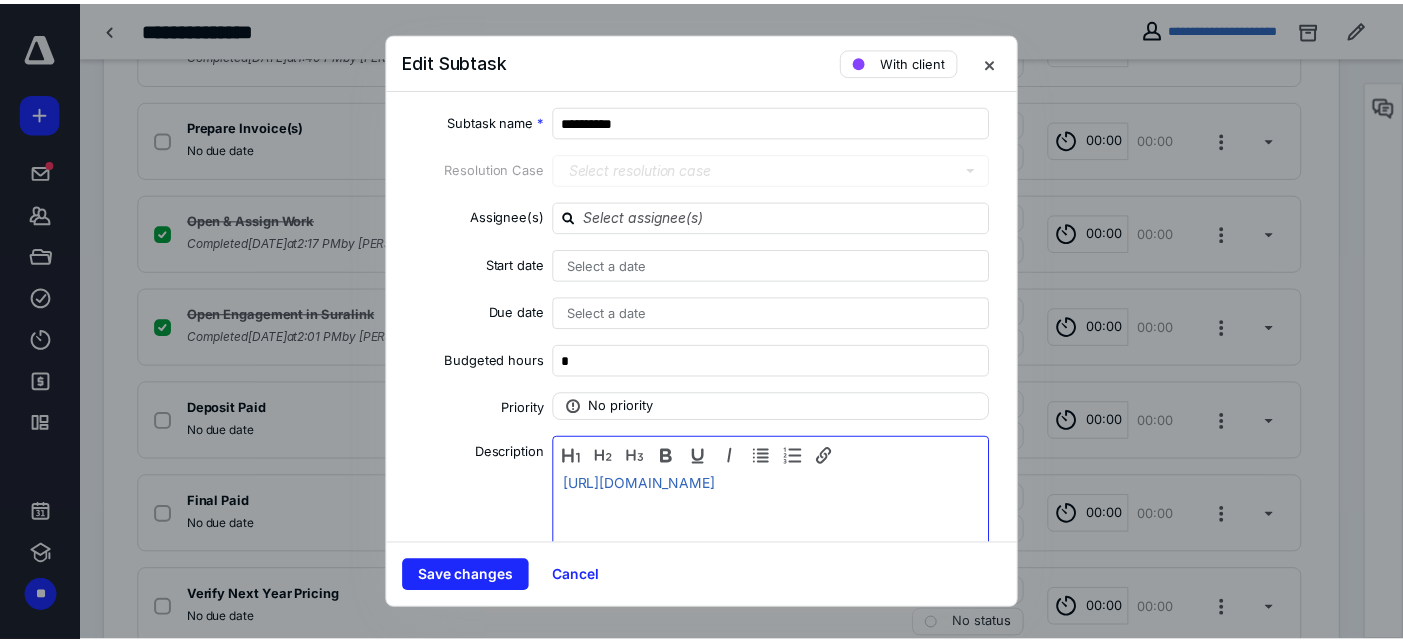 scroll, scrollTop: 0, scrollLeft: 0, axis: both 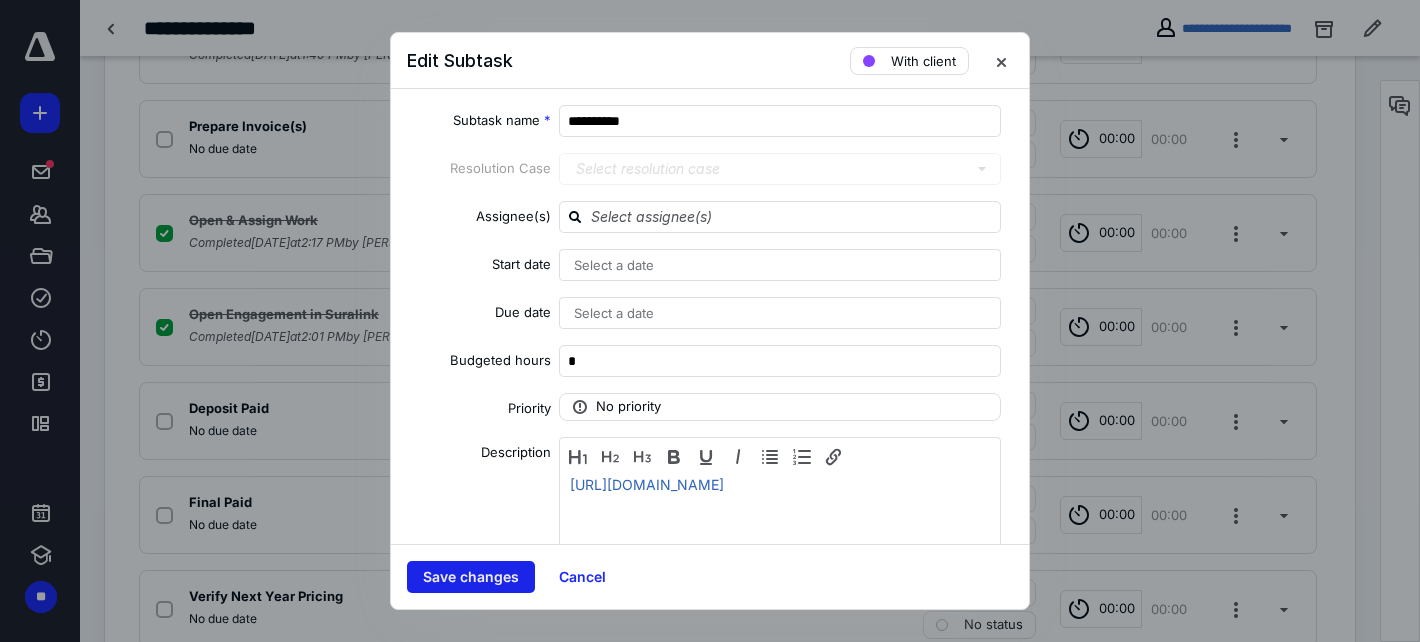 click on "Save changes" at bounding box center (471, 577) 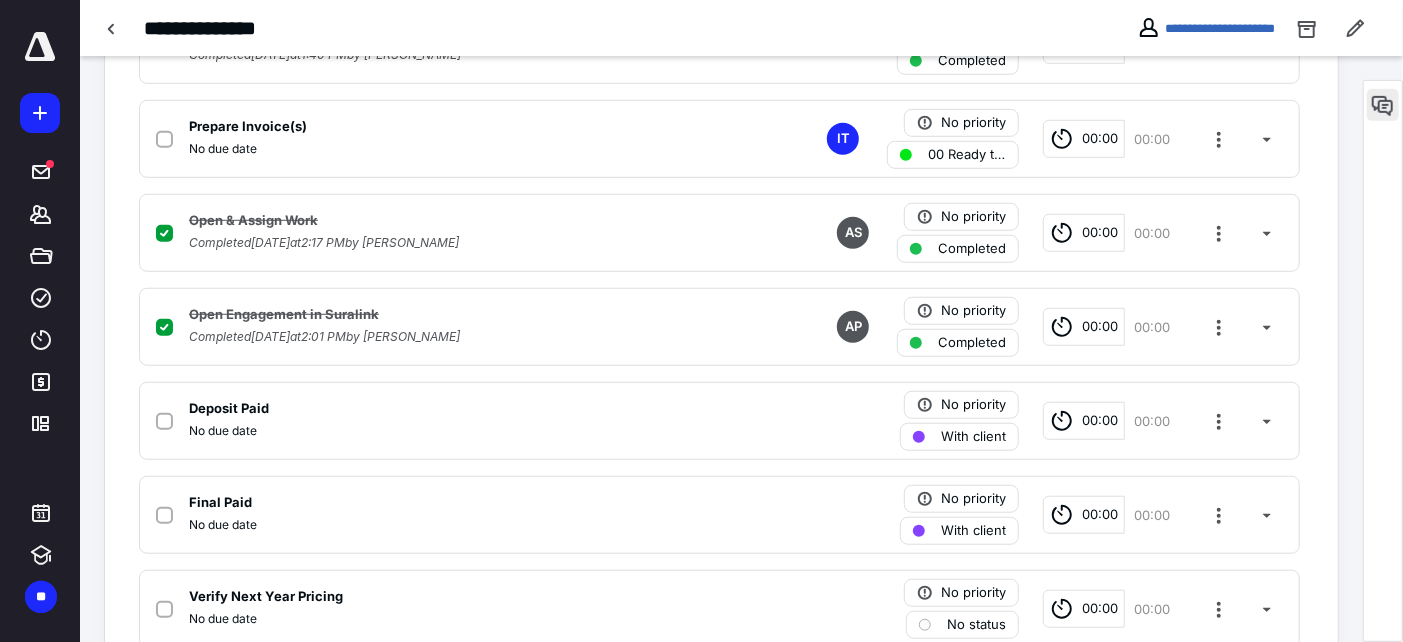 click at bounding box center (1383, 105) 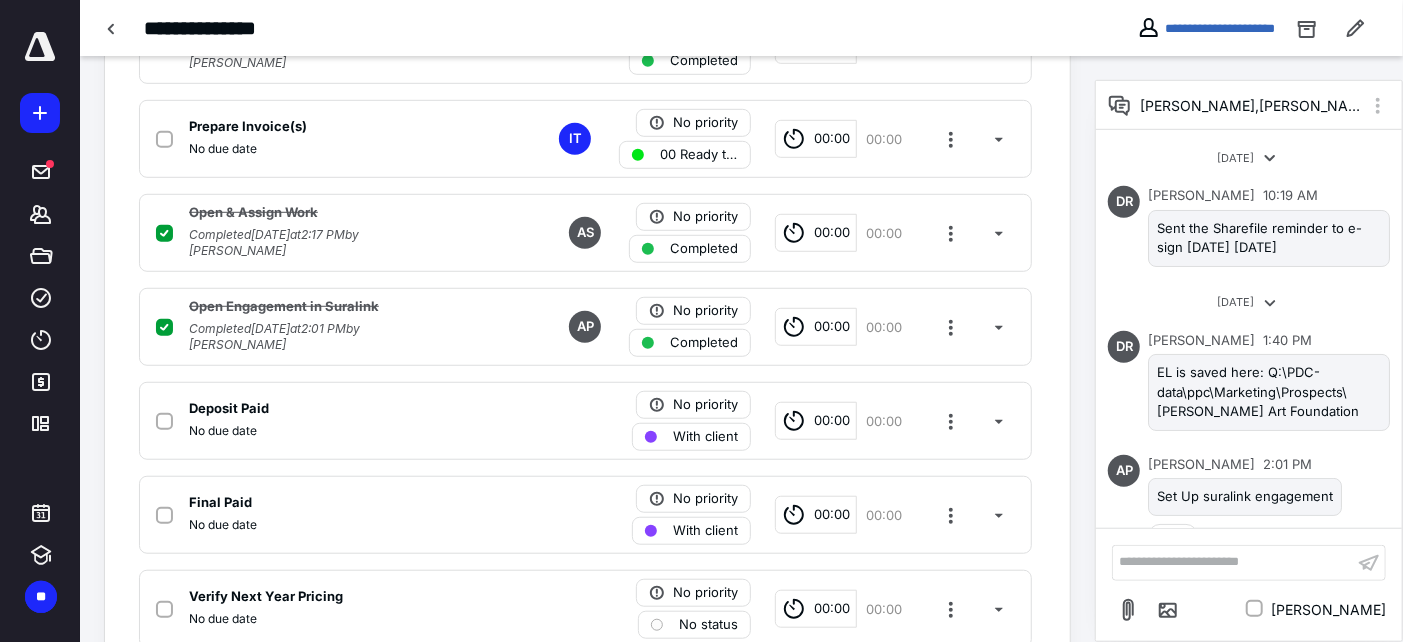 scroll, scrollTop: 288, scrollLeft: 0, axis: vertical 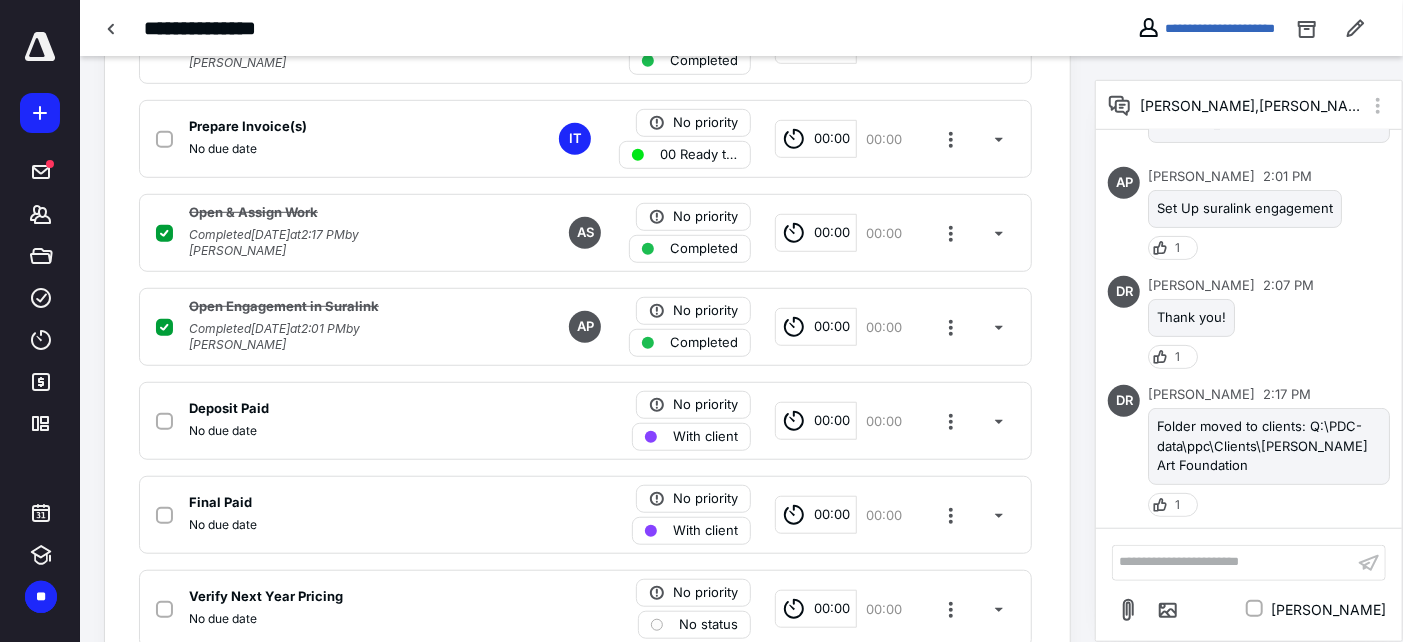 click on "**********" at bounding box center [1233, 562] 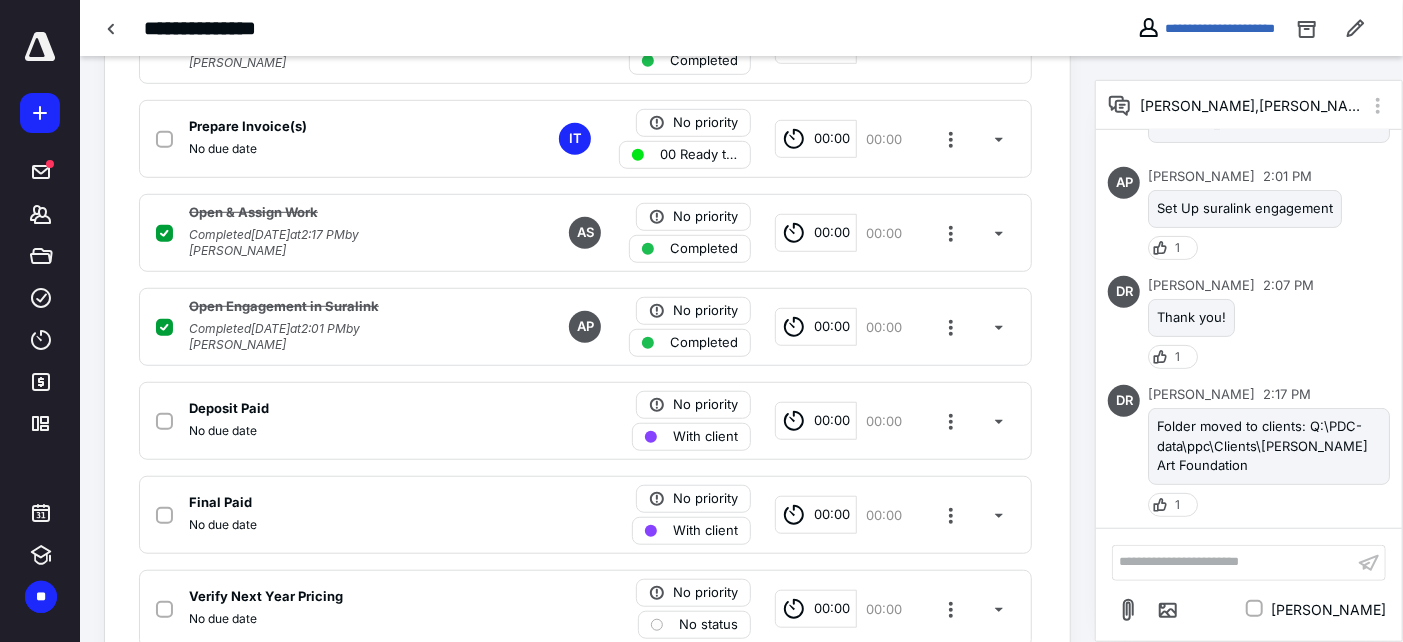 scroll, scrollTop: 816, scrollLeft: 0, axis: vertical 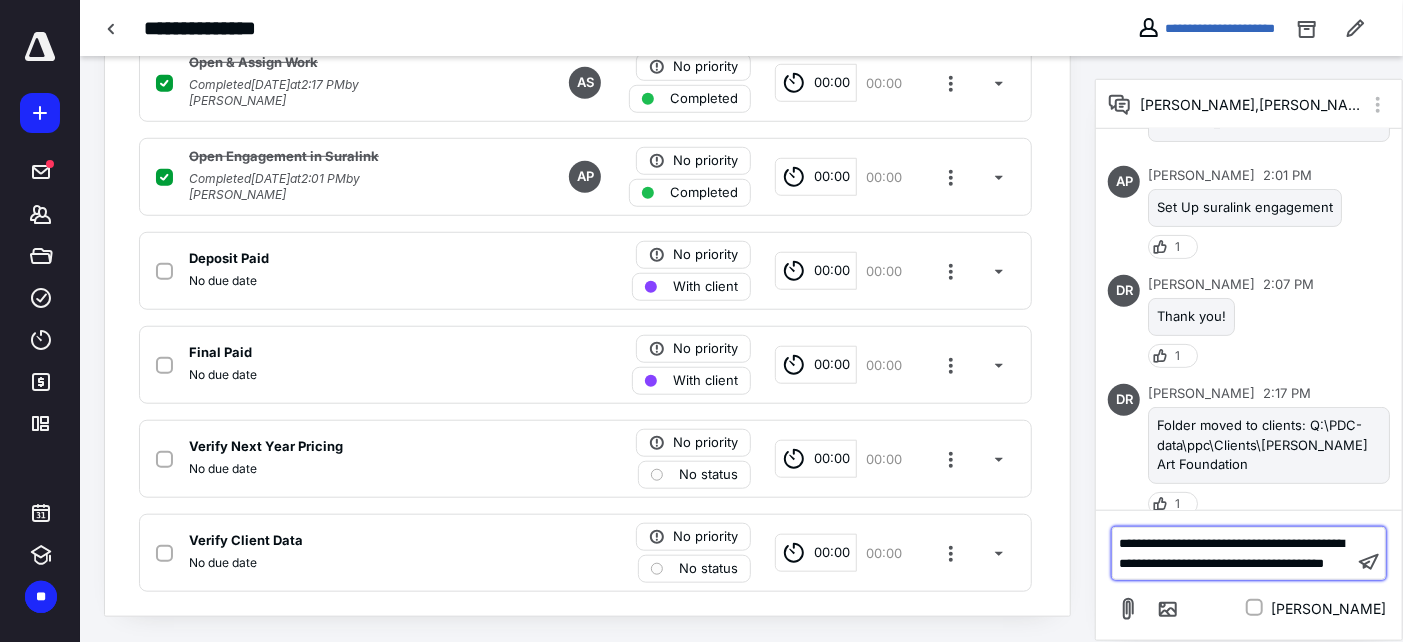 click on "**********" at bounding box center (1233, 553) 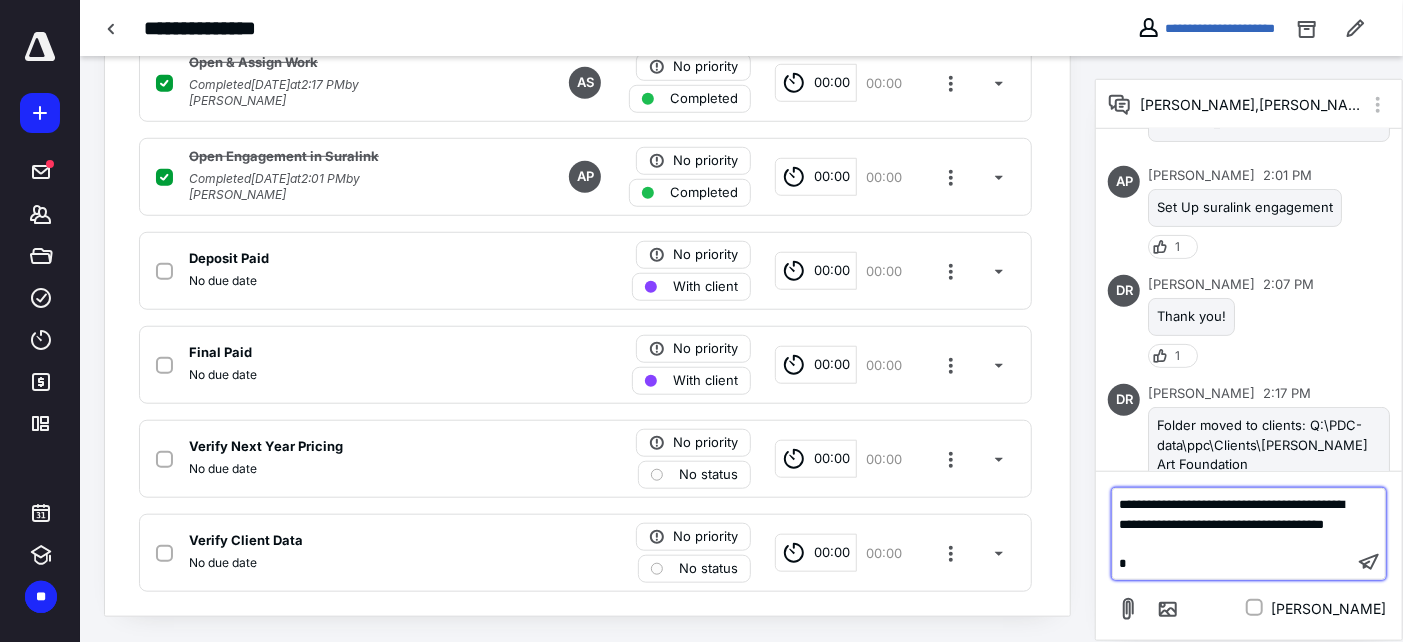 type 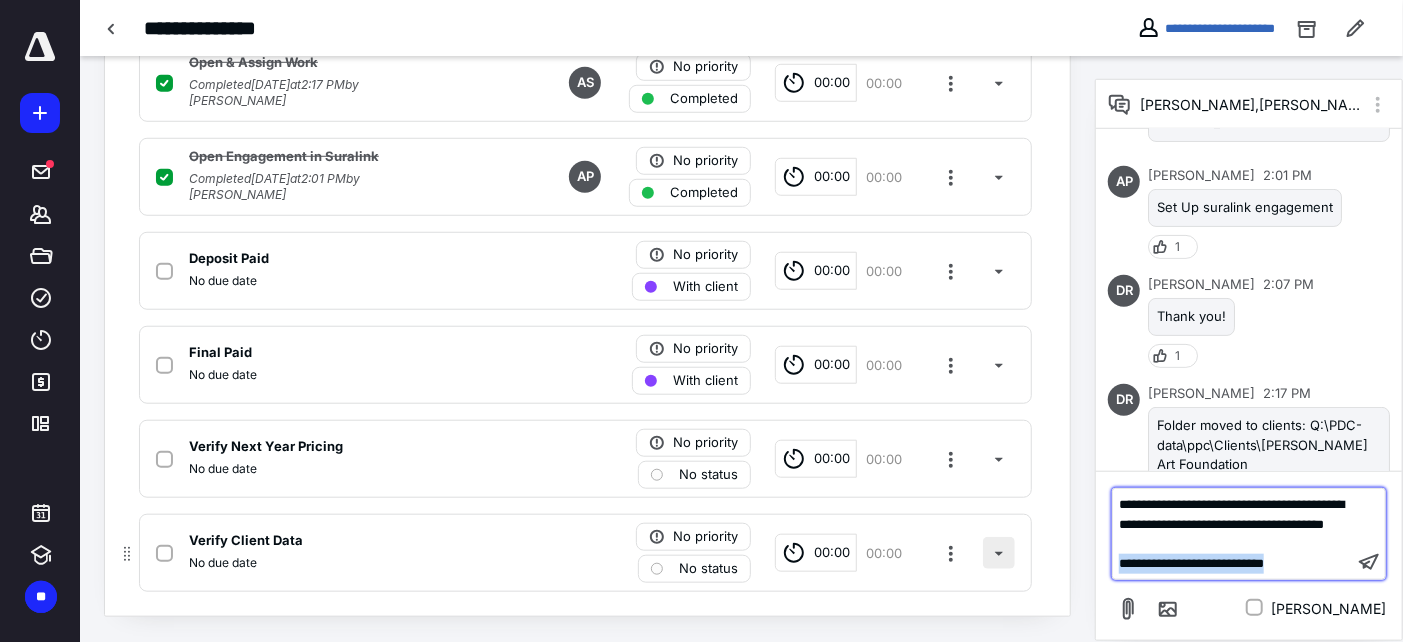 drag, startPoint x: 1300, startPoint y: 556, endPoint x: 1013, endPoint y: 557, distance: 287.00174 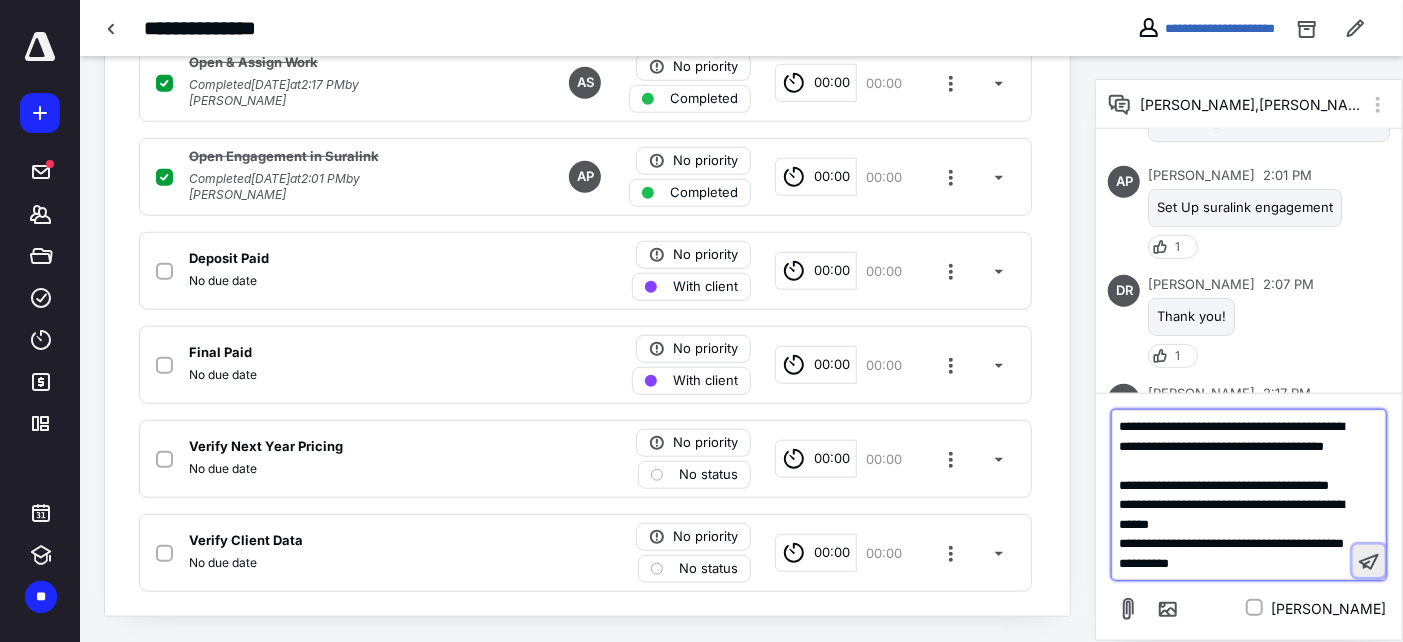 click at bounding box center [1369, 561] 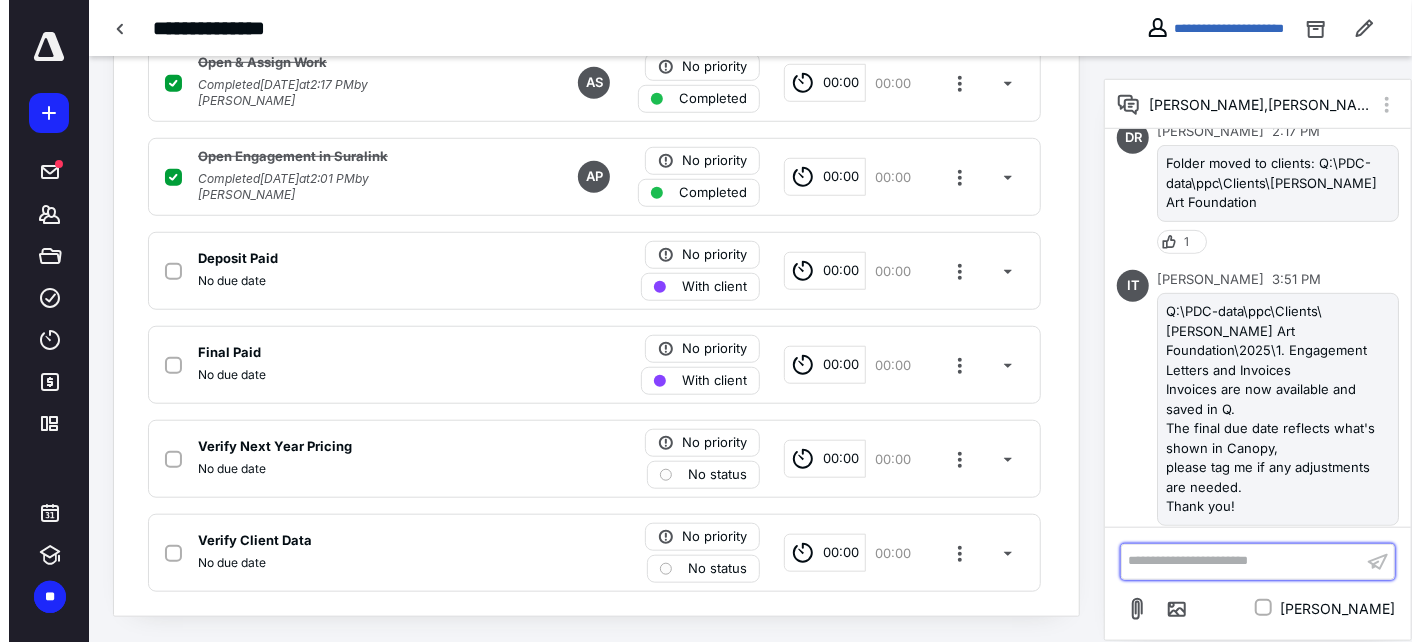 scroll, scrollTop: 705, scrollLeft: 0, axis: vertical 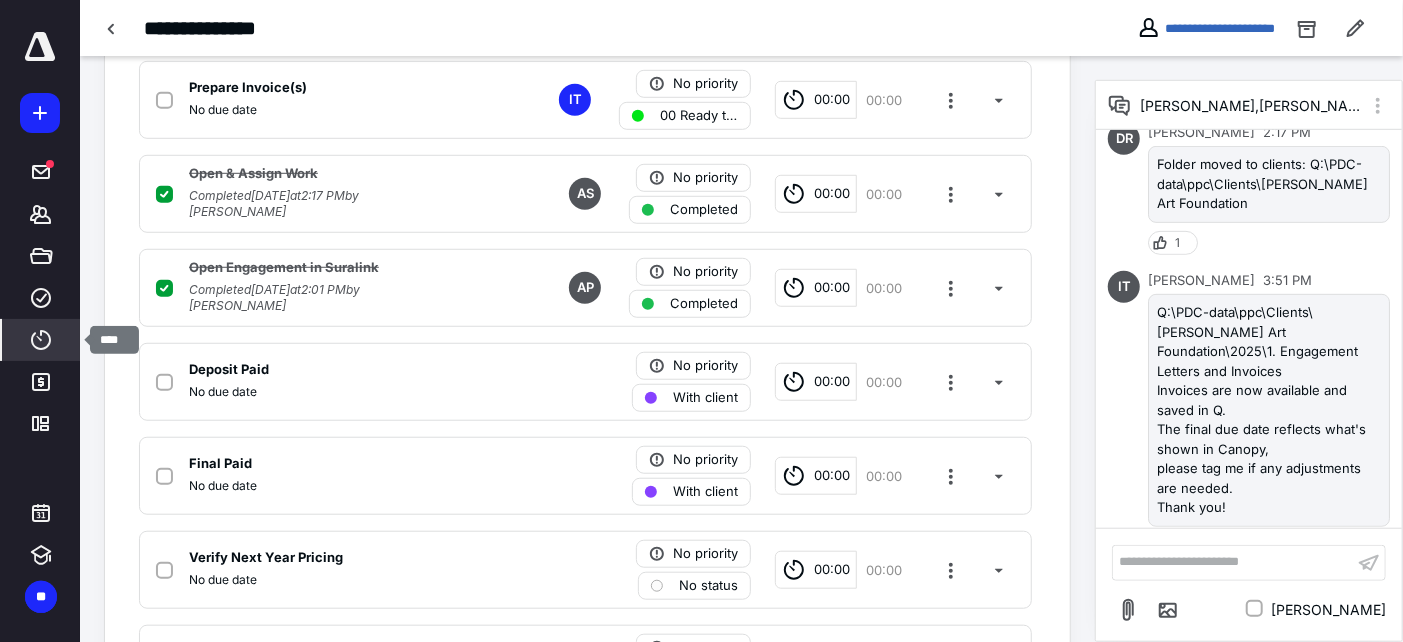 click 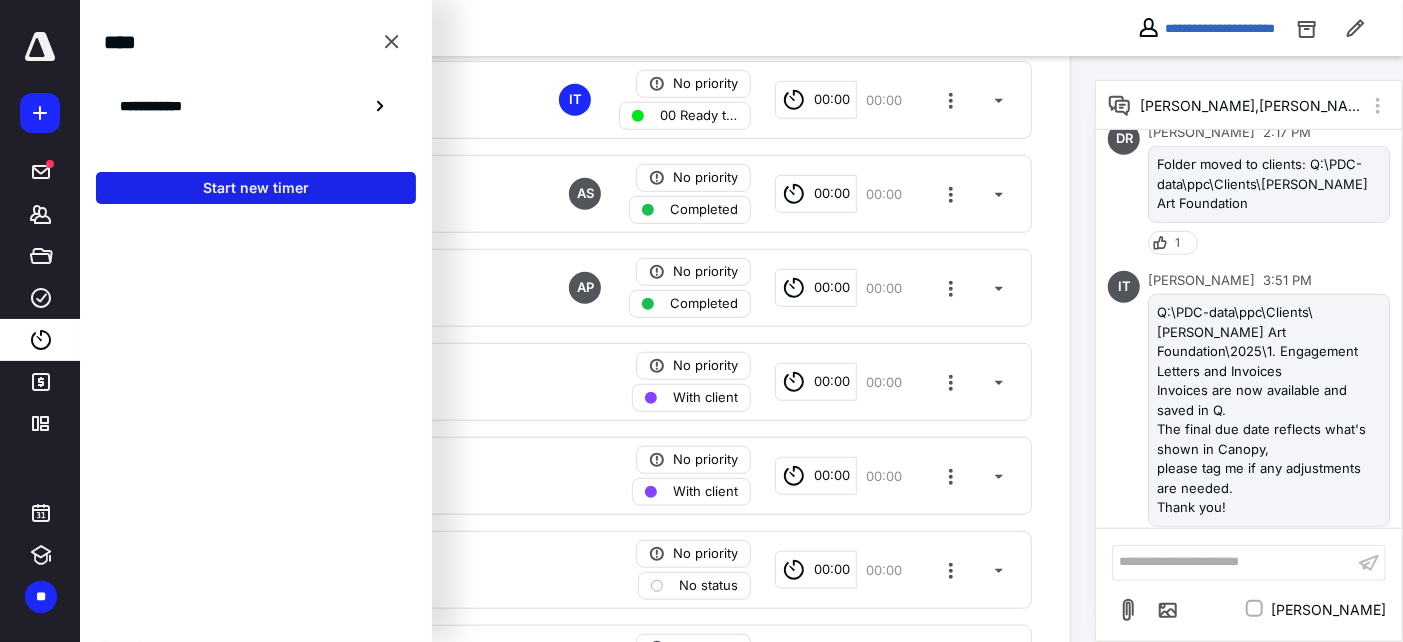 click on "Start new timer" at bounding box center (256, 188) 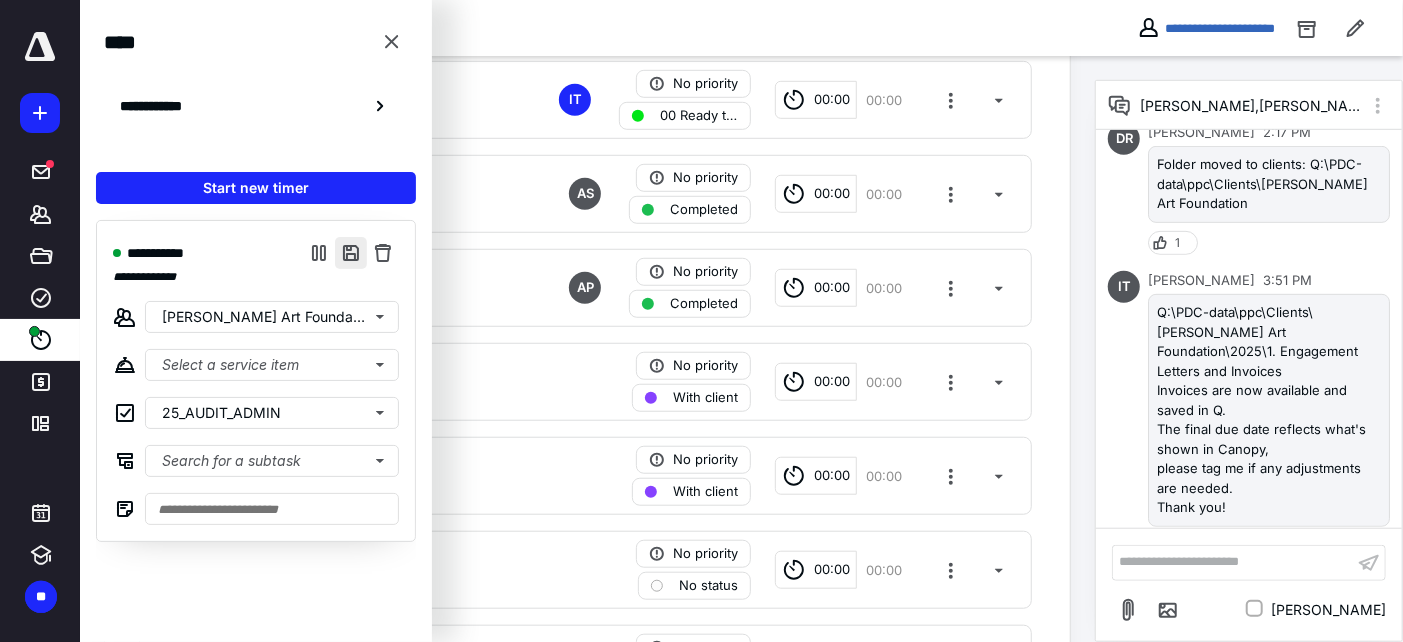 click at bounding box center [351, 253] 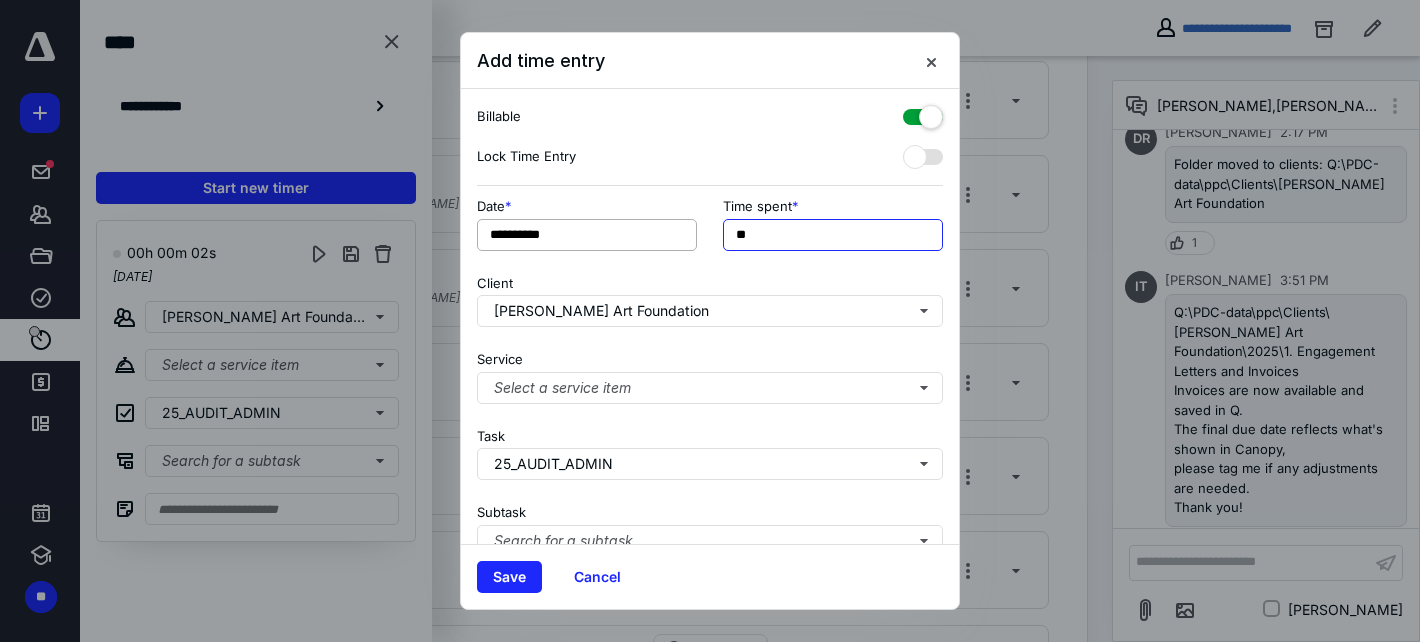 drag, startPoint x: 738, startPoint y: 237, endPoint x: 682, endPoint y: 236, distance: 56.008926 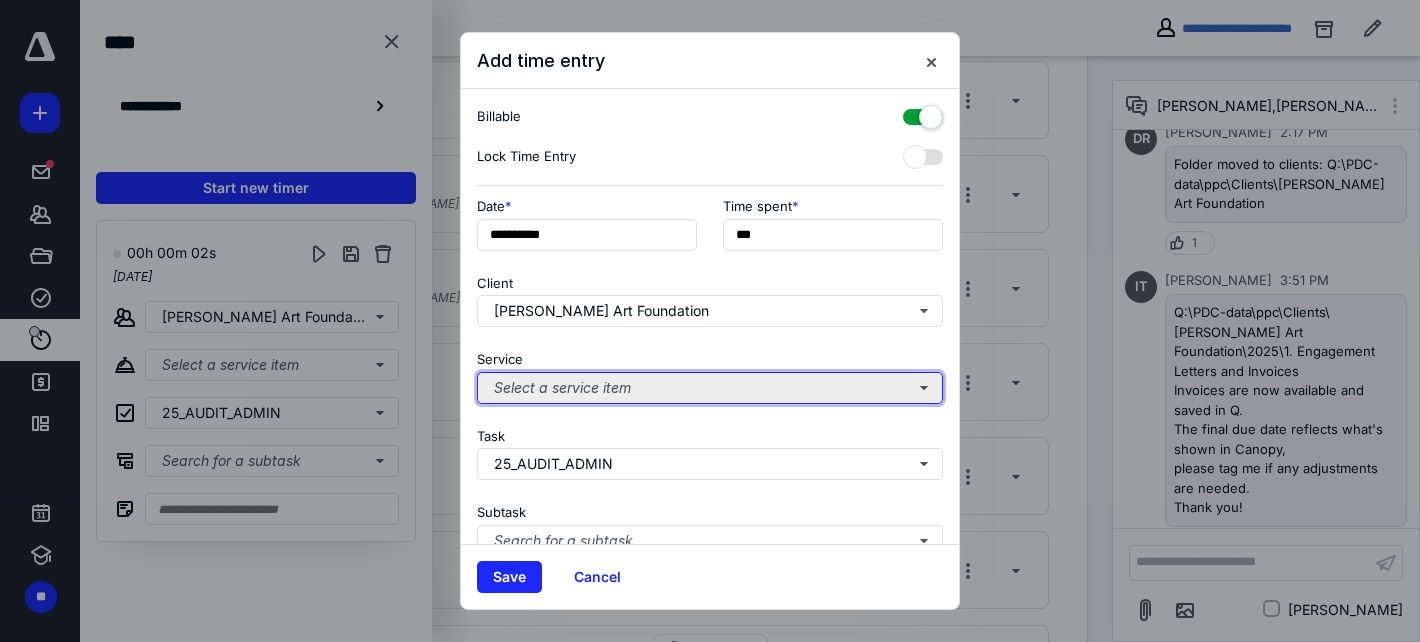 click on "Select a service item" at bounding box center [710, 388] 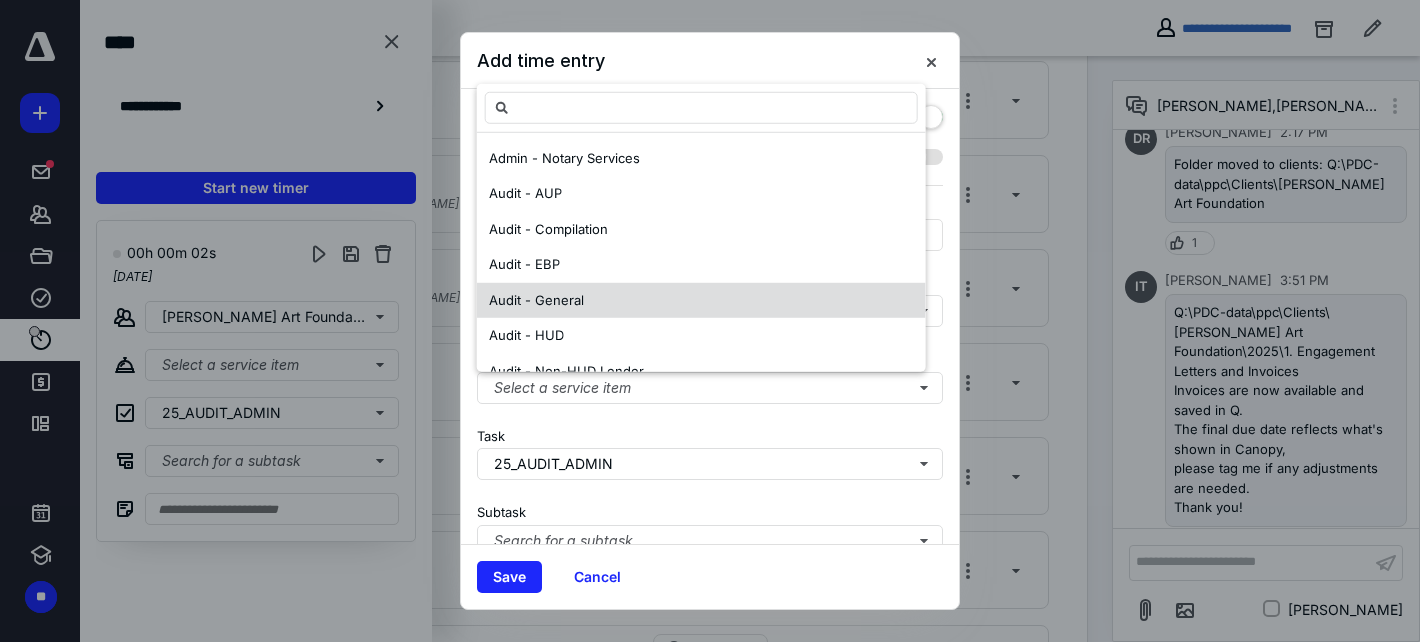 drag, startPoint x: 657, startPoint y: 260, endPoint x: 655, endPoint y: 287, distance: 27.073973 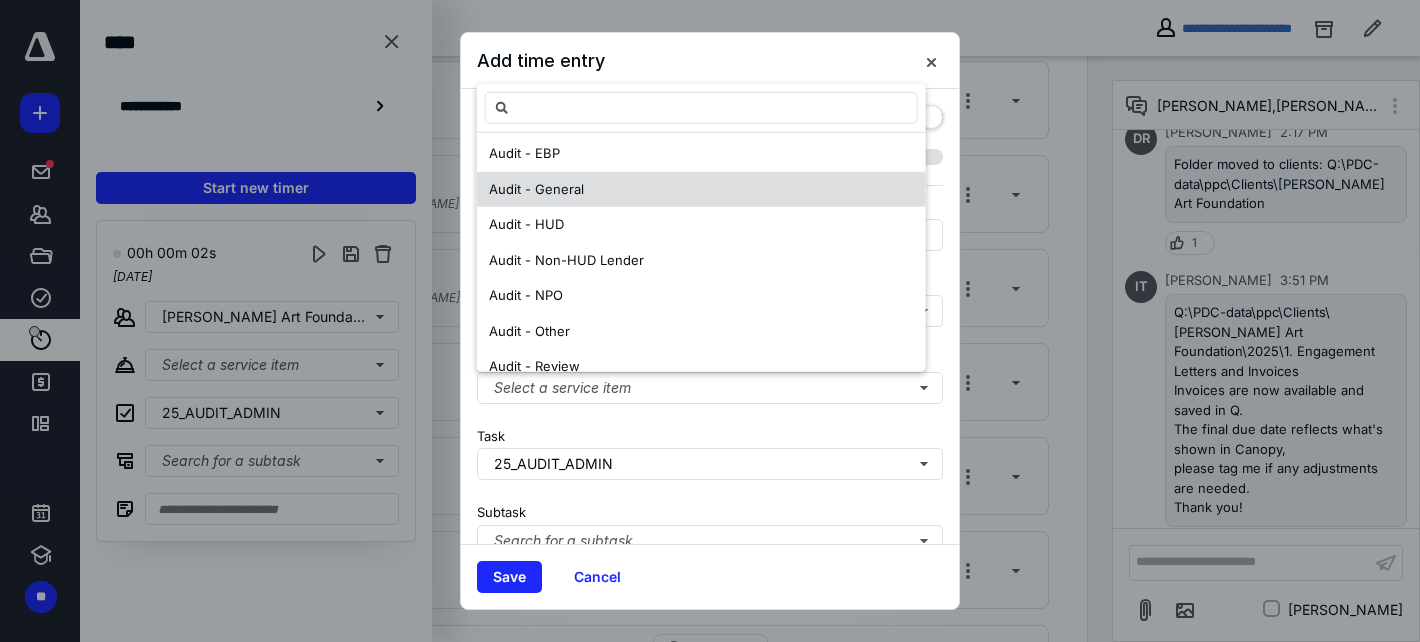 click on "Audit - NPO" at bounding box center (701, 296) 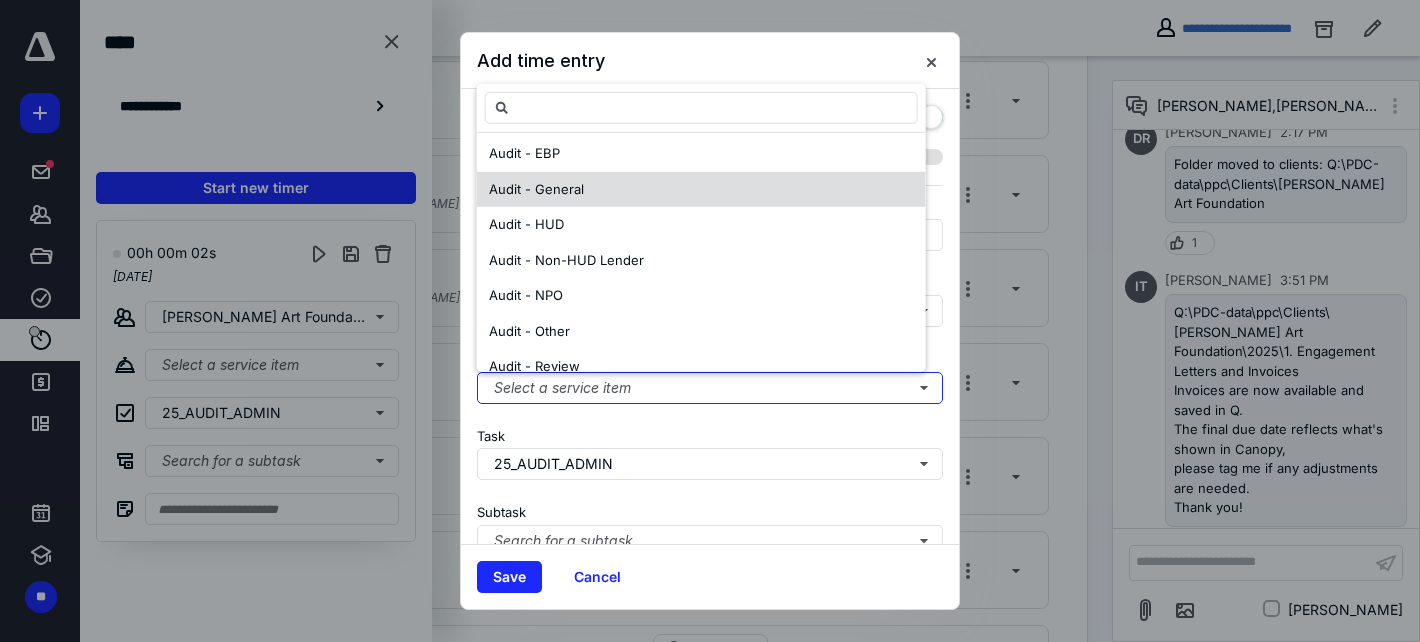 scroll, scrollTop: 0, scrollLeft: 0, axis: both 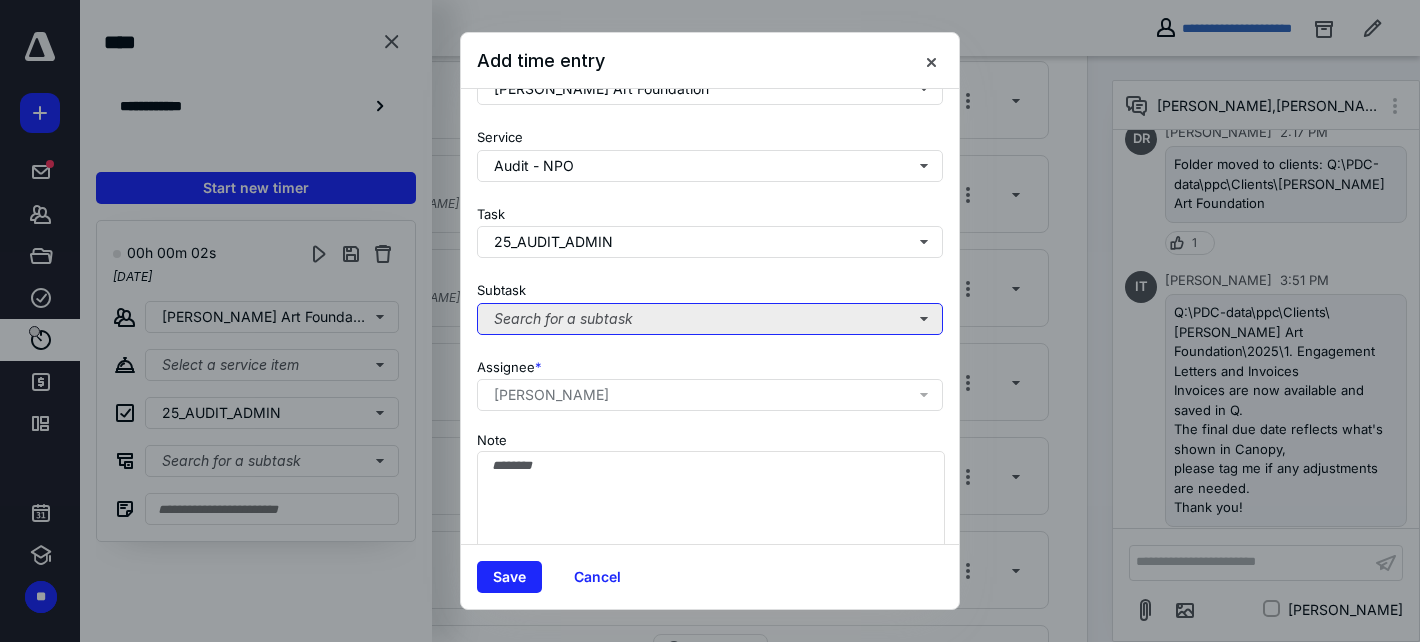 click on "Search for a subtask" at bounding box center [710, 319] 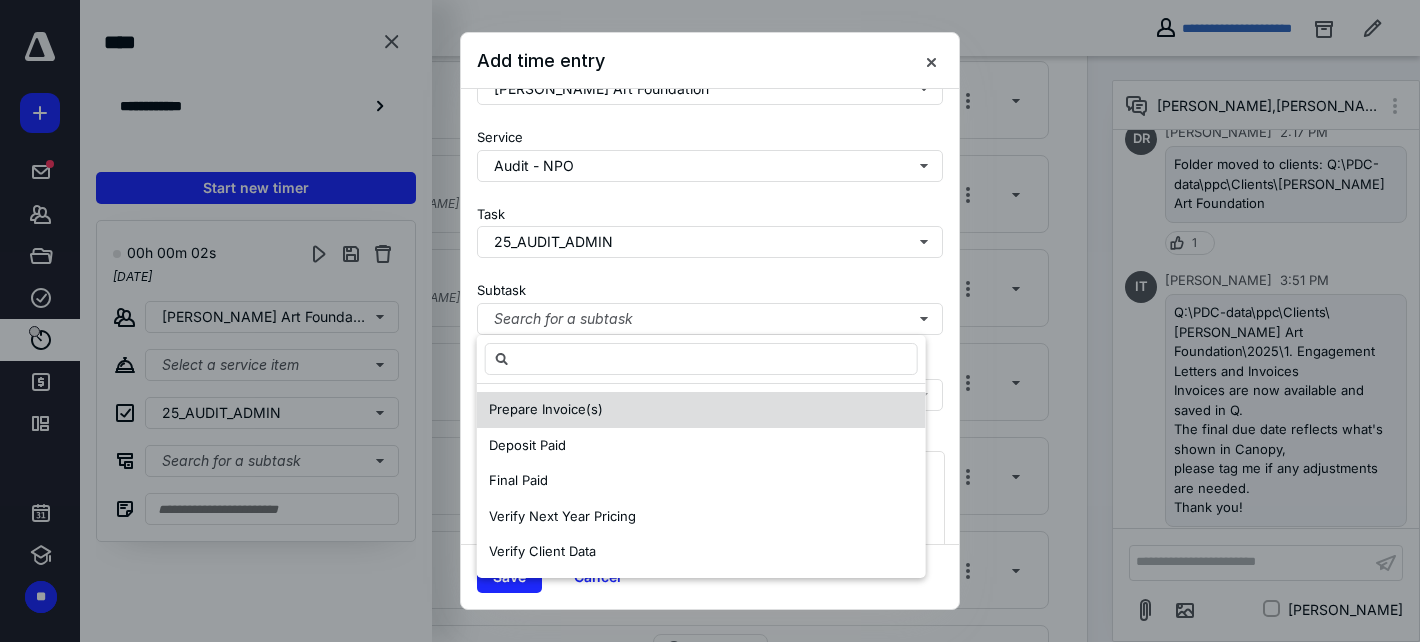 click on "Prepare Invoice(s)" at bounding box center [701, 410] 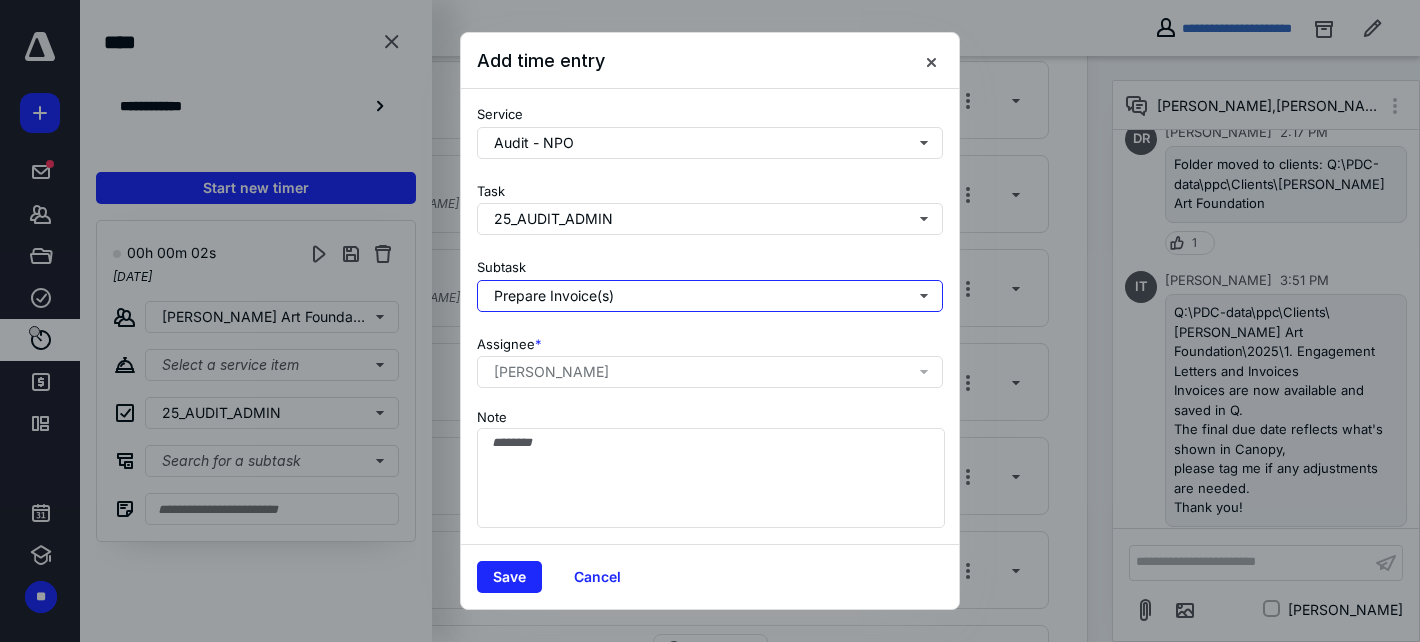 scroll, scrollTop: 37, scrollLeft: 0, axis: vertical 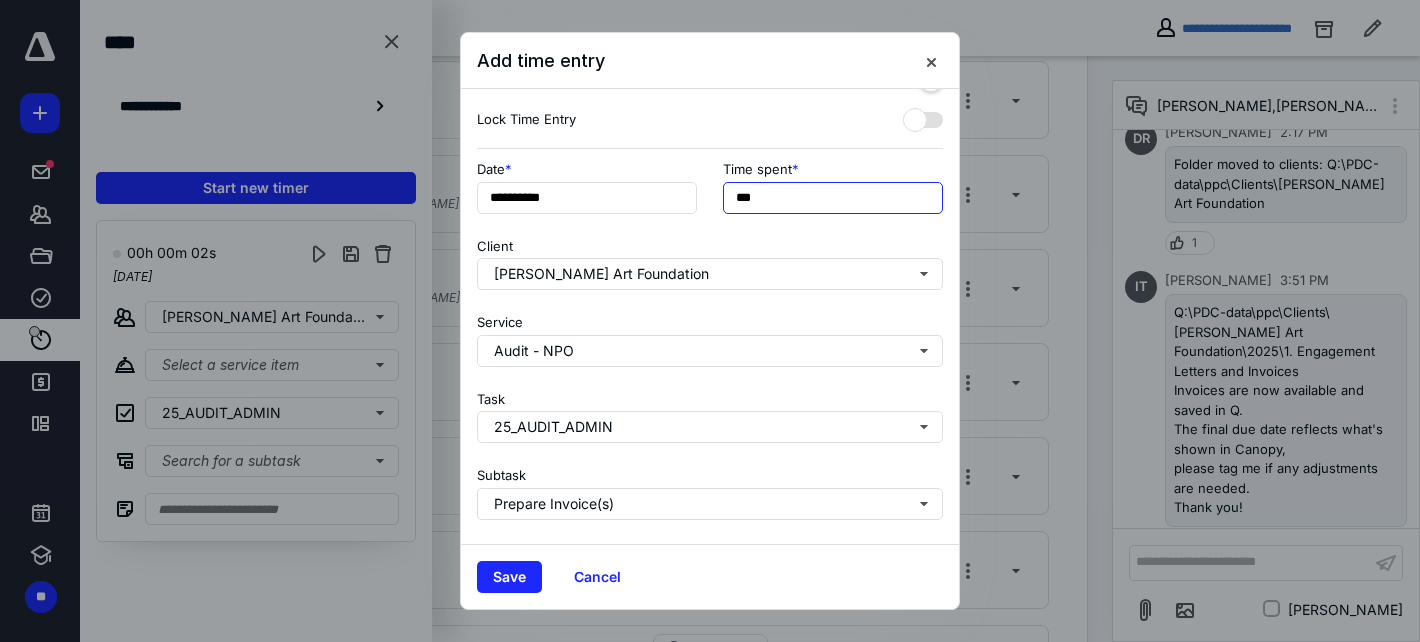 drag, startPoint x: 746, startPoint y: 204, endPoint x: 728, endPoint y: 203, distance: 18.027756 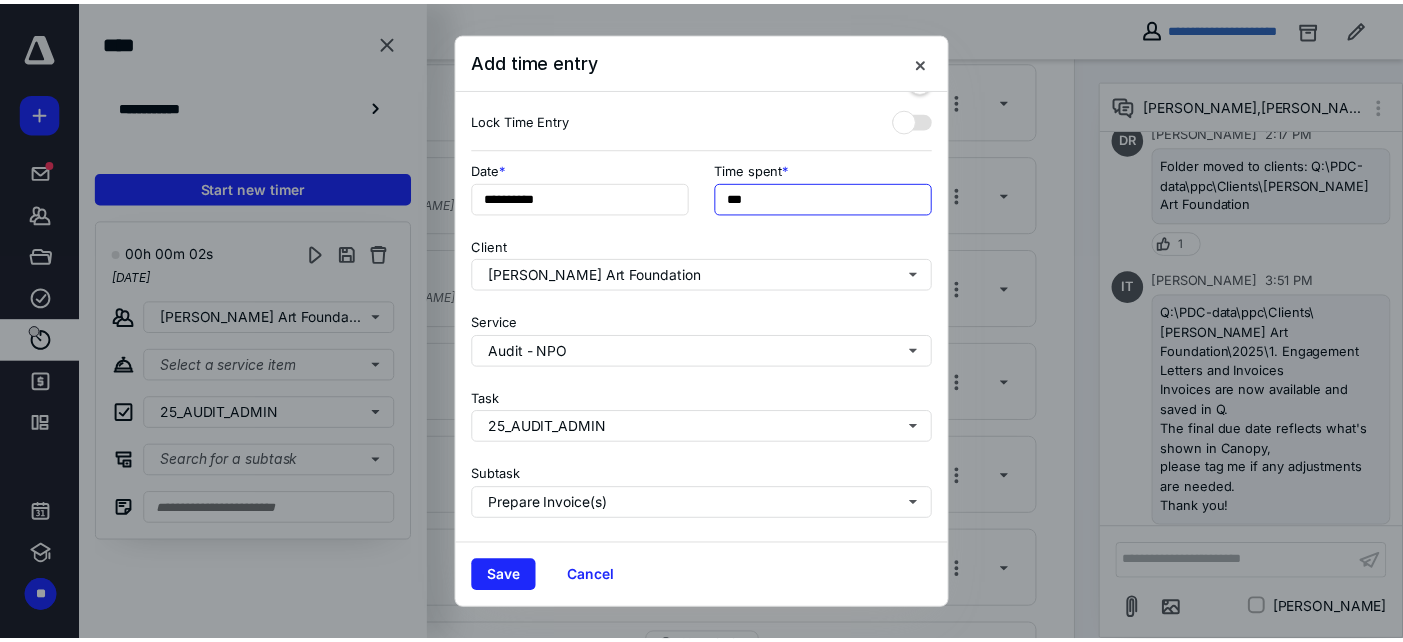 scroll, scrollTop: 260, scrollLeft: 0, axis: vertical 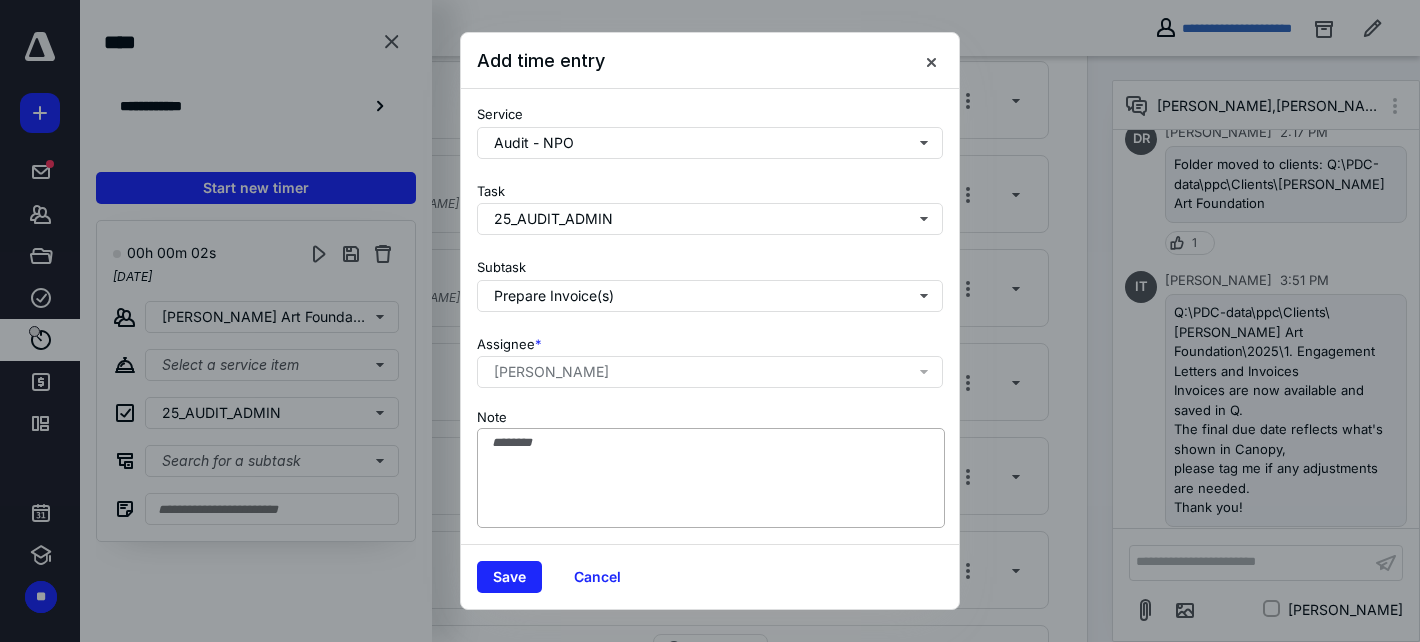 type on "***" 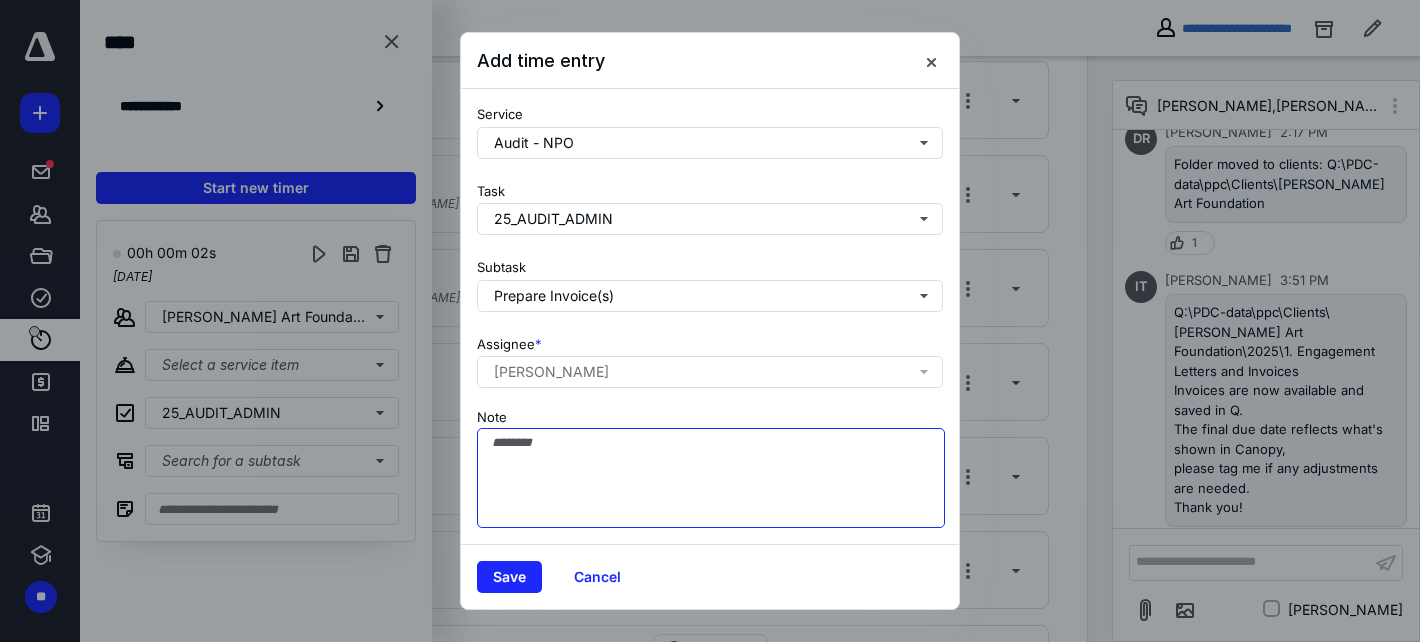click on "Note" at bounding box center (711, 478) 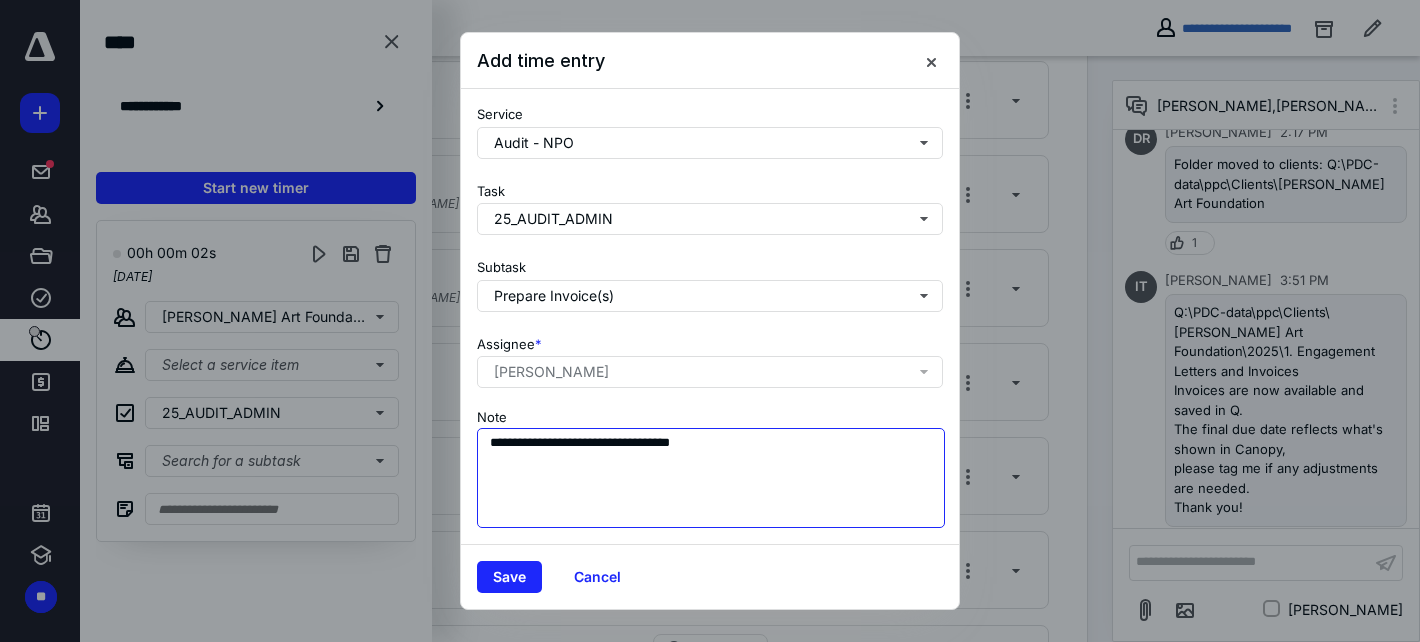 drag, startPoint x: 682, startPoint y: 434, endPoint x: 832, endPoint y: 425, distance: 150.26976 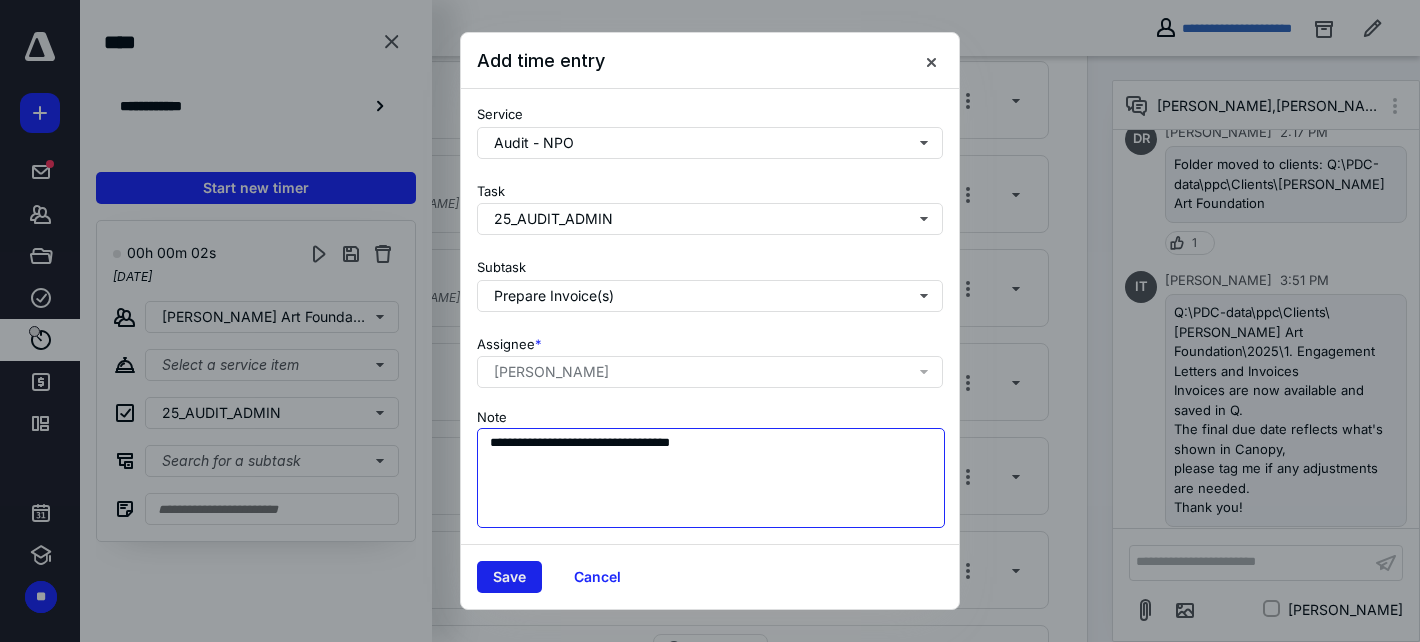type on "**********" 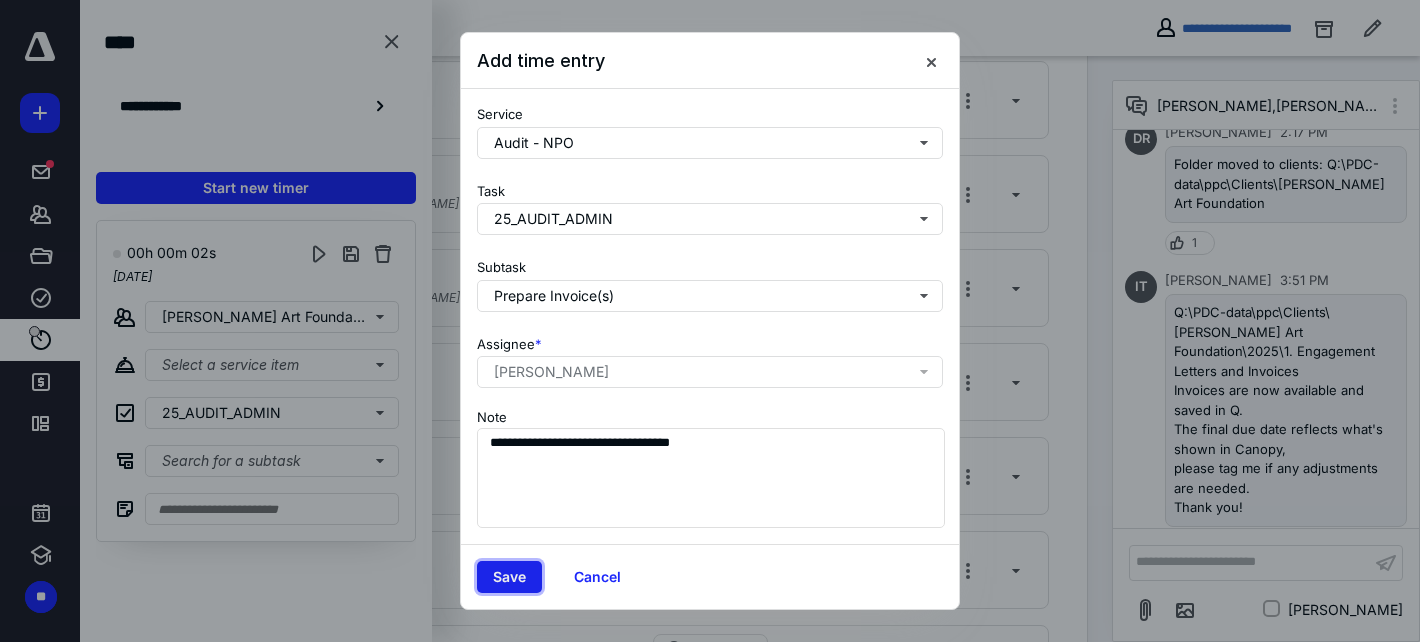 click on "Save" at bounding box center (509, 577) 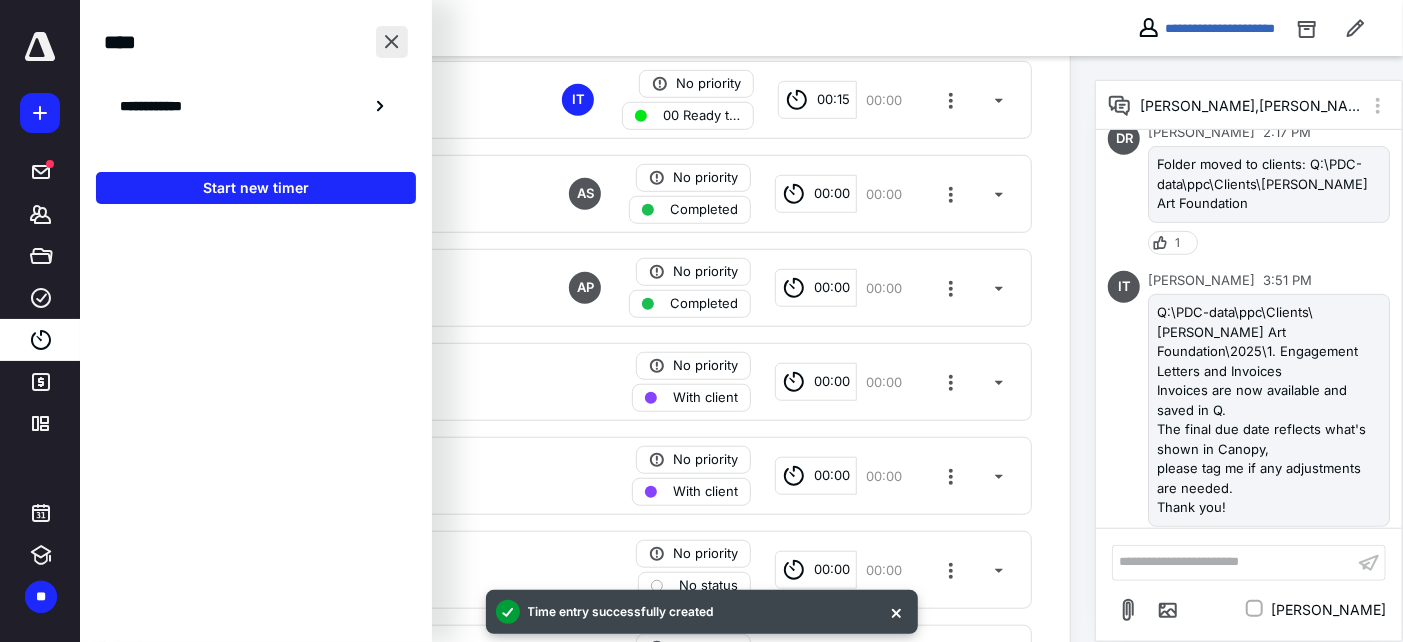 click at bounding box center [392, 42] 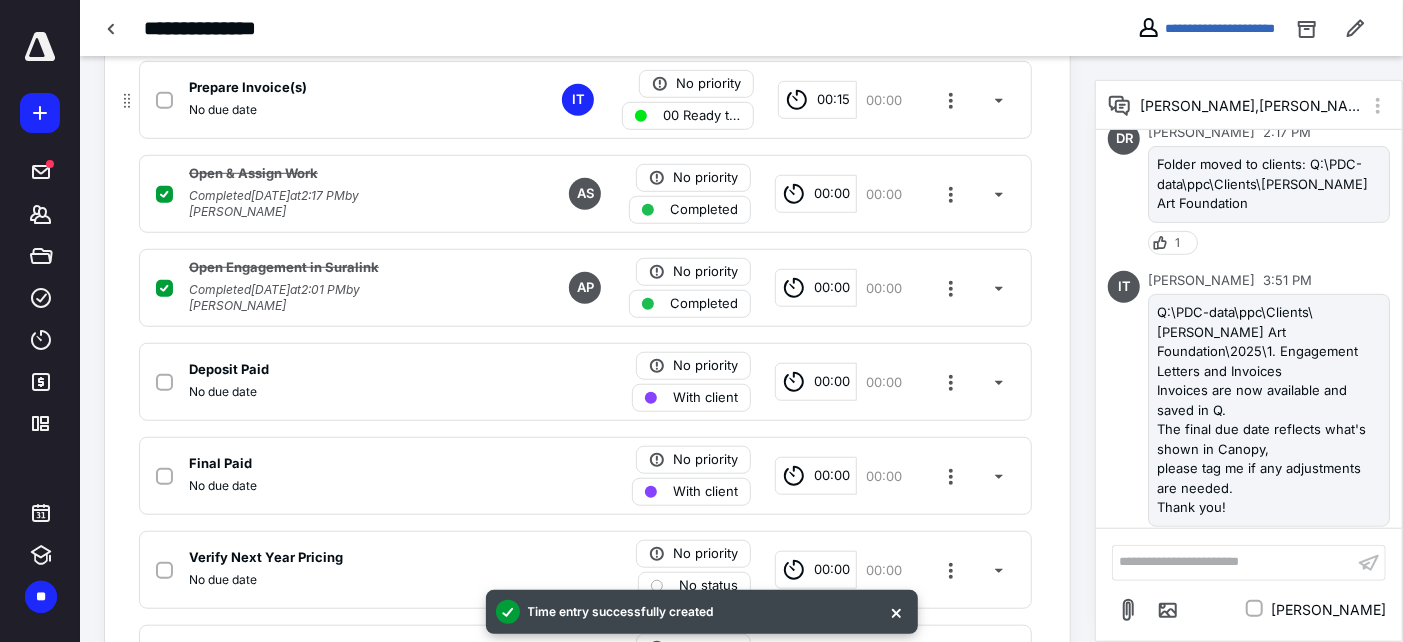 click on "Prepare Invoice(s) No due date IT No priority 00 Ready to Process 00:15 00:00" at bounding box center (585, 100) 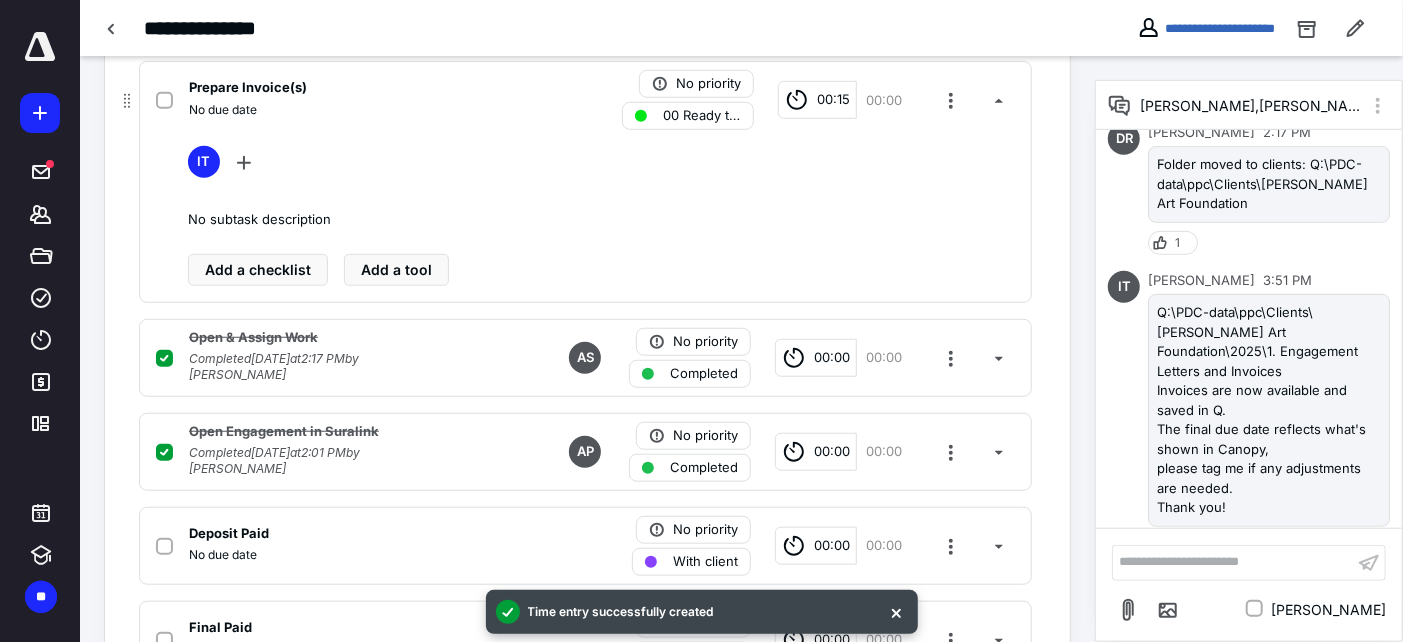 click 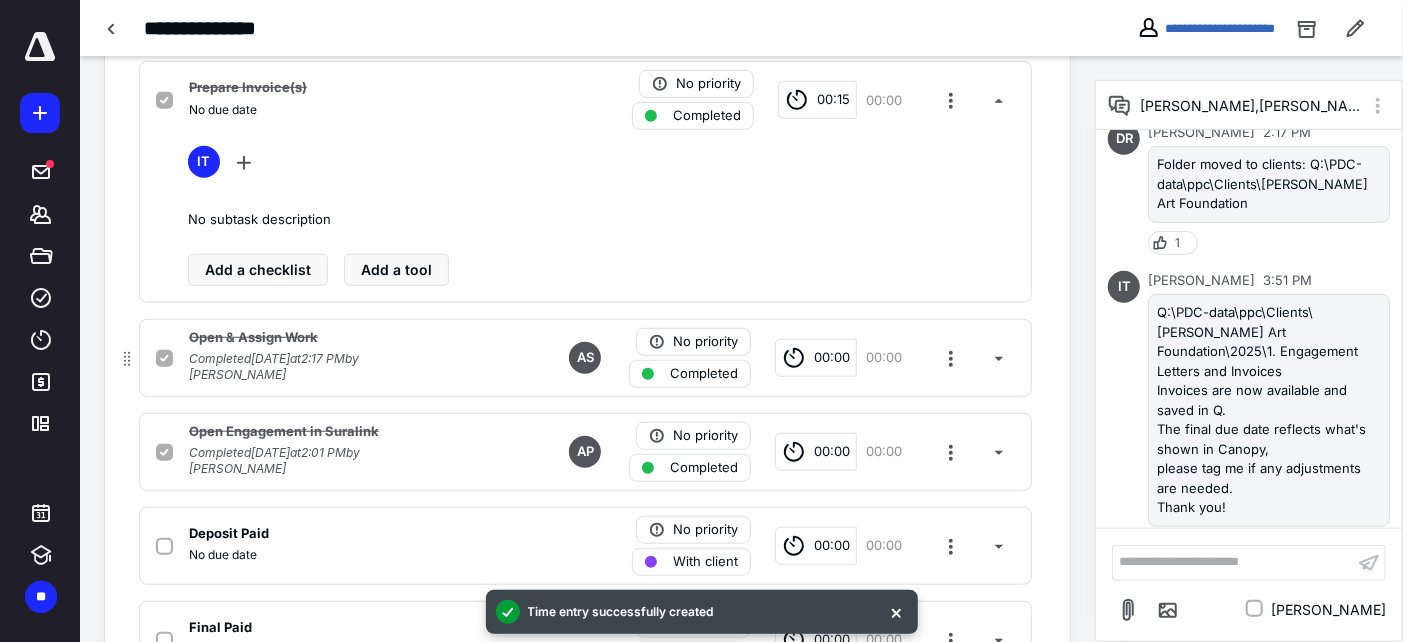 click on "Prepare Invoice(s) No due date No priority Completed 00:15 00:00" at bounding box center [585, 100] 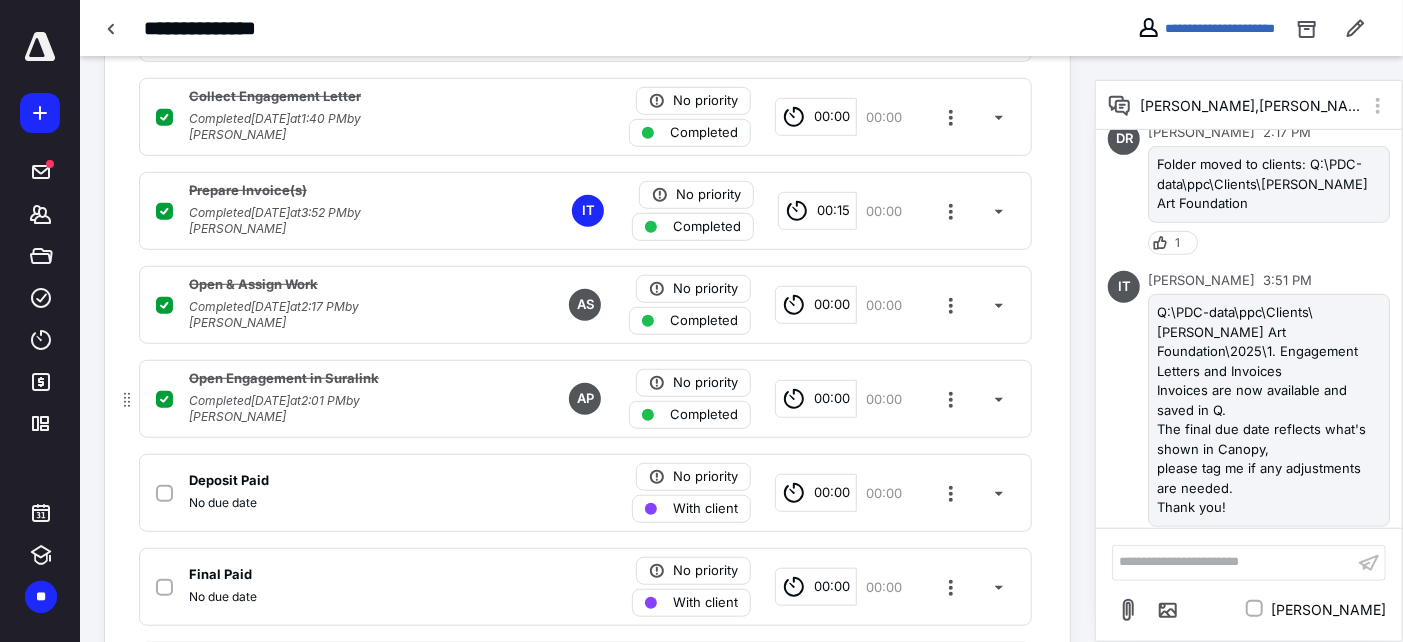 scroll, scrollTop: 483, scrollLeft: 0, axis: vertical 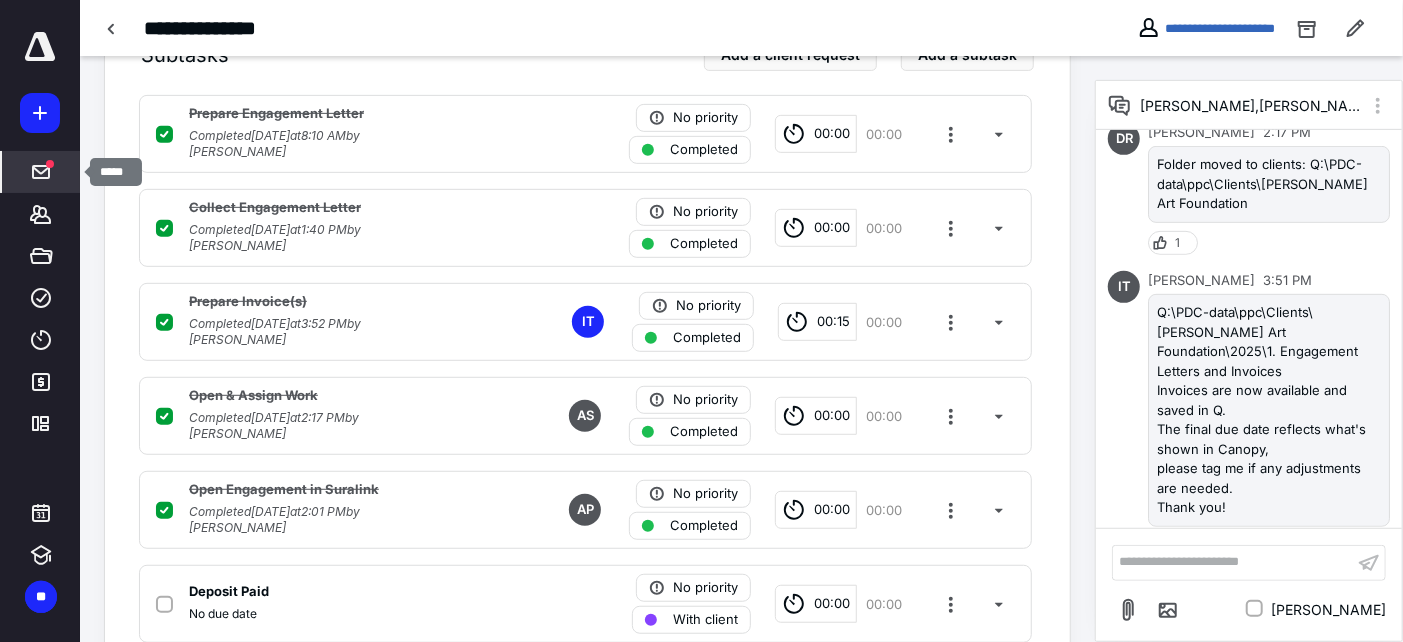 click 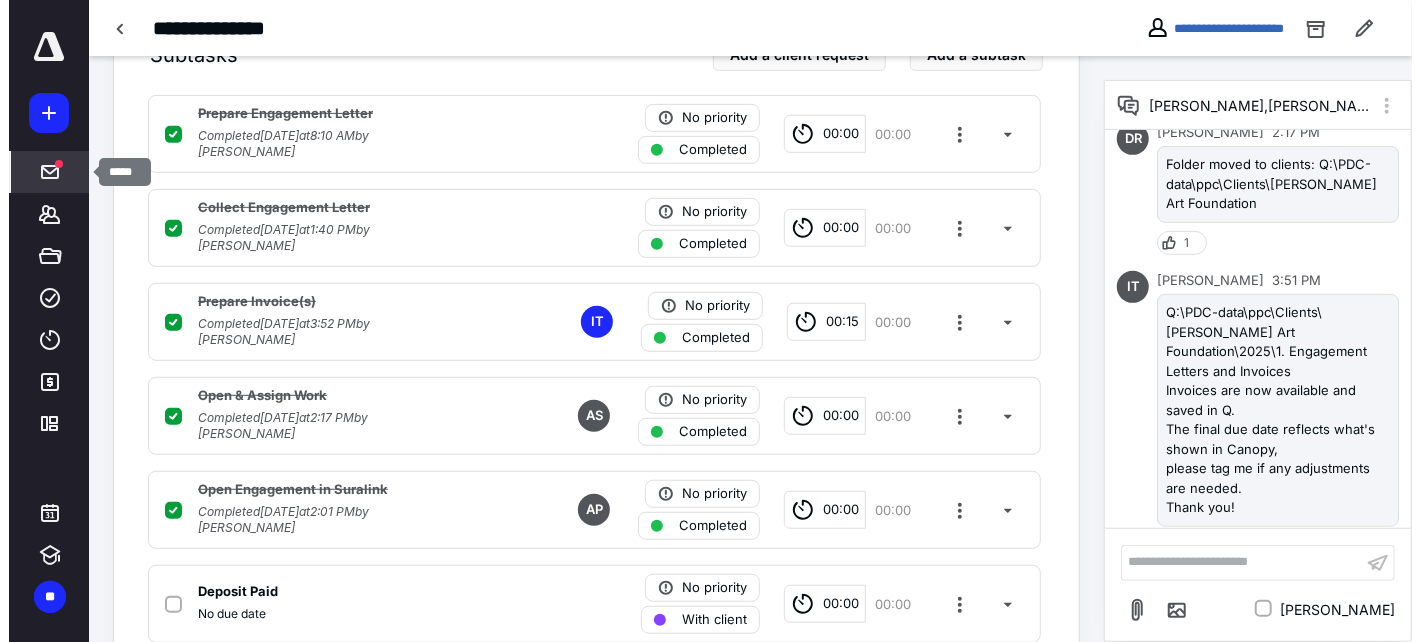 scroll, scrollTop: 0, scrollLeft: 0, axis: both 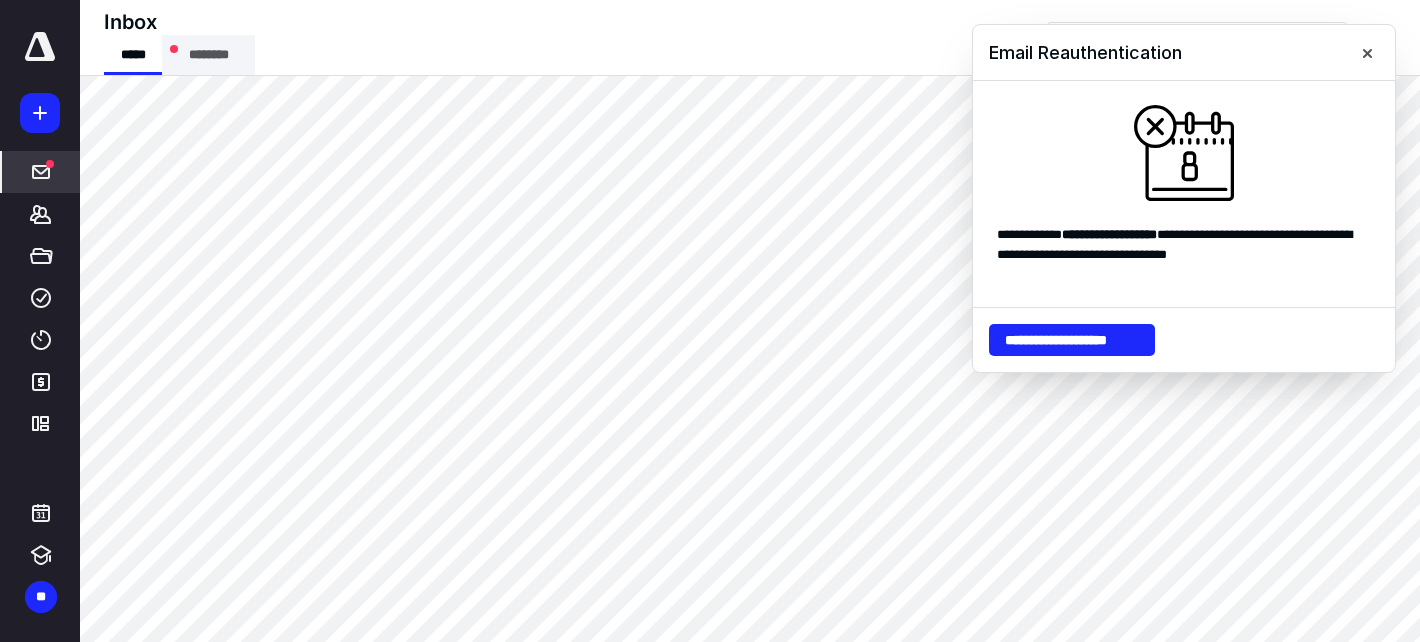 click on "********" at bounding box center (208, 55) 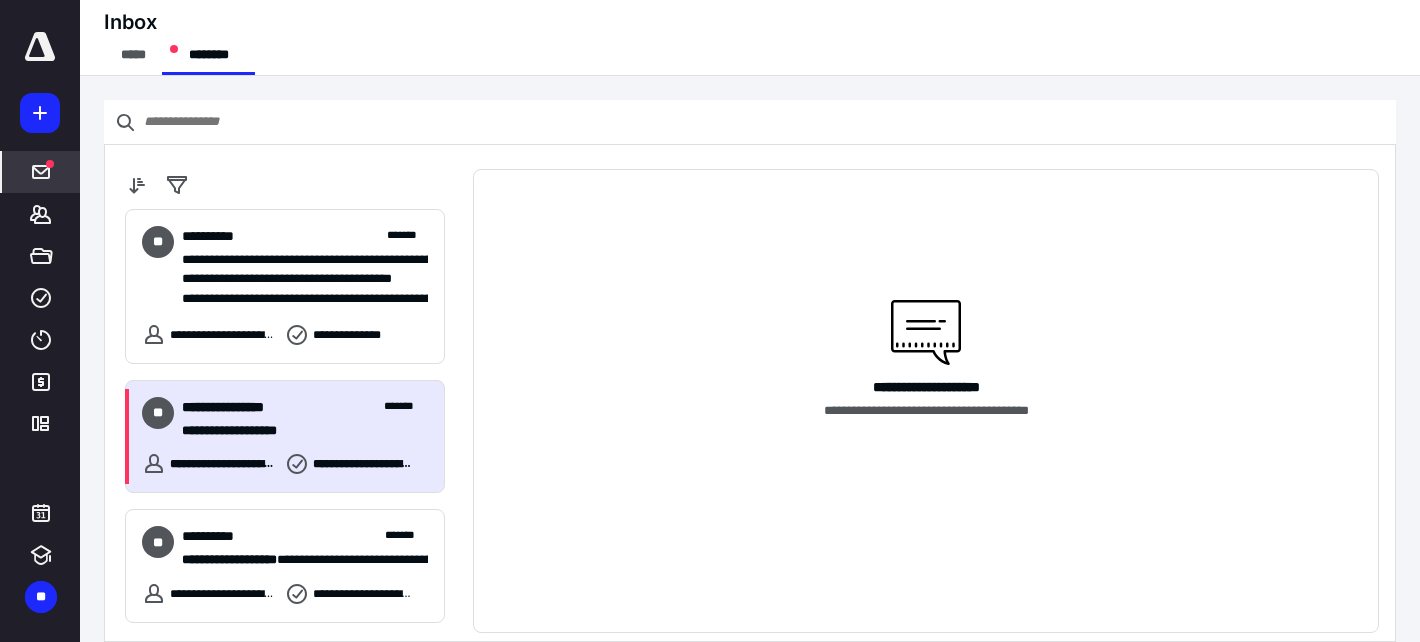click on "**********" at bounding box center (234, 407) 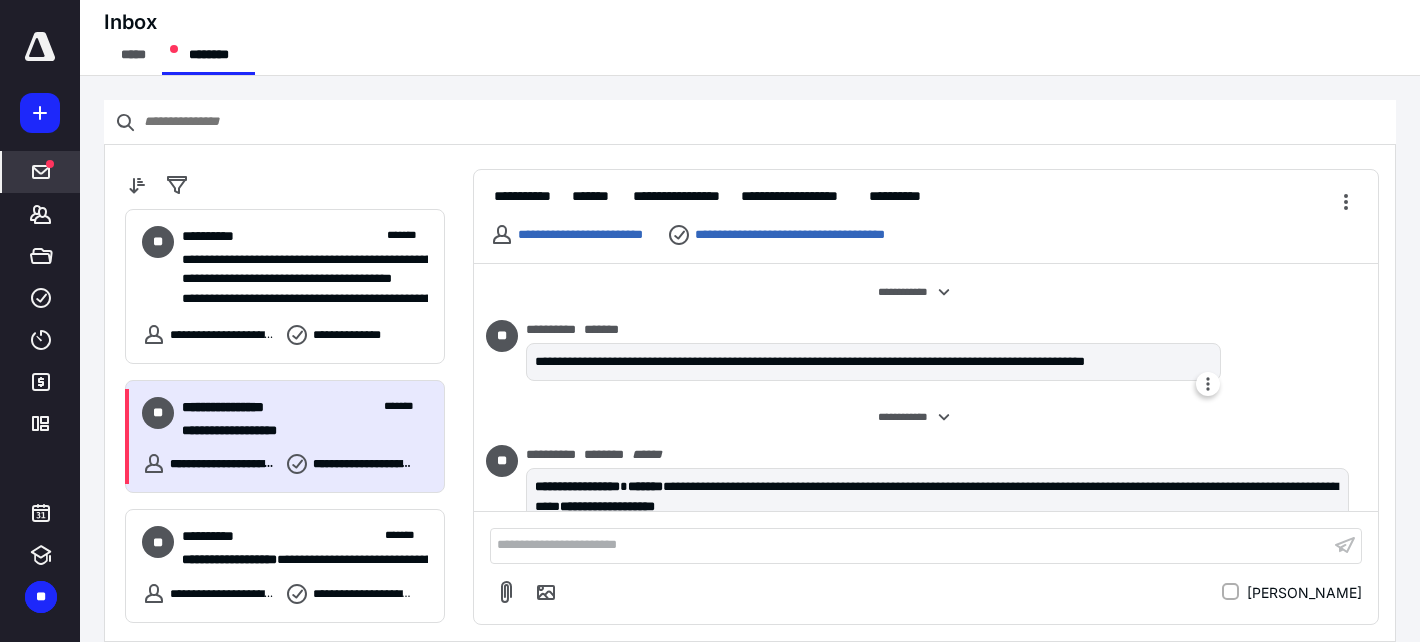 scroll, scrollTop: 1764, scrollLeft: 0, axis: vertical 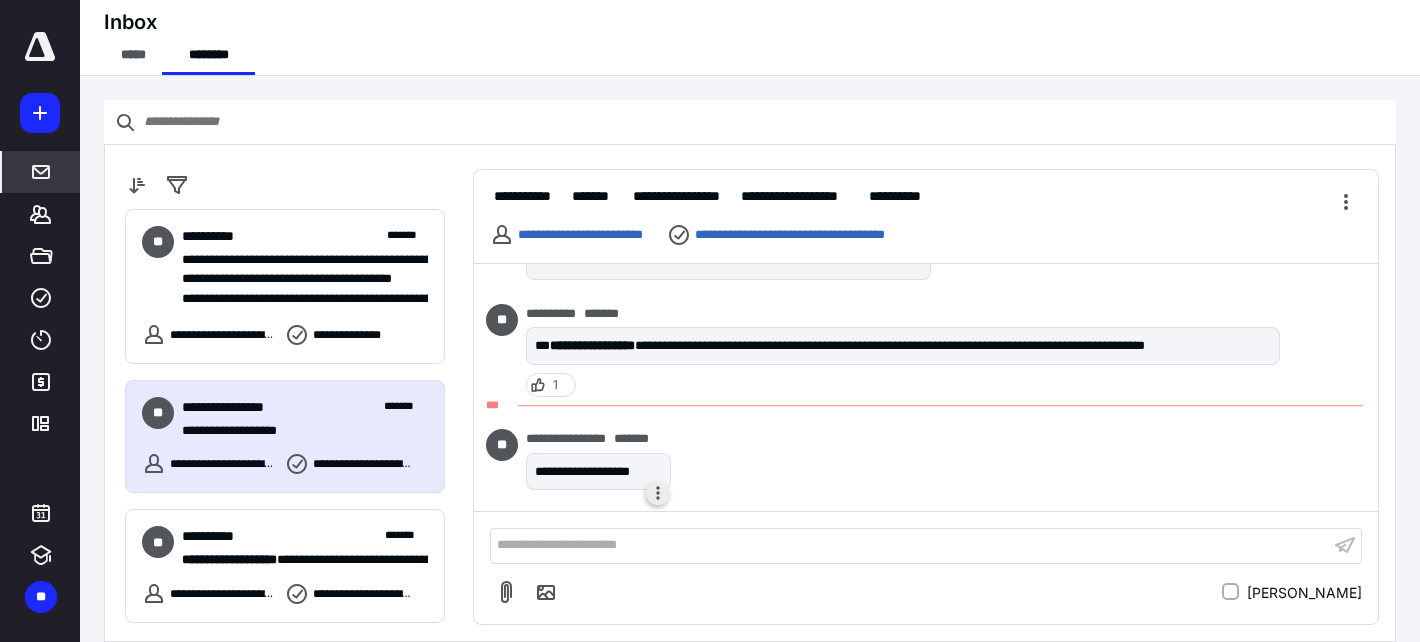 click at bounding box center [658, 493] 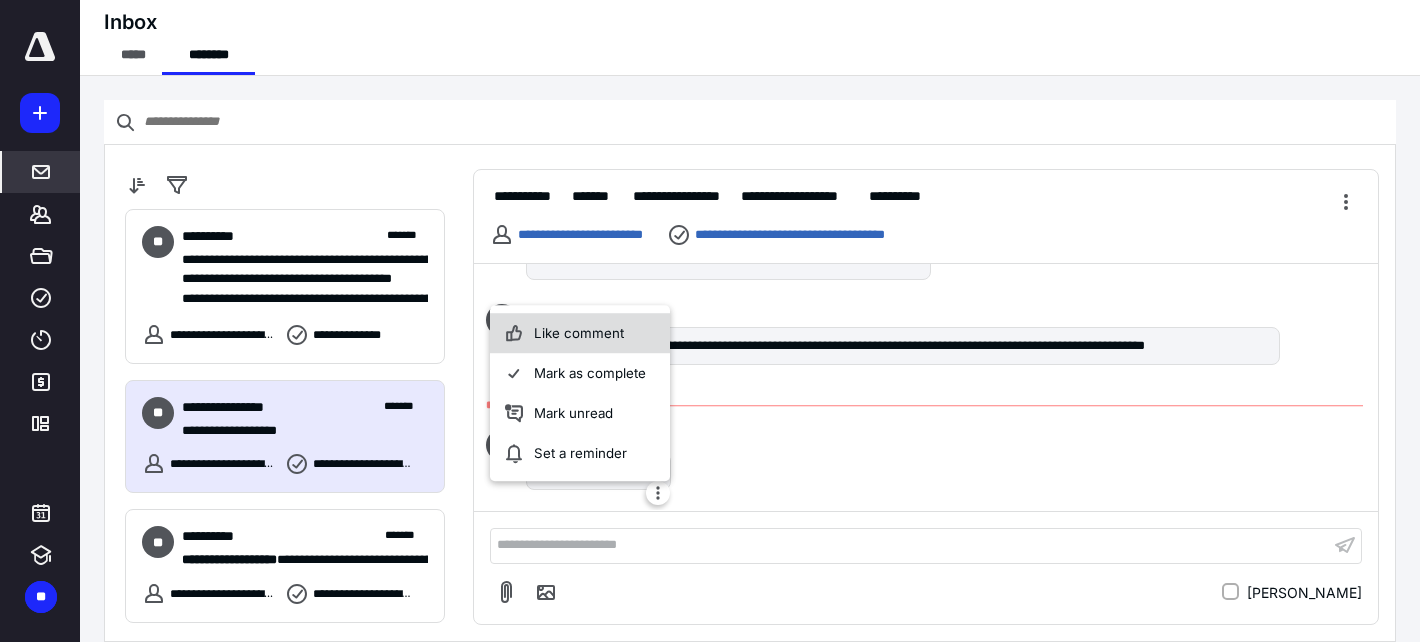 click on "Like comment" at bounding box center (580, 333) 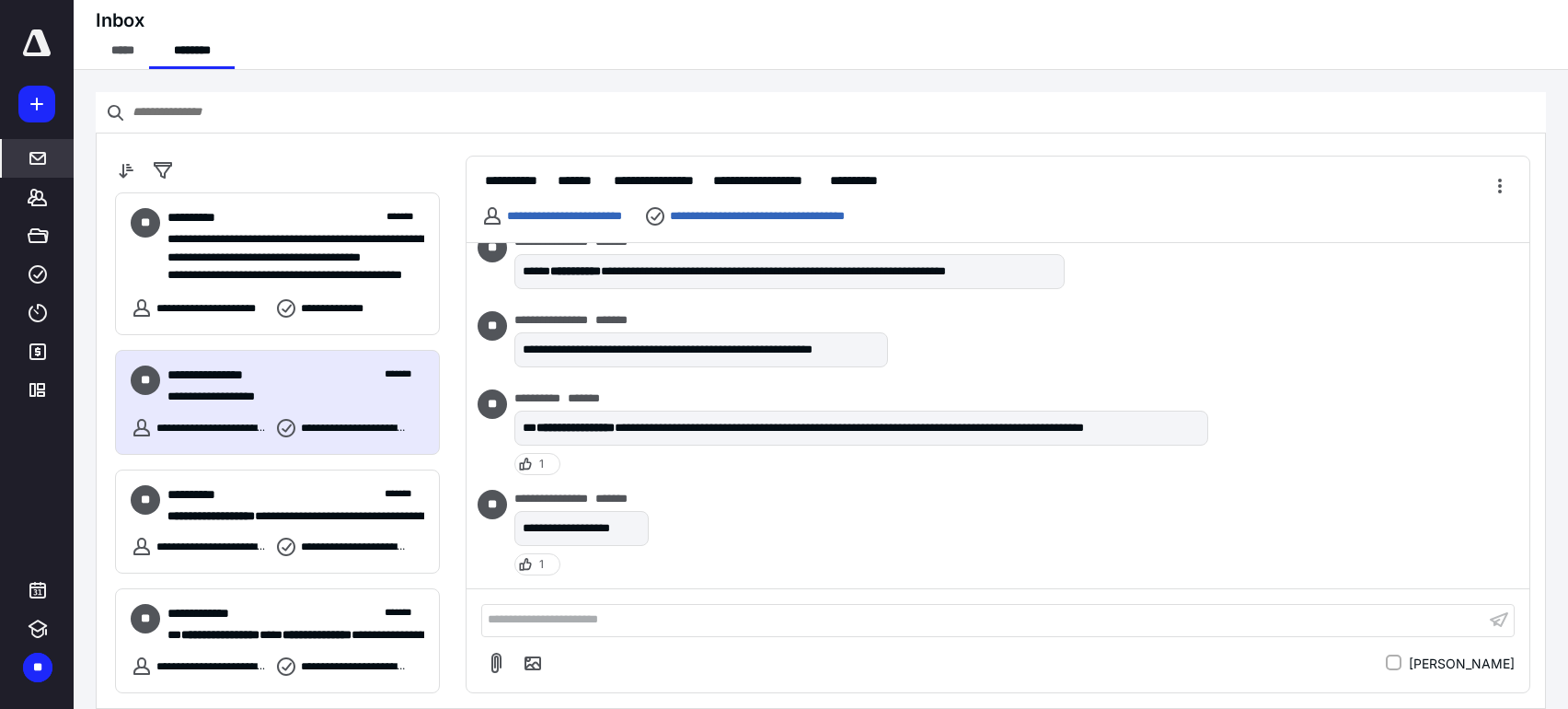 scroll, scrollTop: 1468, scrollLeft: 0, axis: vertical 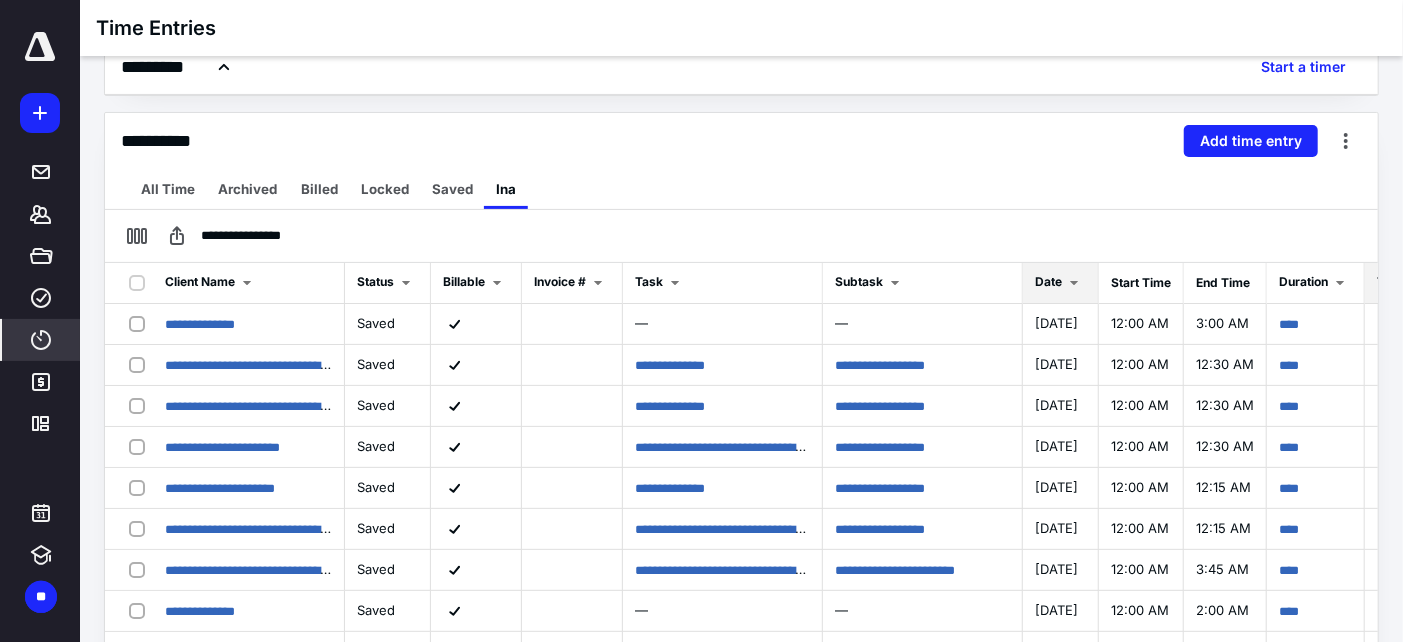 click at bounding box center [1074, 283] 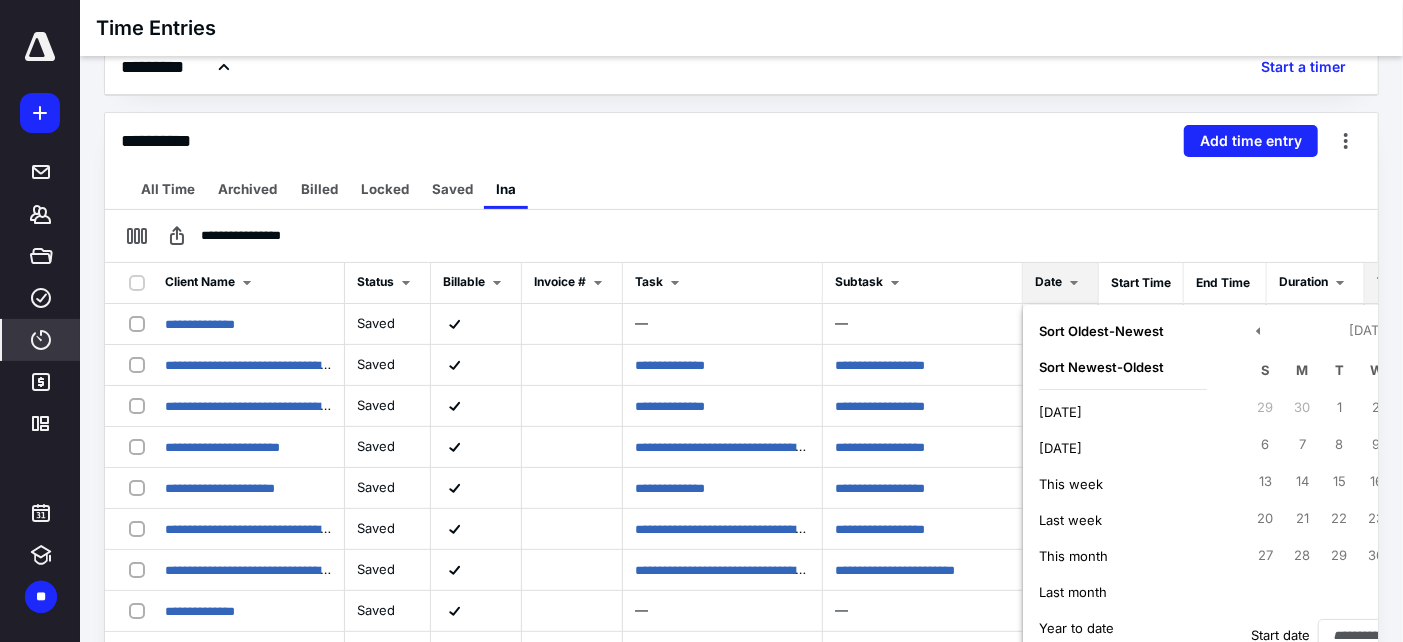 scroll, scrollTop: 111, scrollLeft: 0, axis: vertical 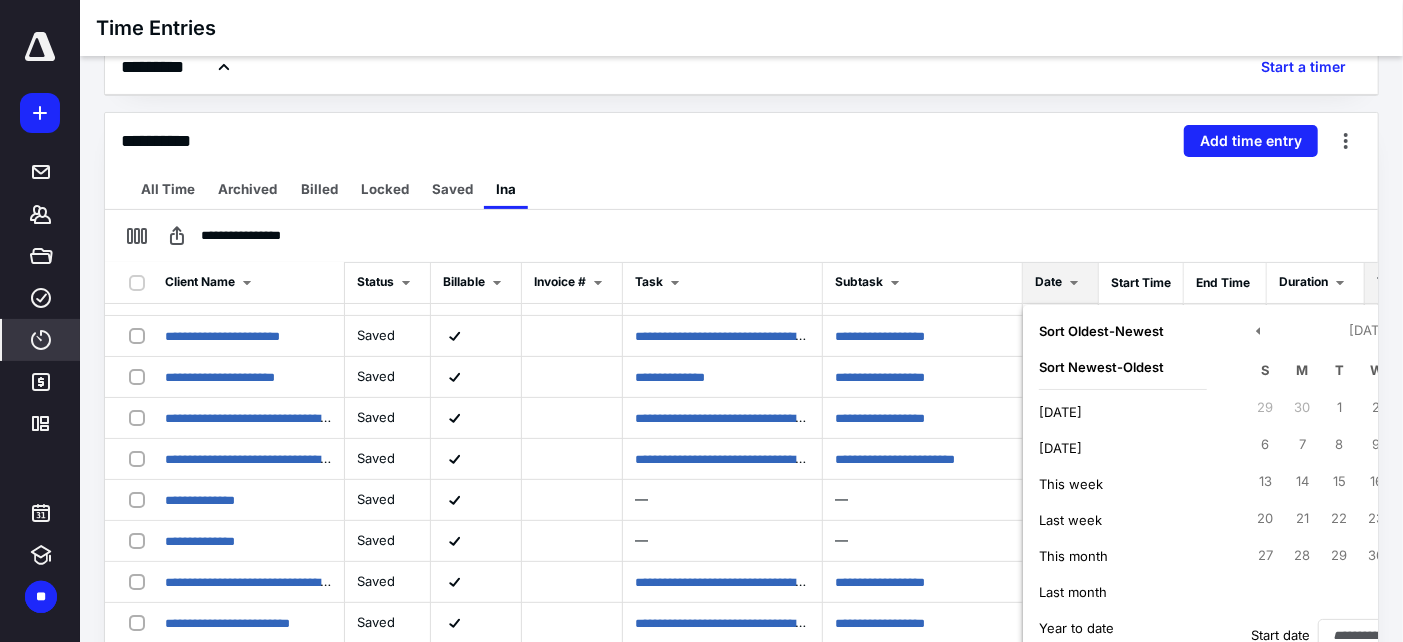click on "Today" at bounding box center (1123, 412) 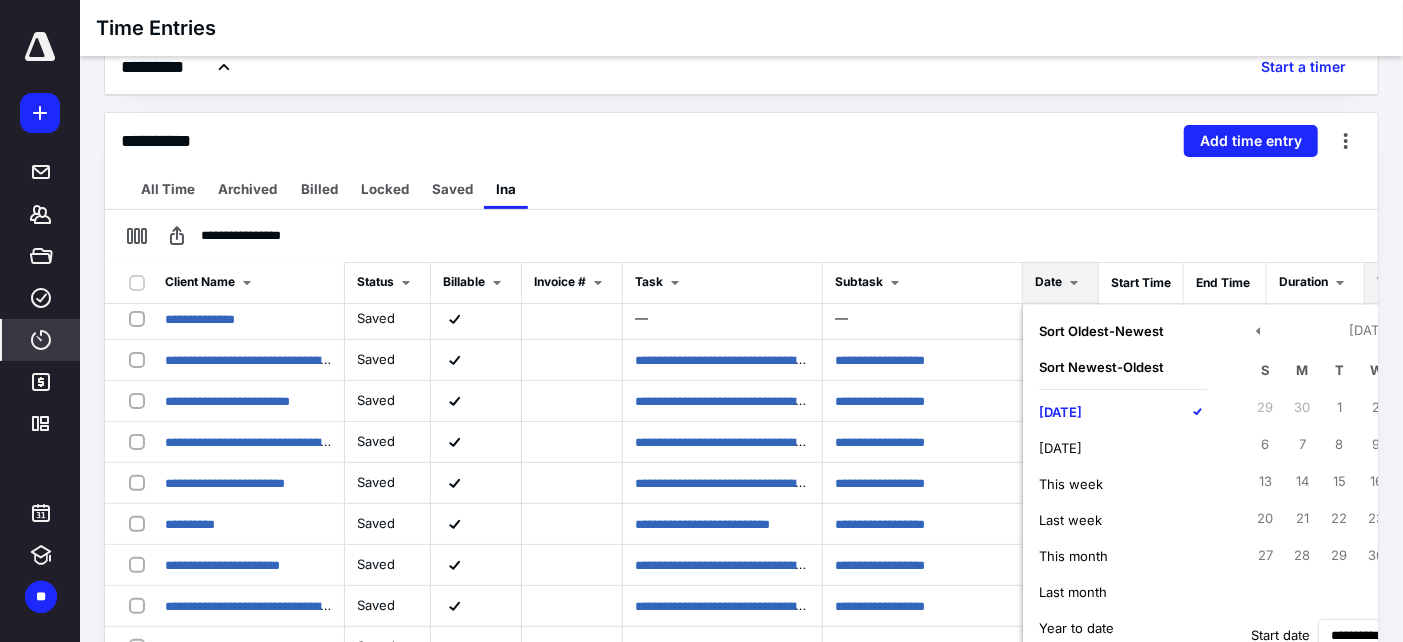 scroll, scrollTop: 444, scrollLeft: 0, axis: vertical 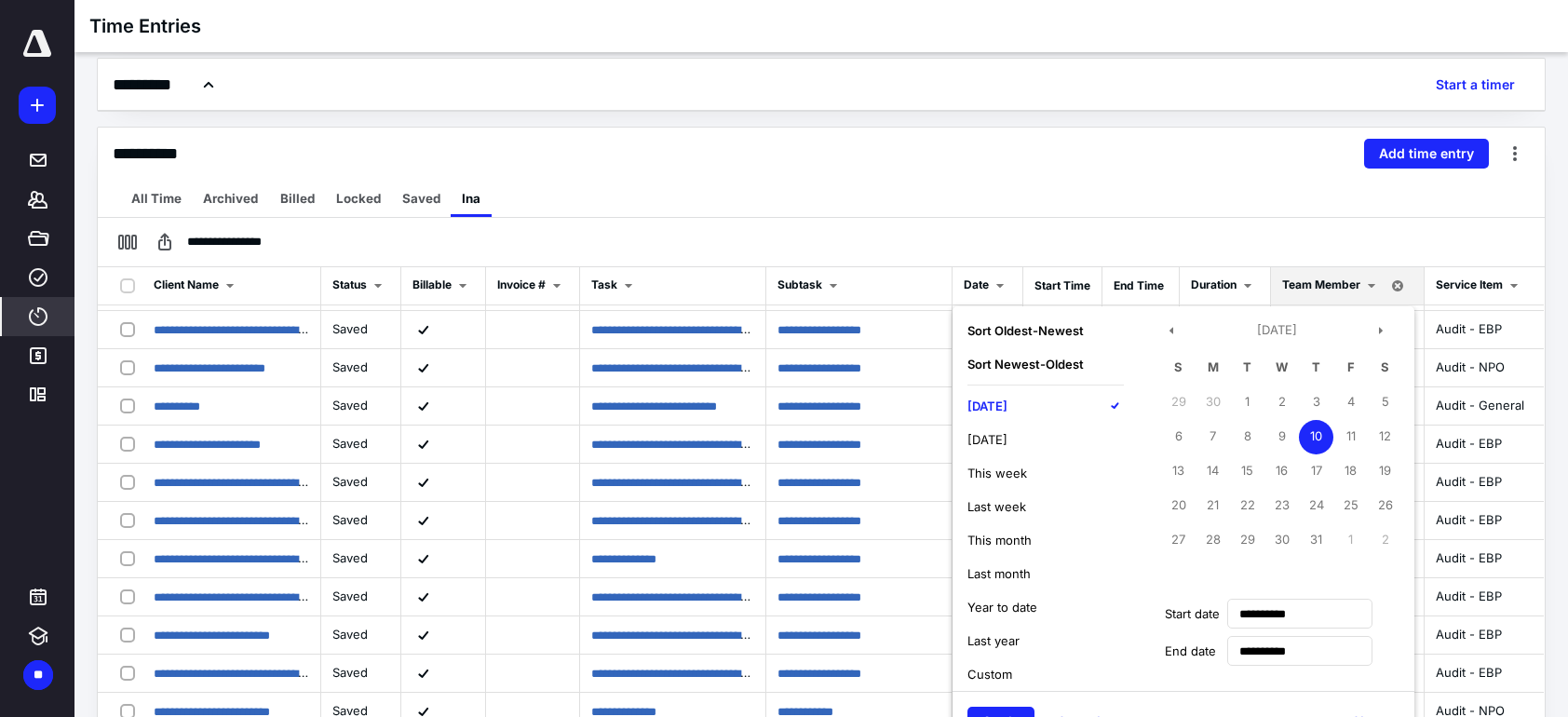 drag, startPoint x: 1264, startPoint y: 6, endPoint x: 1011, endPoint y: 121, distance: 277.91006 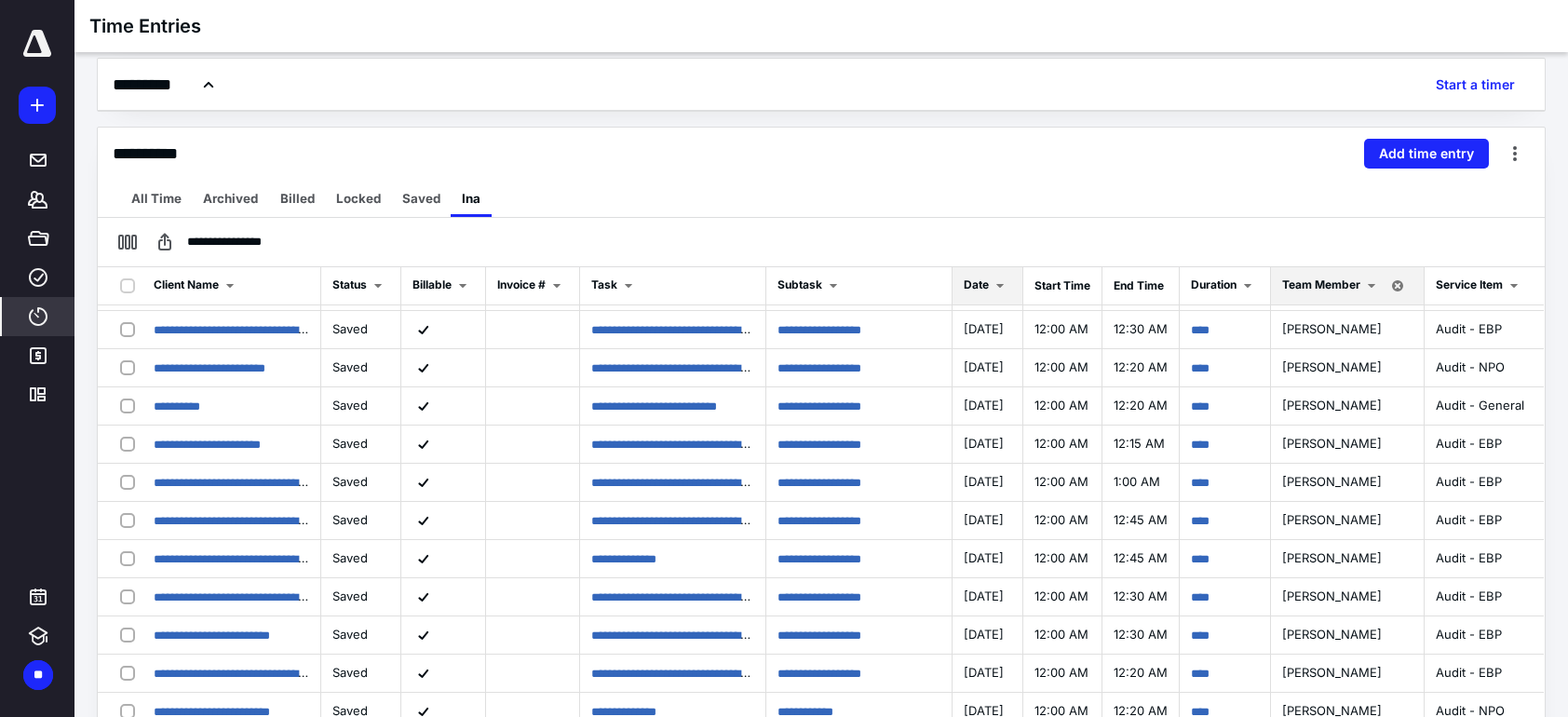 click at bounding box center (1000, 286) 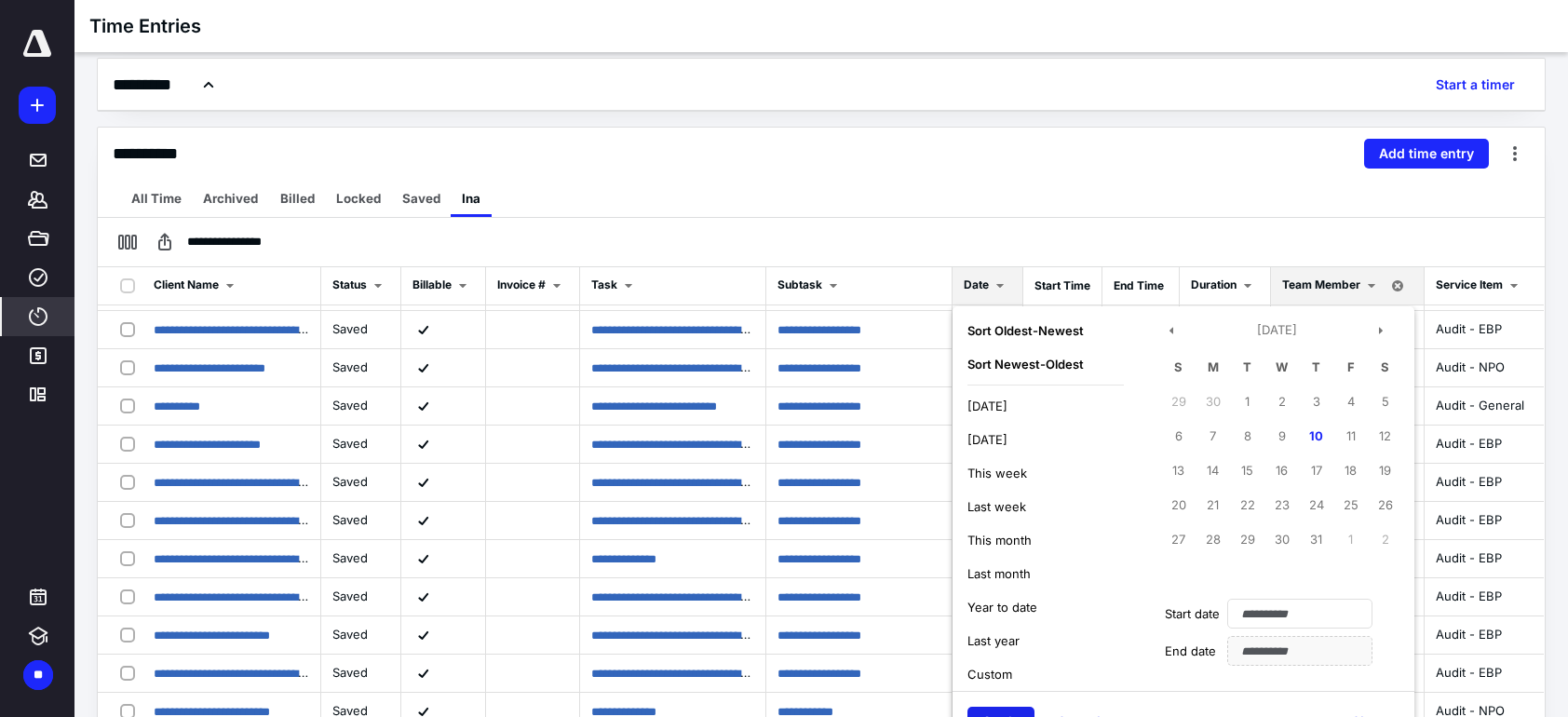 click on "Apply" at bounding box center (1001, 722) 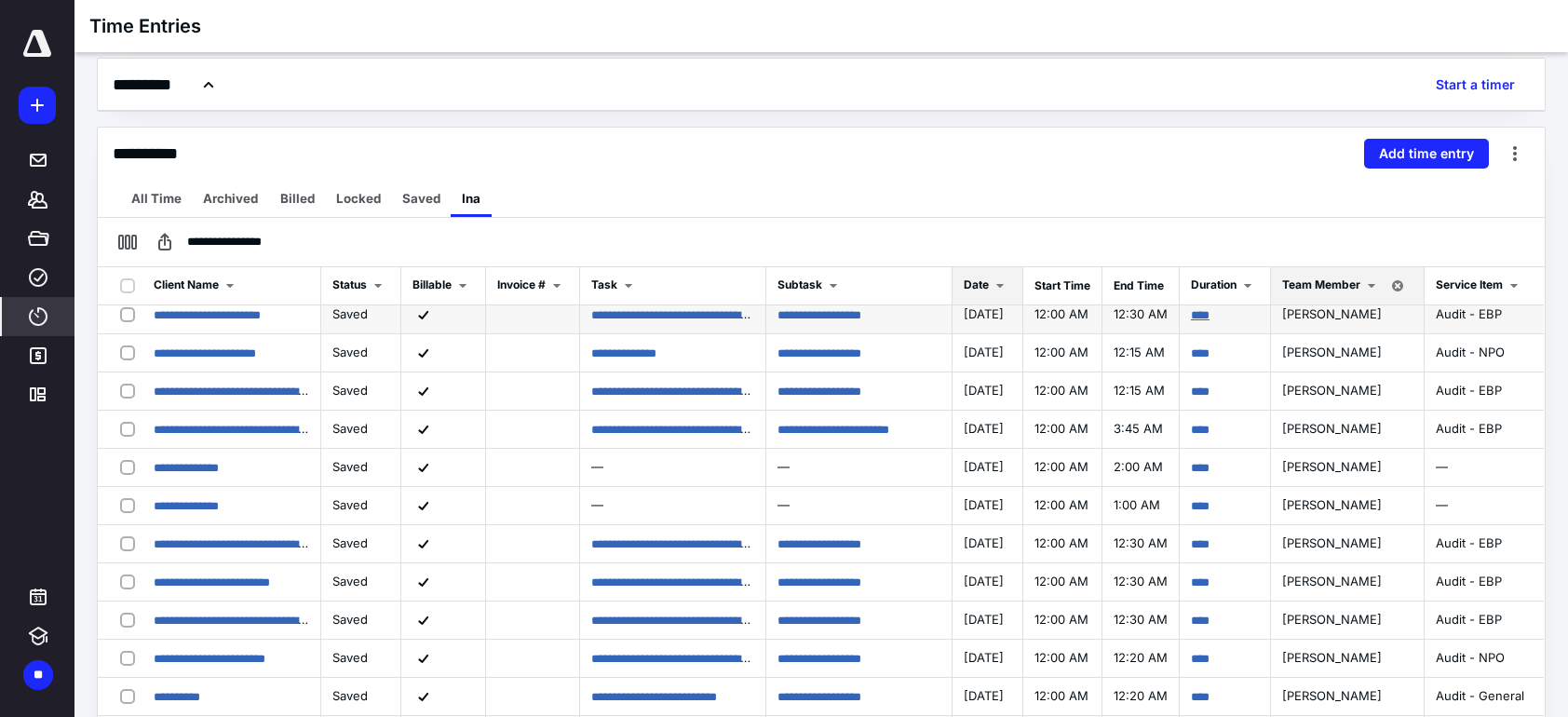 scroll, scrollTop: 0, scrollLeft: 0, axis: both 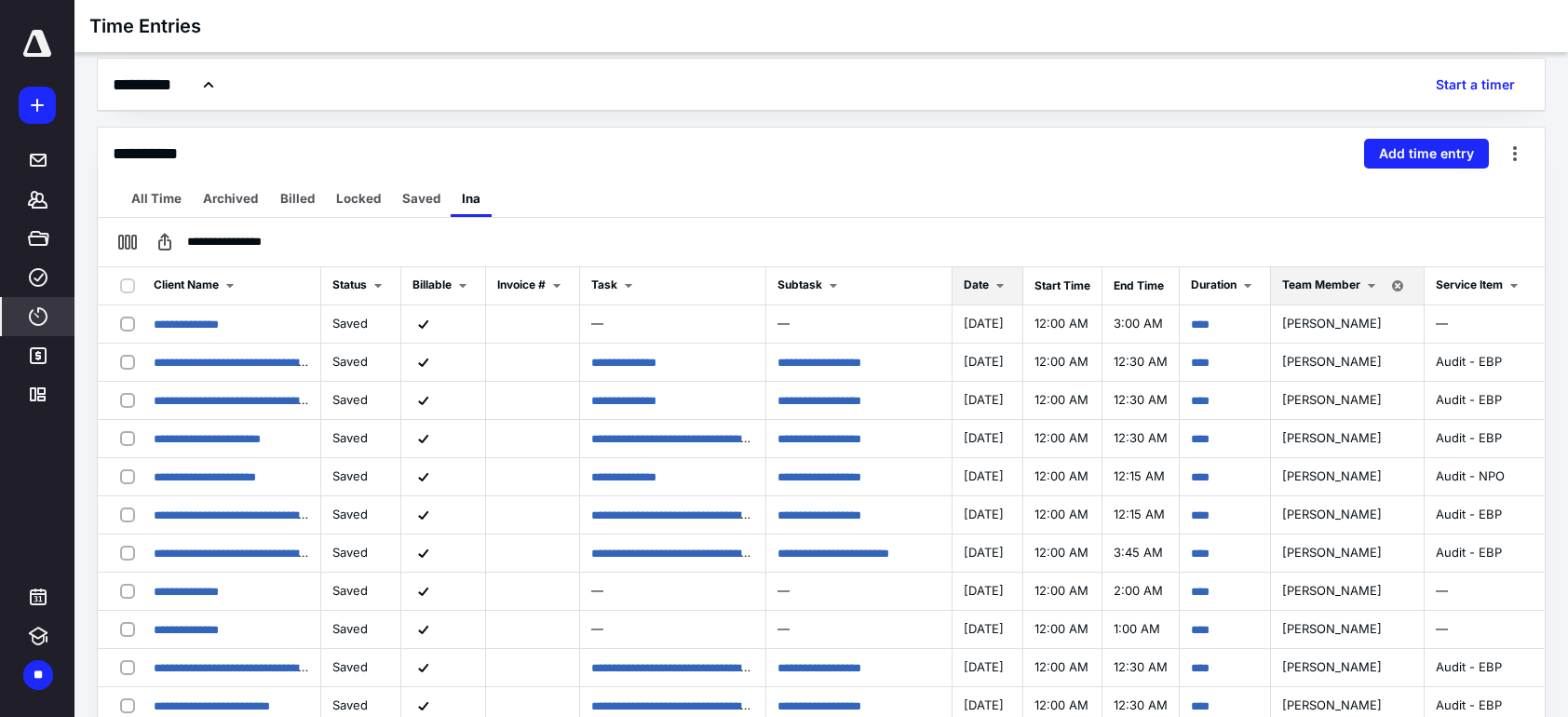 click on "Date" at bounding box center [976, 284] 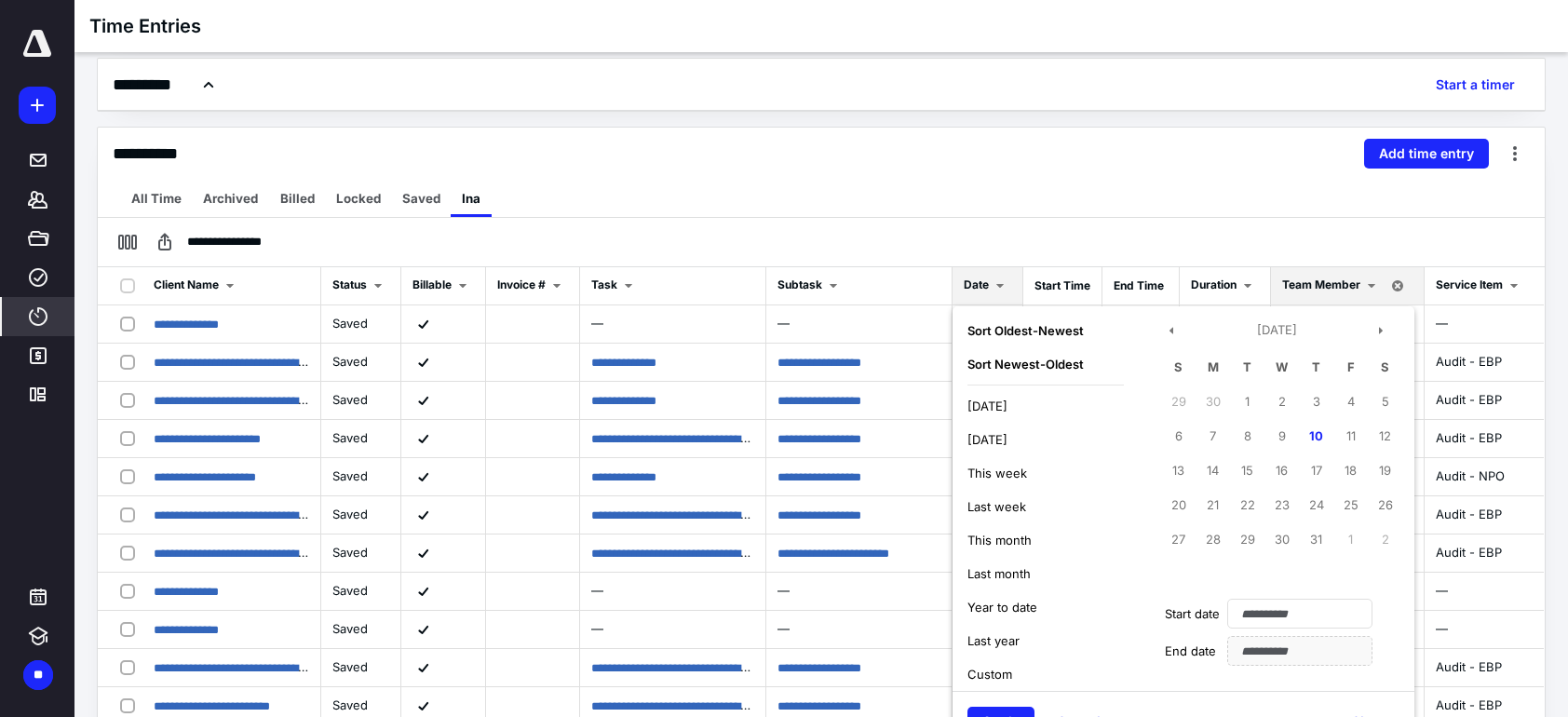 click on "Today" at bounding box center [1046, 406] 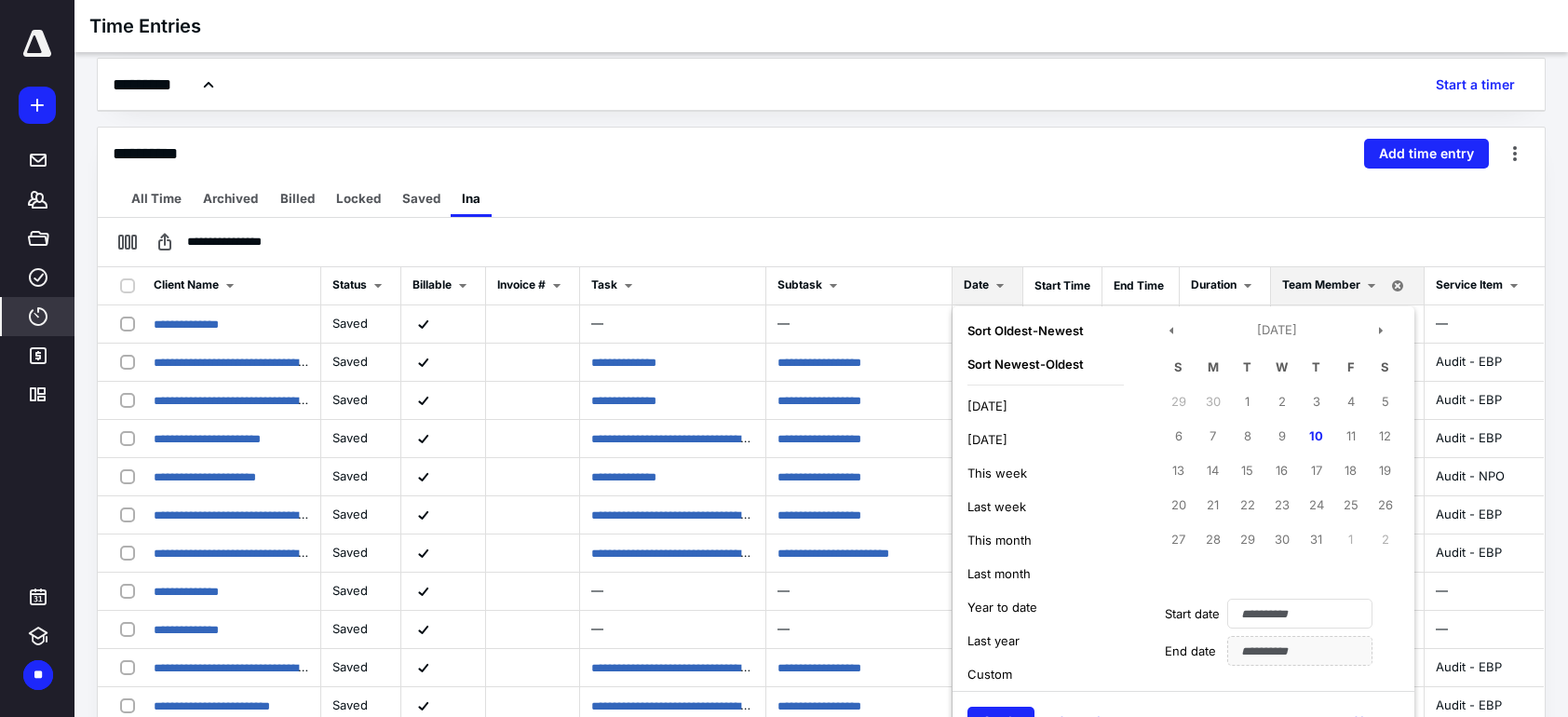 type on "**********" 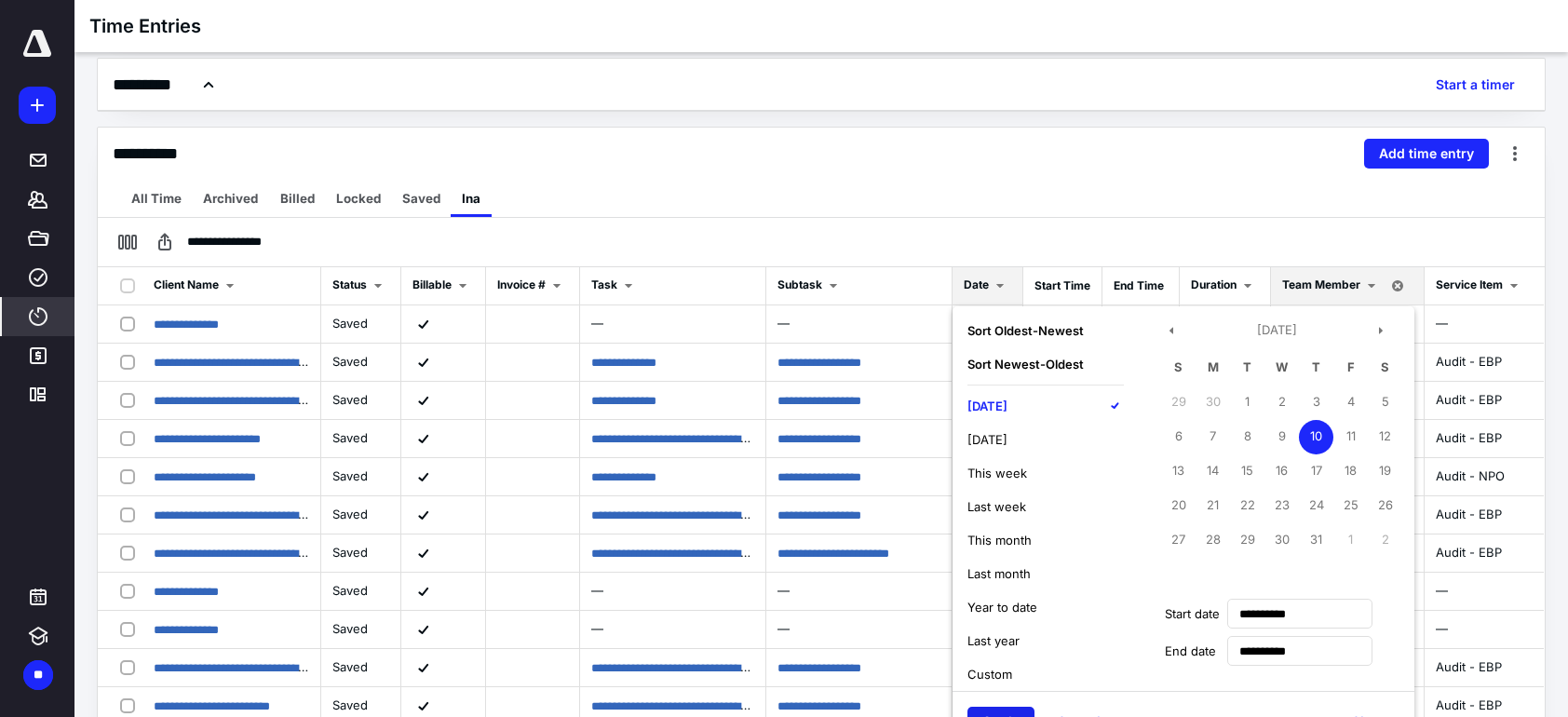 click on "Apply" at bounding box center (1001, 722) 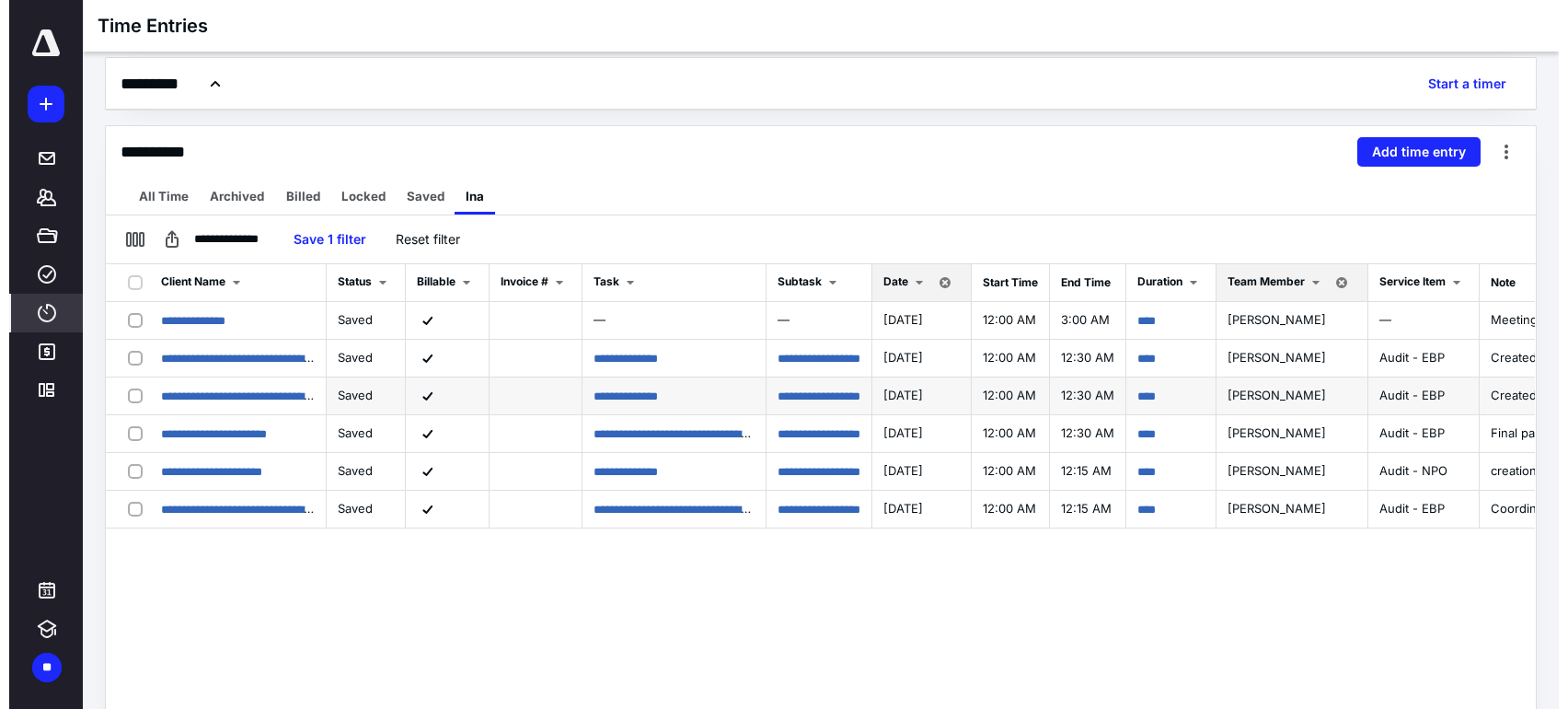 scroll, scrollTop: 0, scrollLeft: 0, axis: both 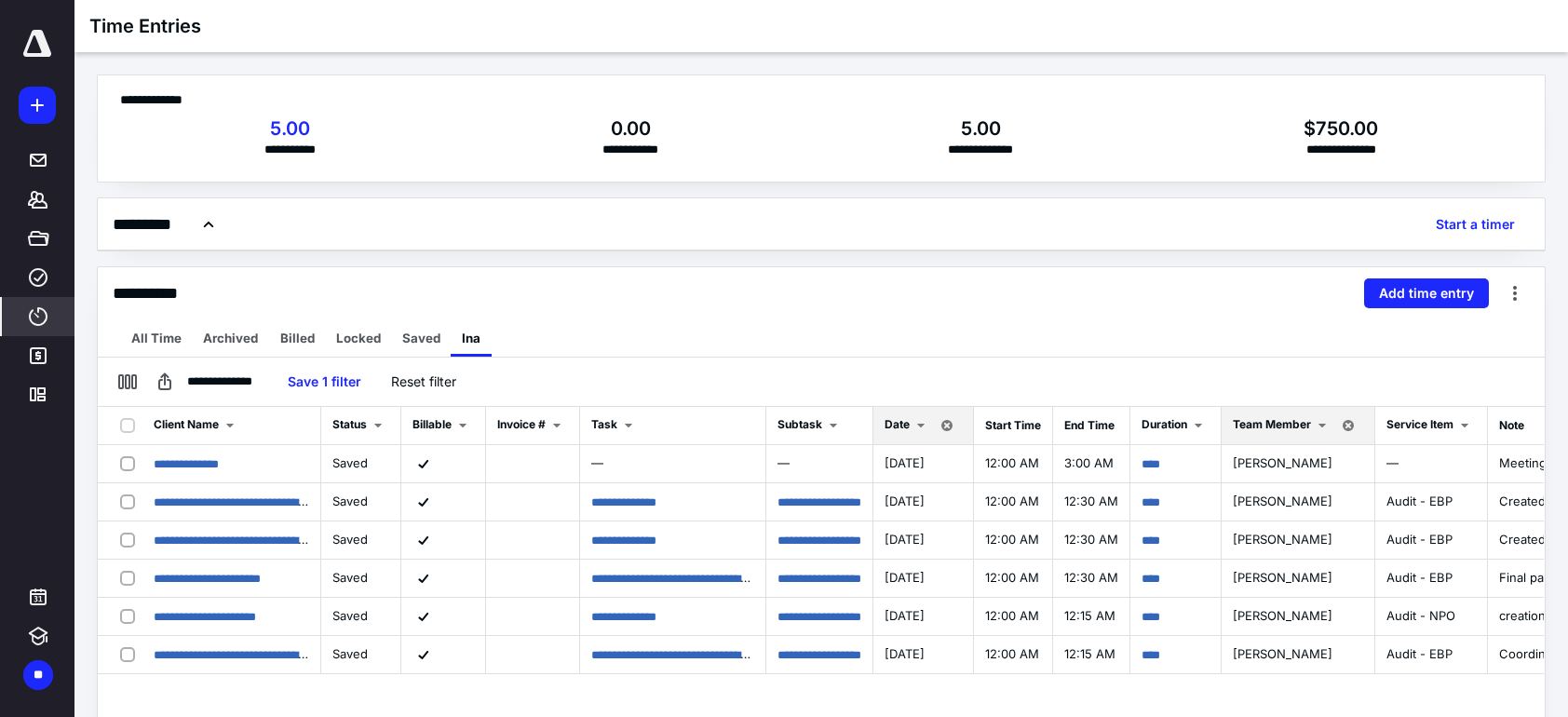click on "**********" at bounding box center (821, 293) 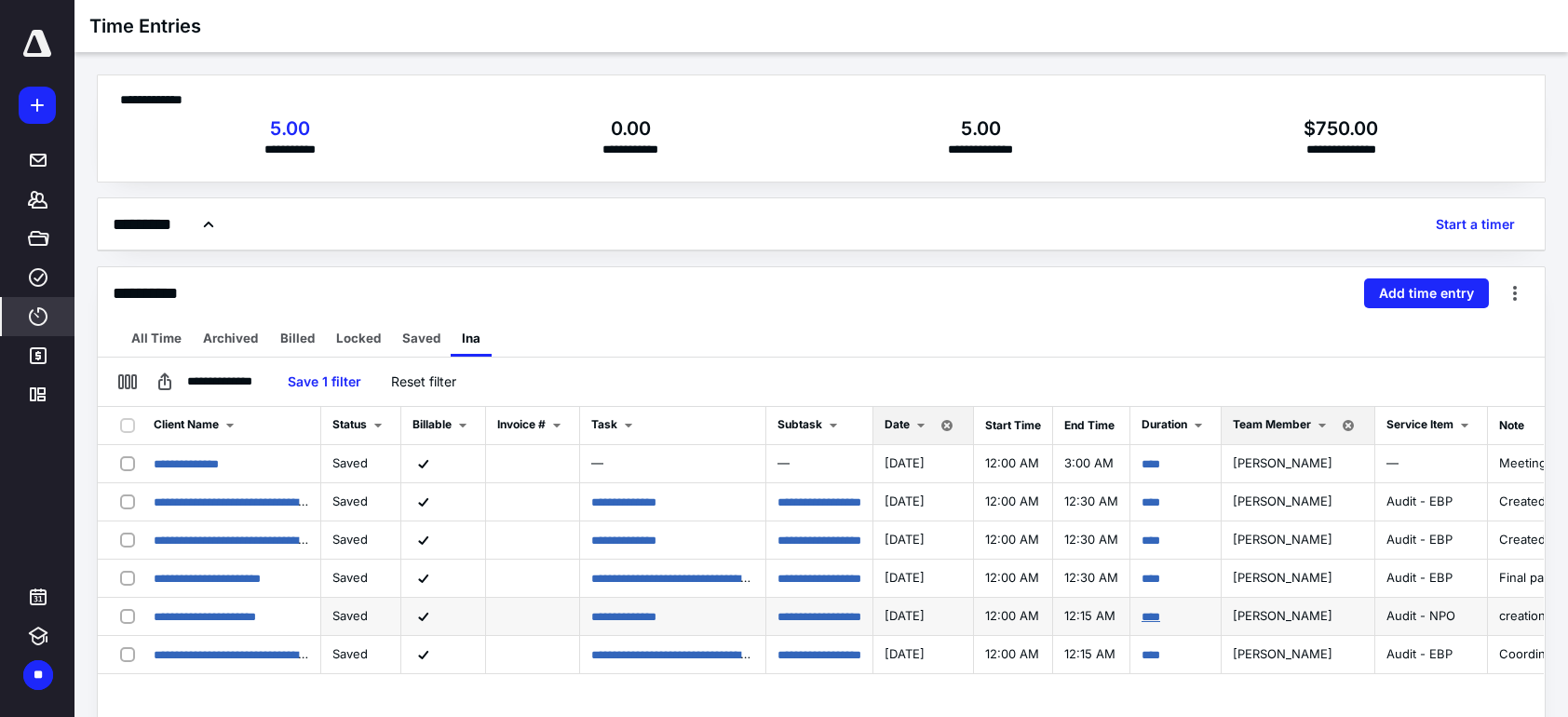 click on "****" at bounding box center [1151, 616] 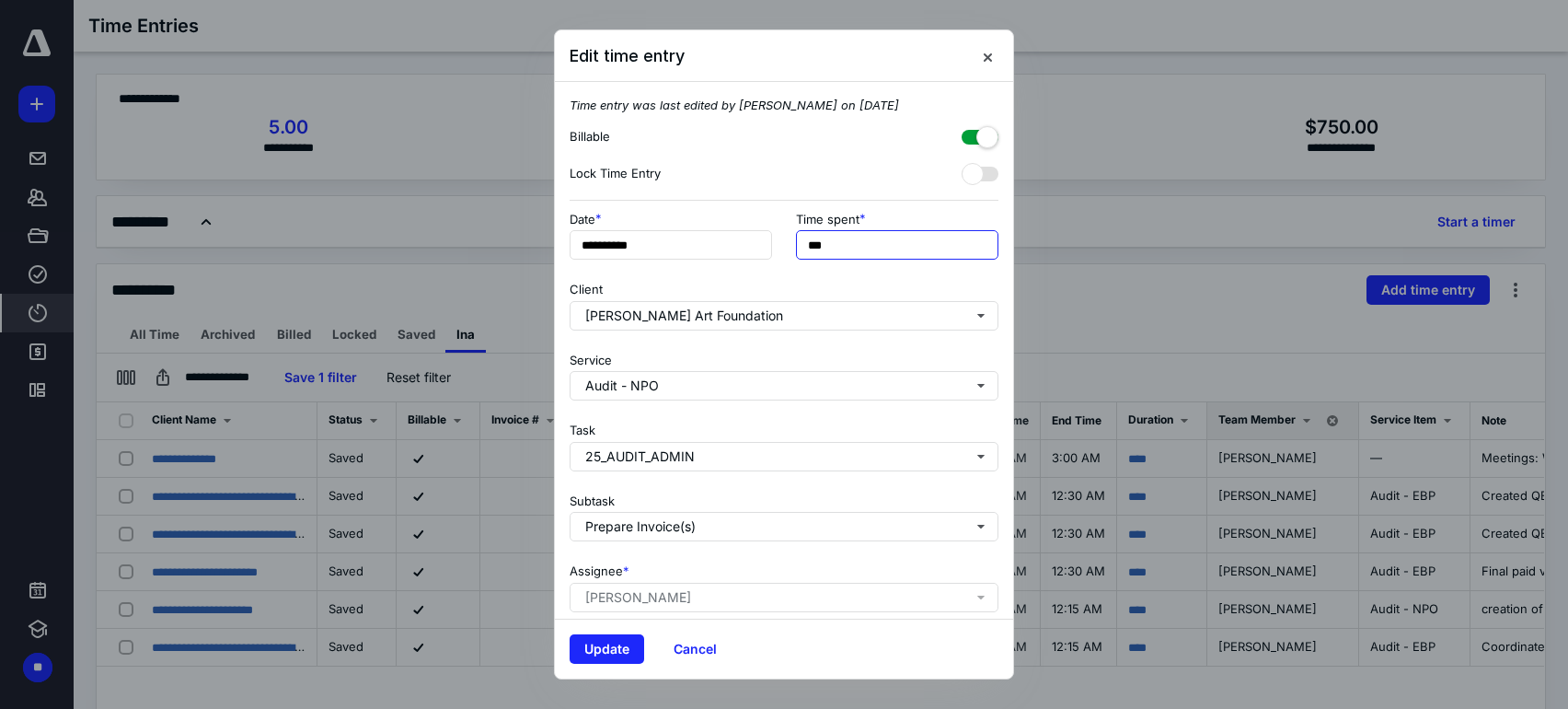 drag, startPoint x: 815, startPoint y: 247, endPoint x: 800, endPoint y: 247, distance: 15 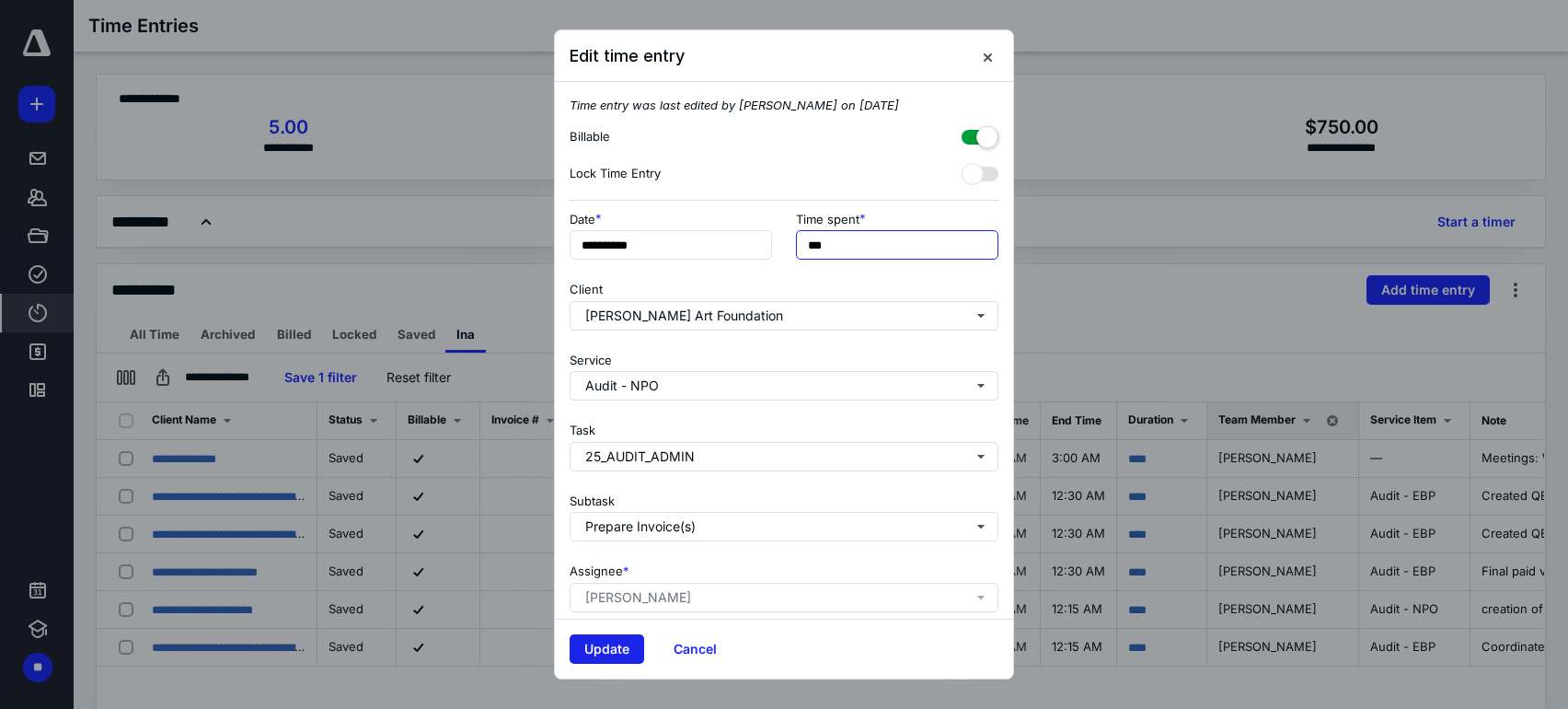 type on "***" 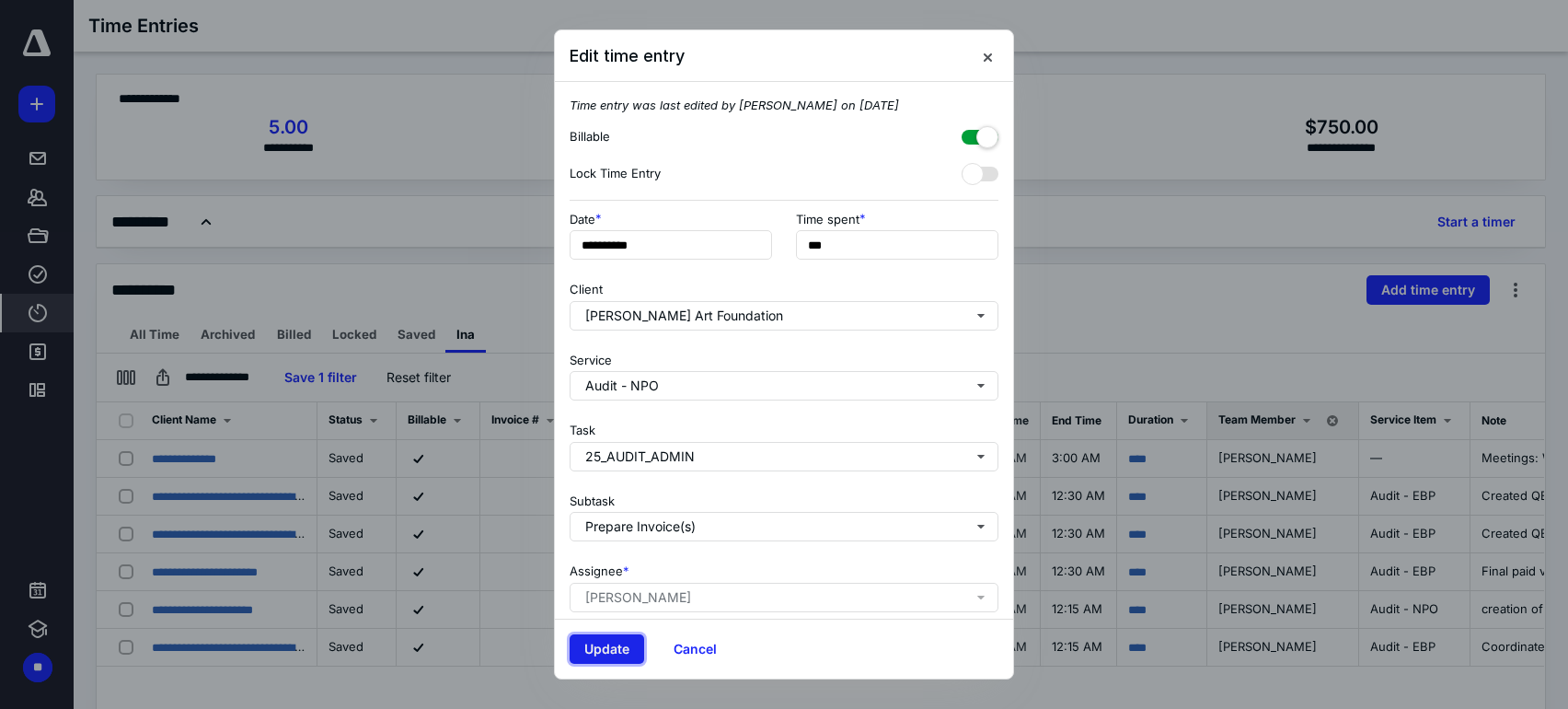 click on "Update" at bounding box center [606, 649] 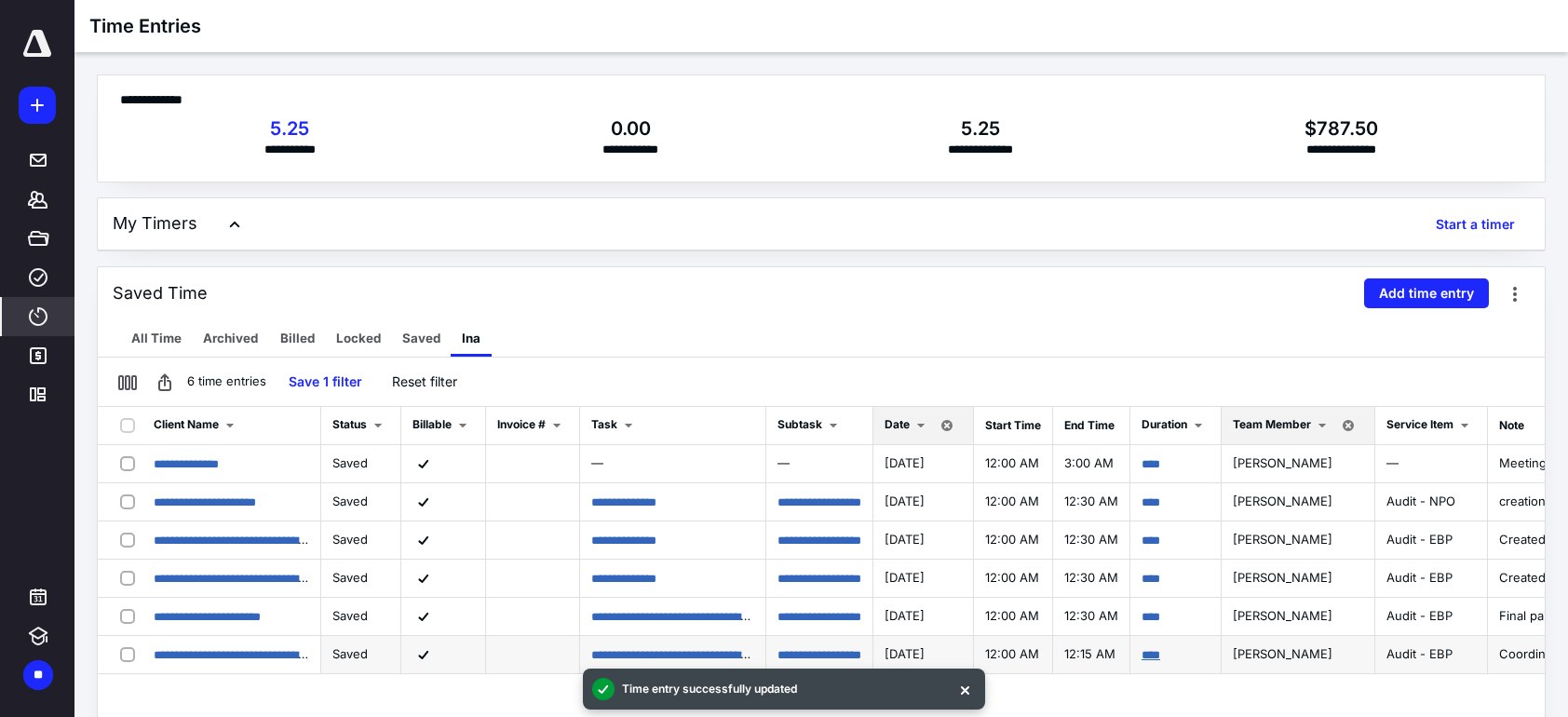 click on "****" at bounding box center (1151, 655) 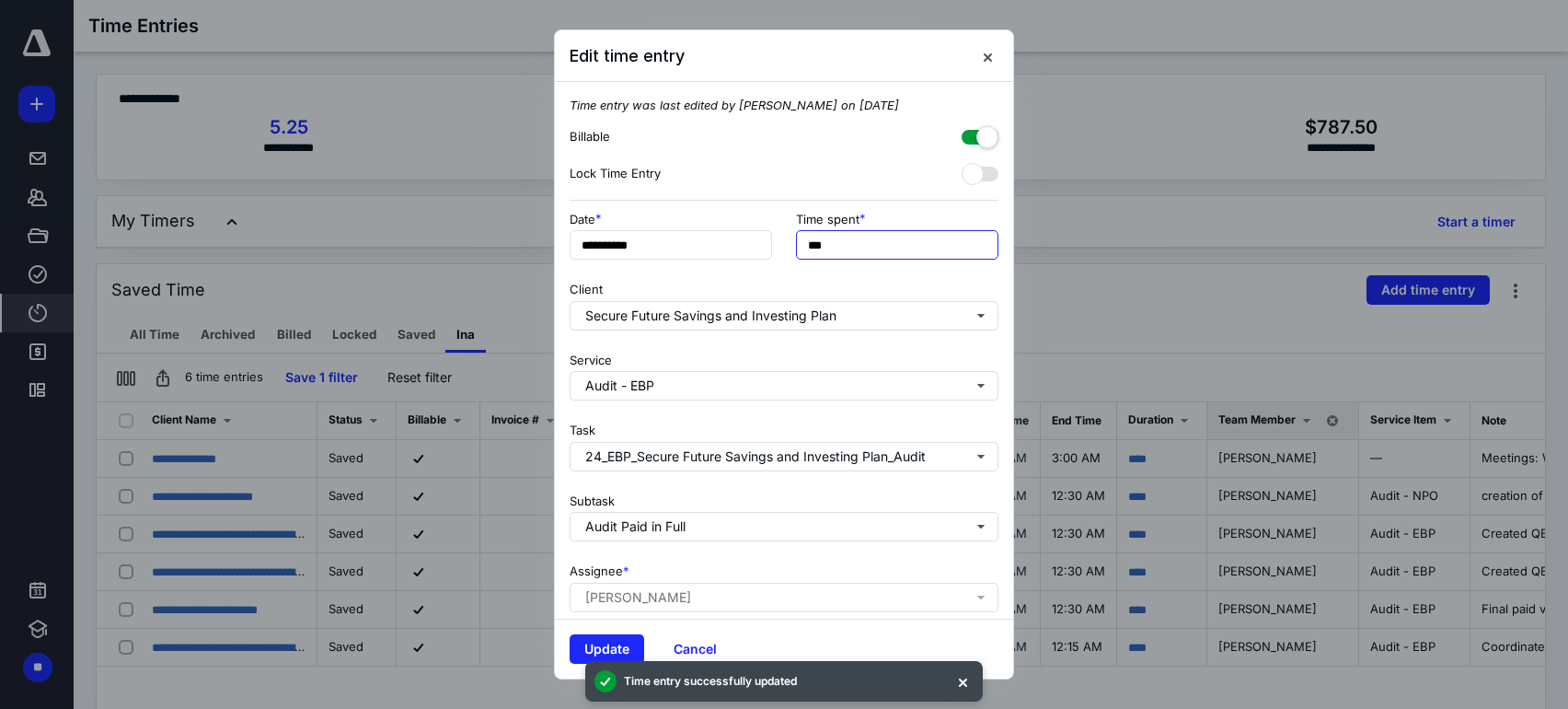 drag, startPoint x: 819, startPoint y: 239, endPoint x: 774, endPoint y: 245, distance: 45.398238 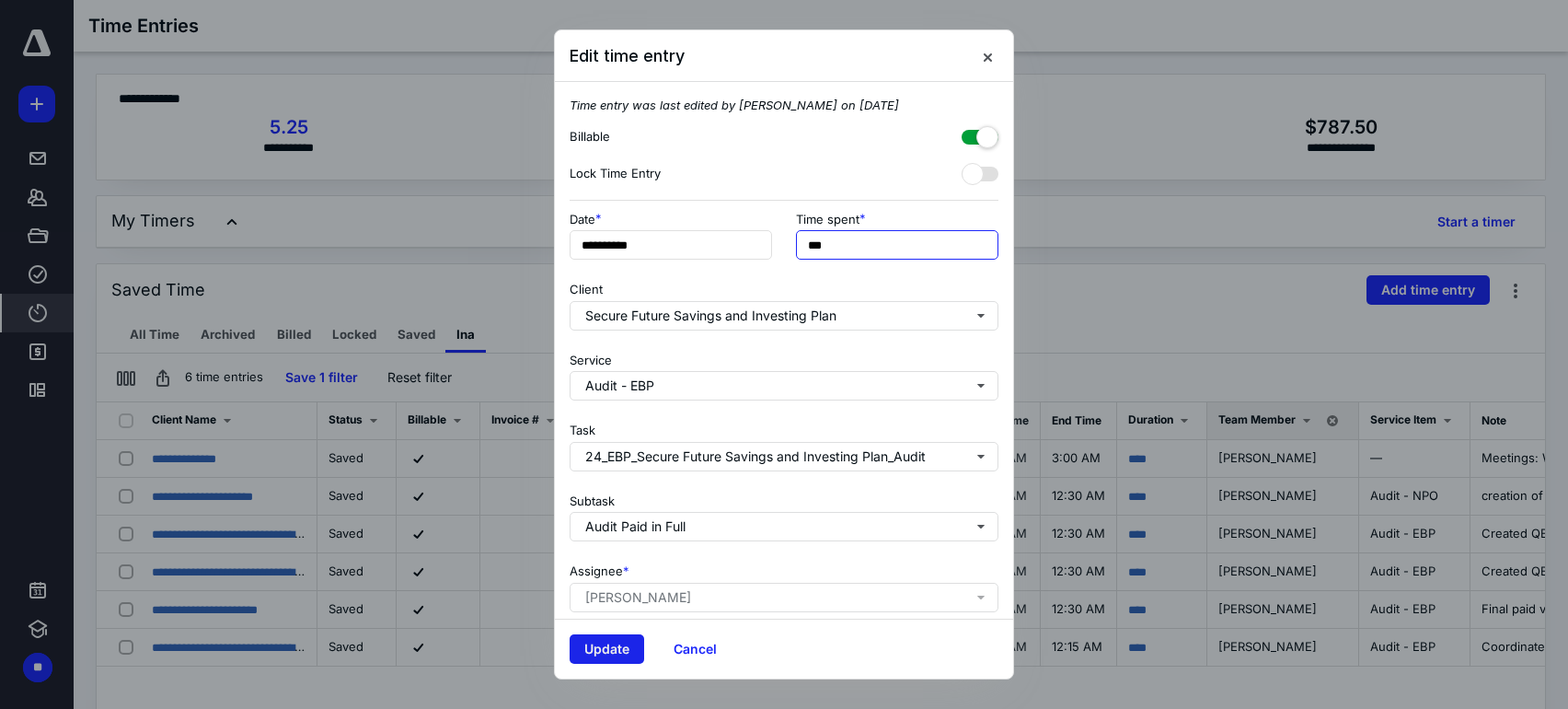 type on "***" 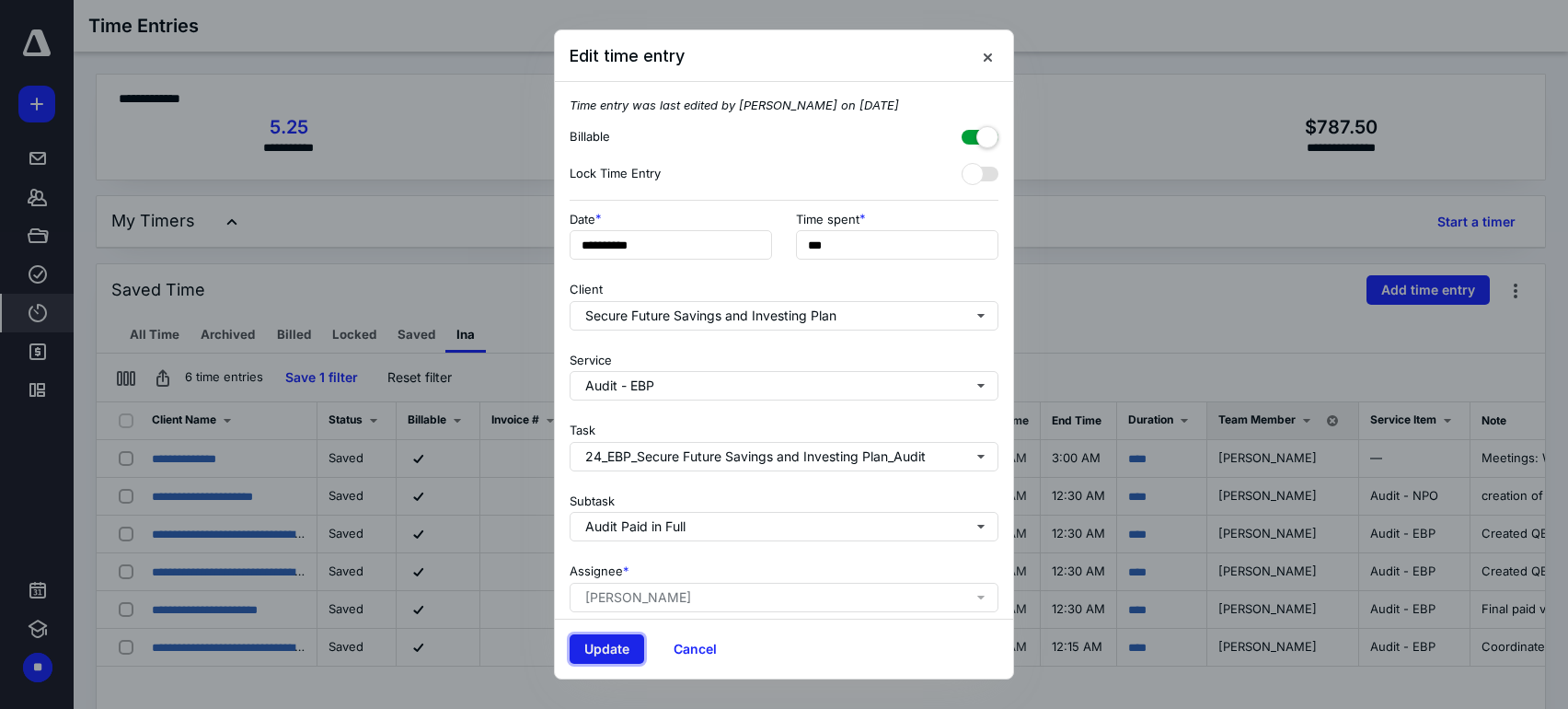 click on "Update" at bounding box center (606, 649) 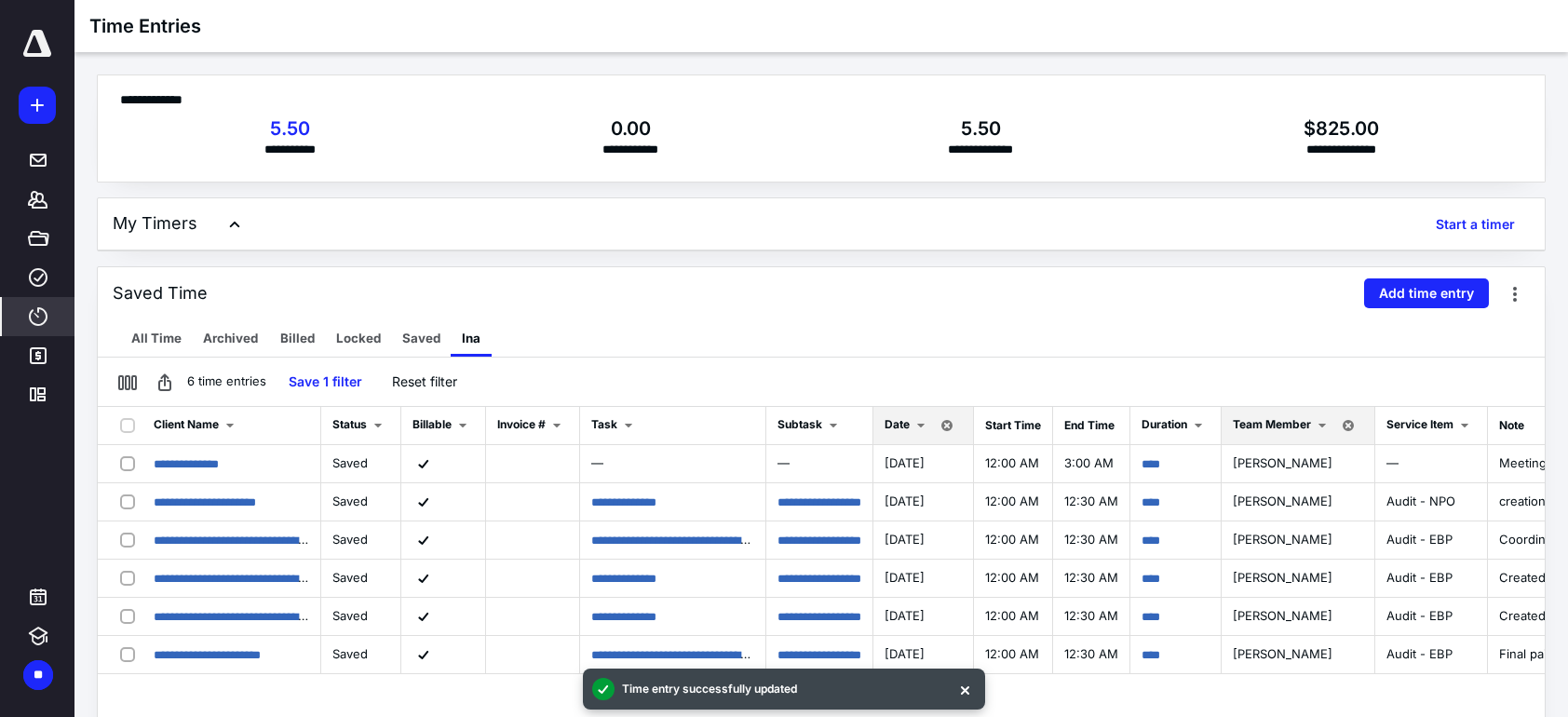click on "All Time Archived Billed Locked Saved Ina" at bounding box center [821, 338] 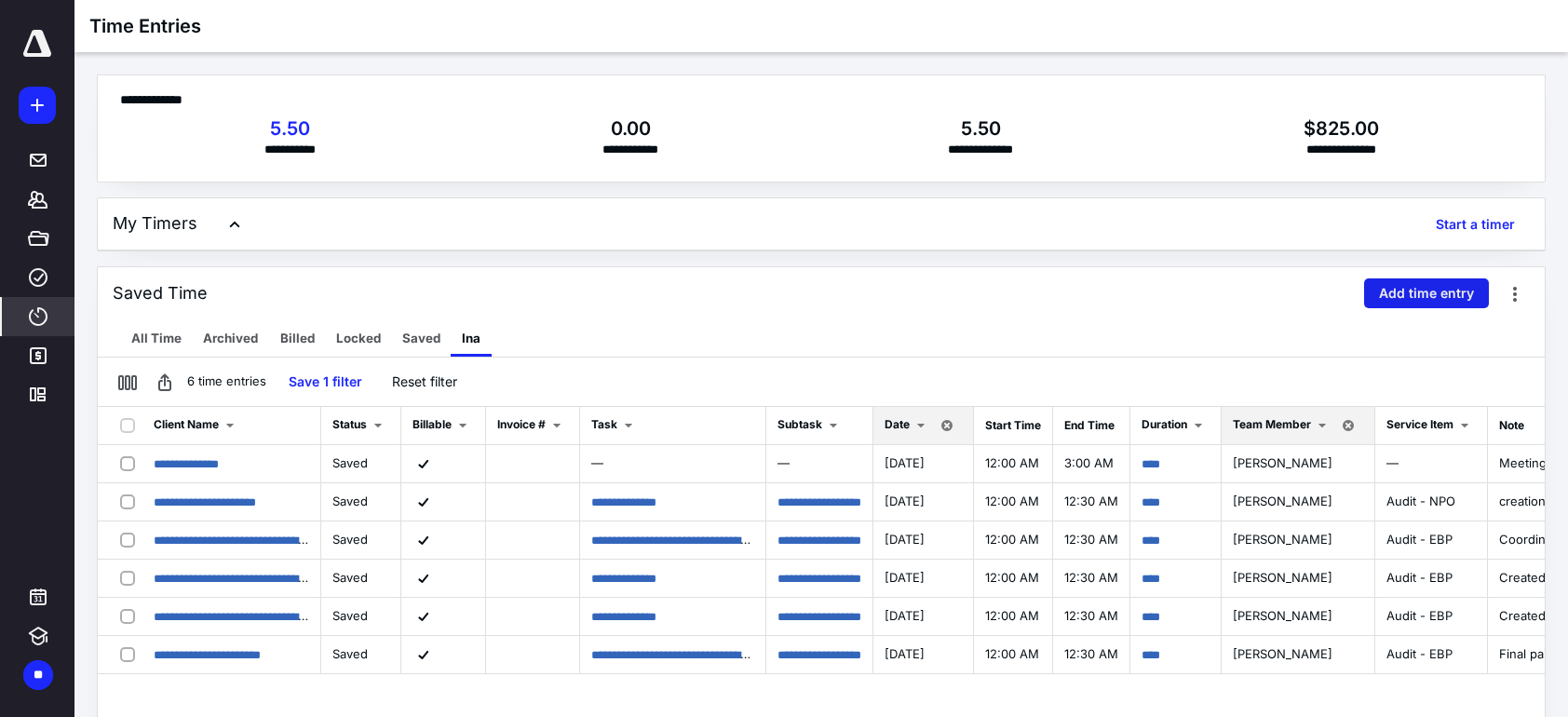 click on "Add time entry" at bounding box center (1426, 293) 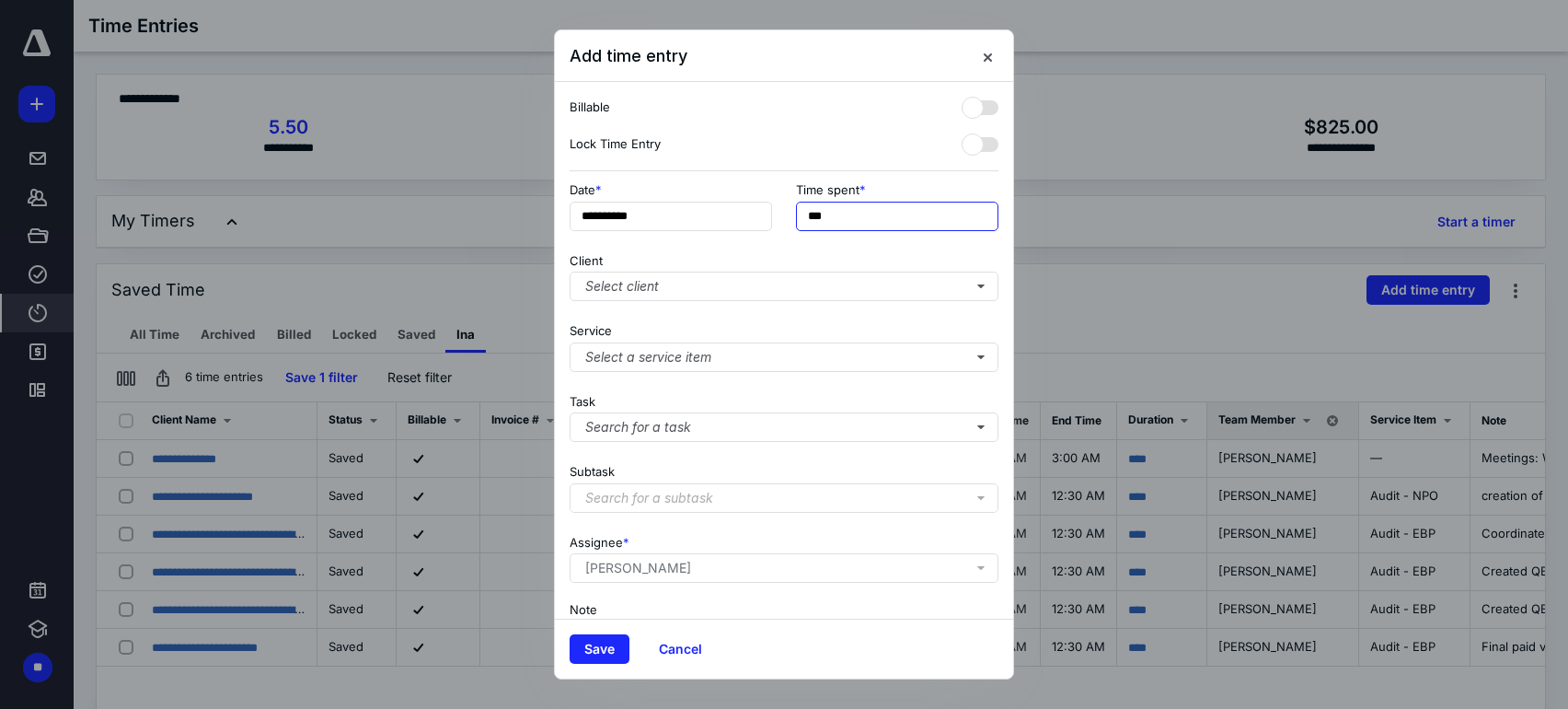 click on "***" at bounding box center (897, 216) 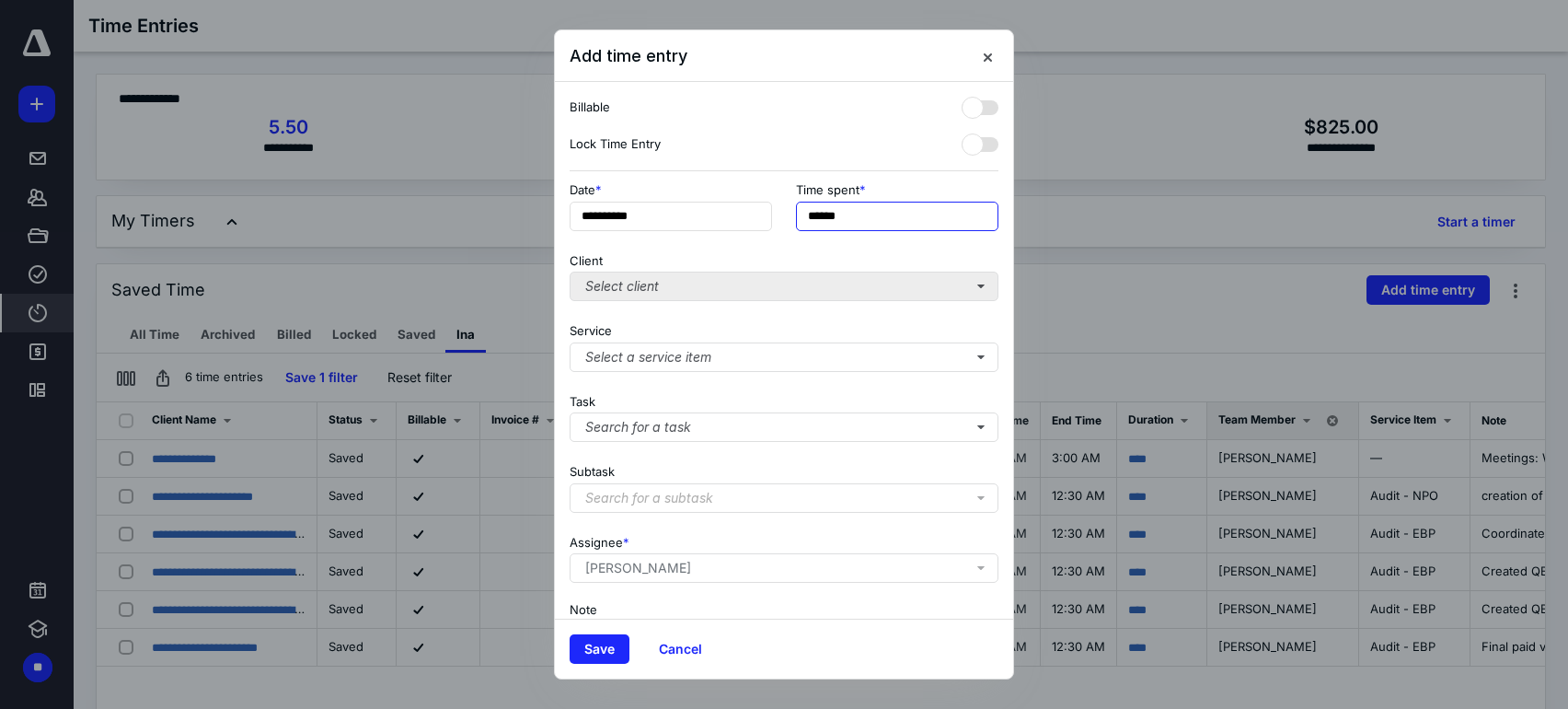 type on "******" 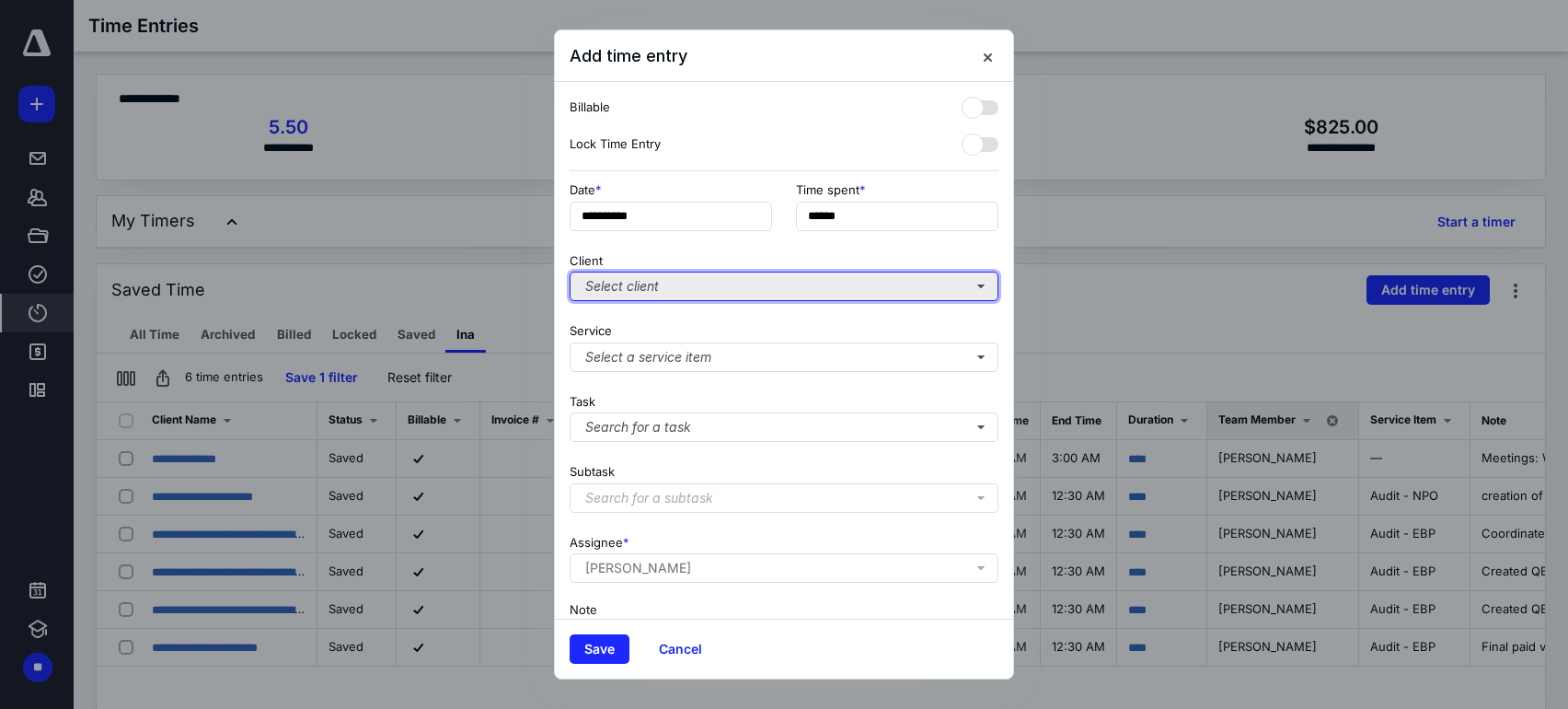 click on "Select client" at bounding box center [784, 286] 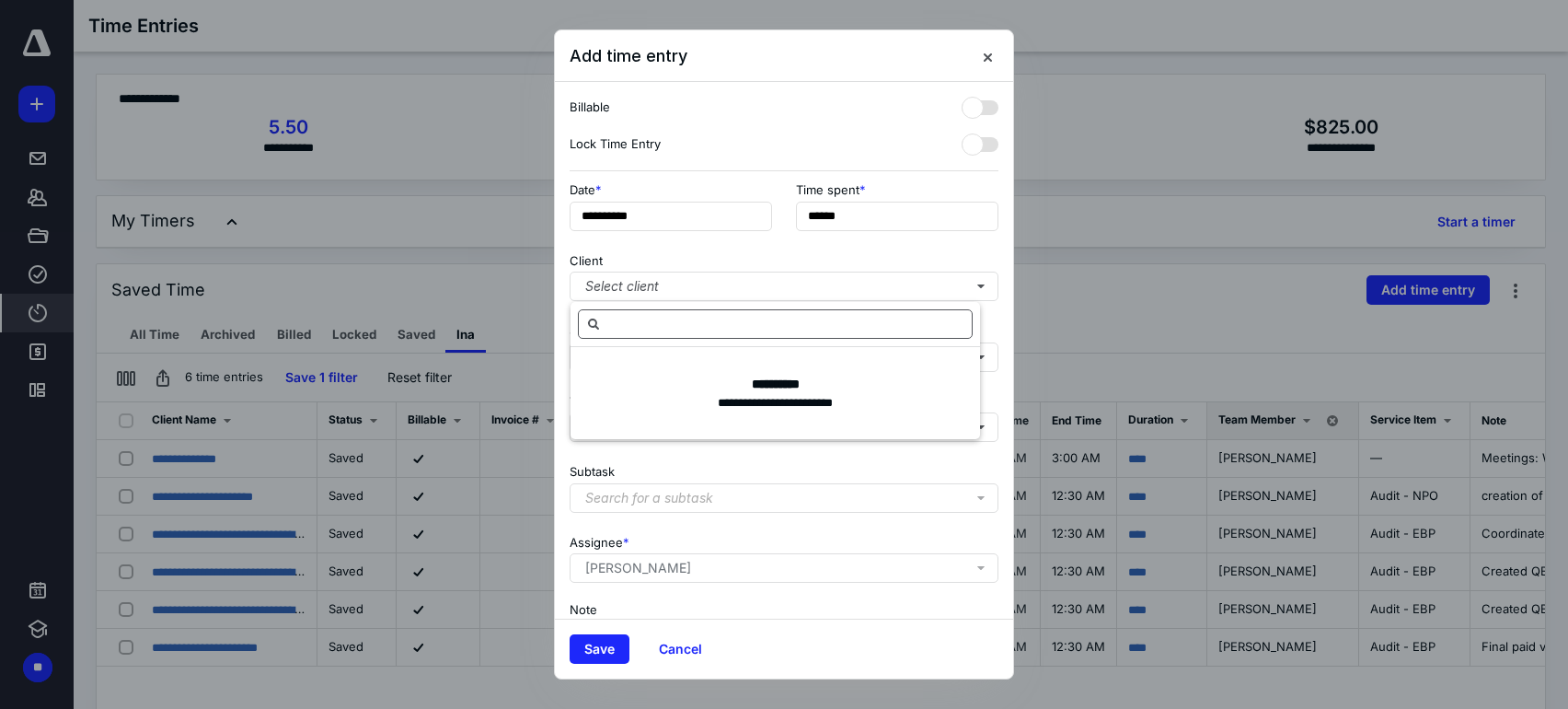 click at bounding box center (775, 324) 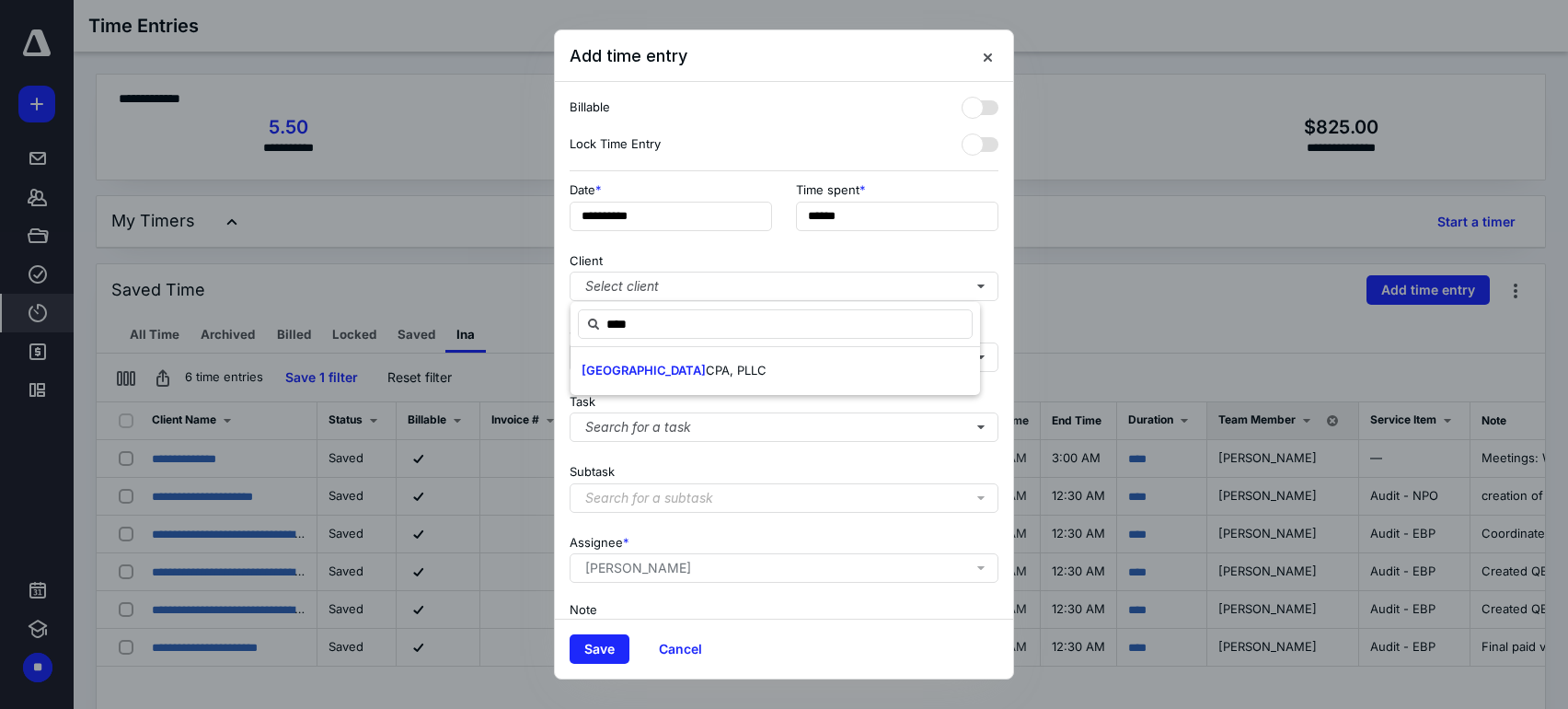 click on "METZ  CPA, PLLC" at bounding box center [775, 371] 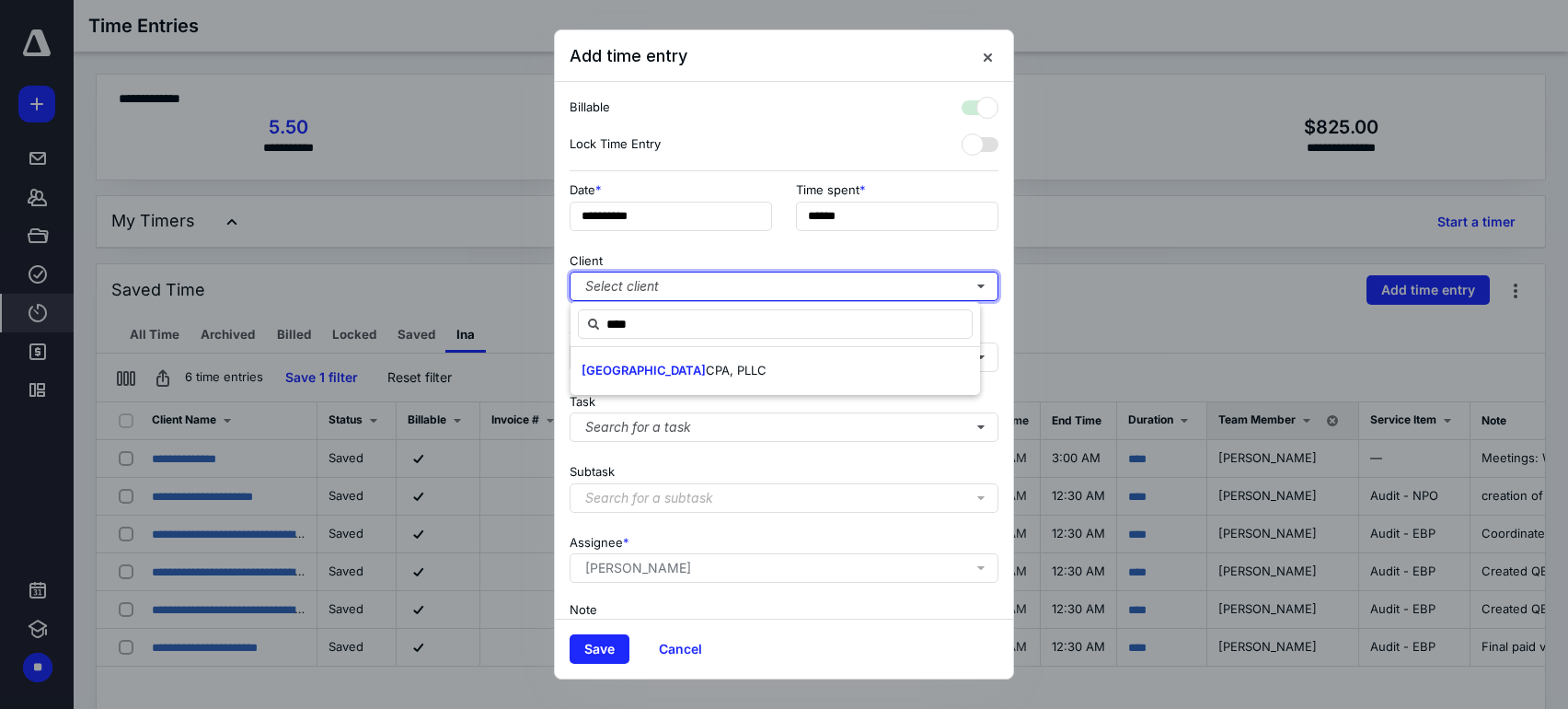 checkbox on "true" 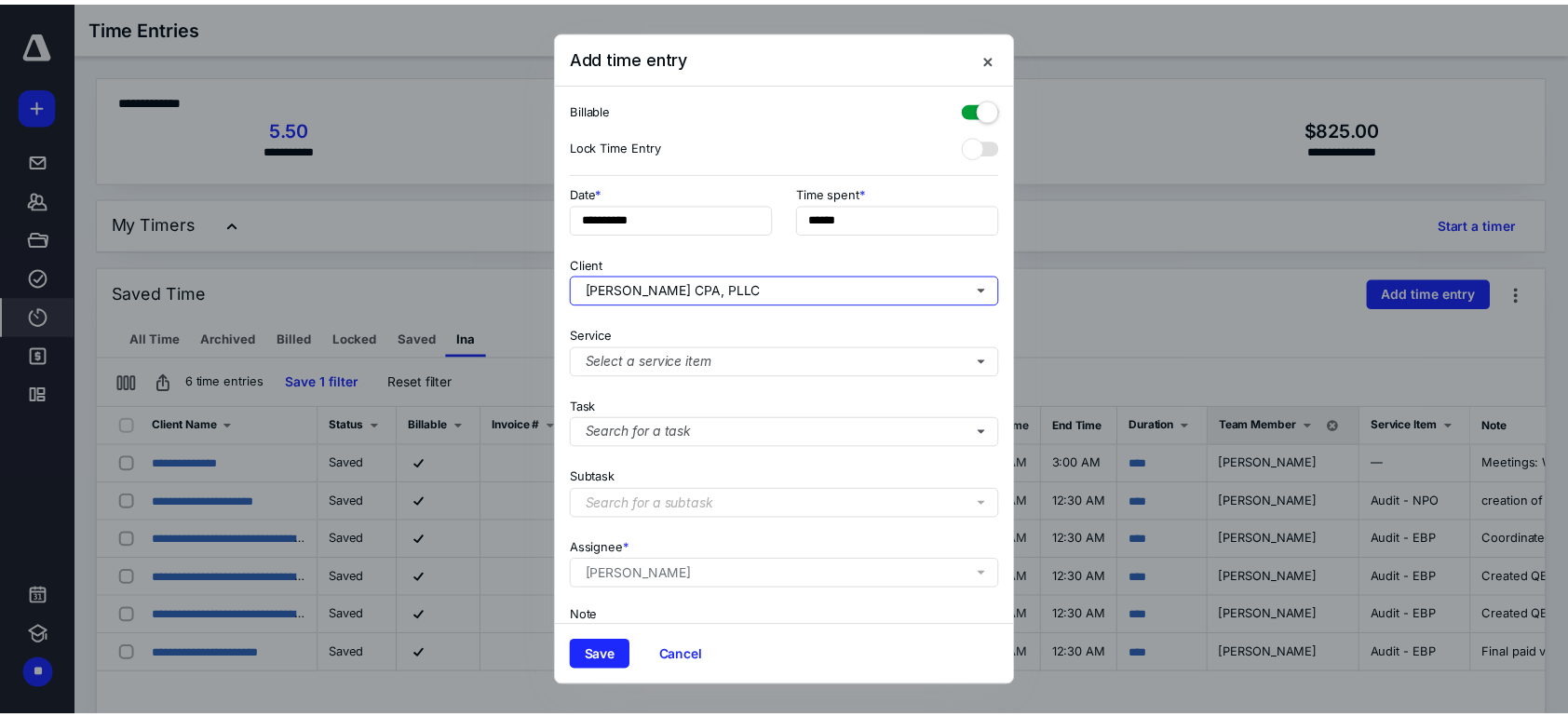 scroll, scrollTop: 124, scrollLeft: 0, axis: vertical 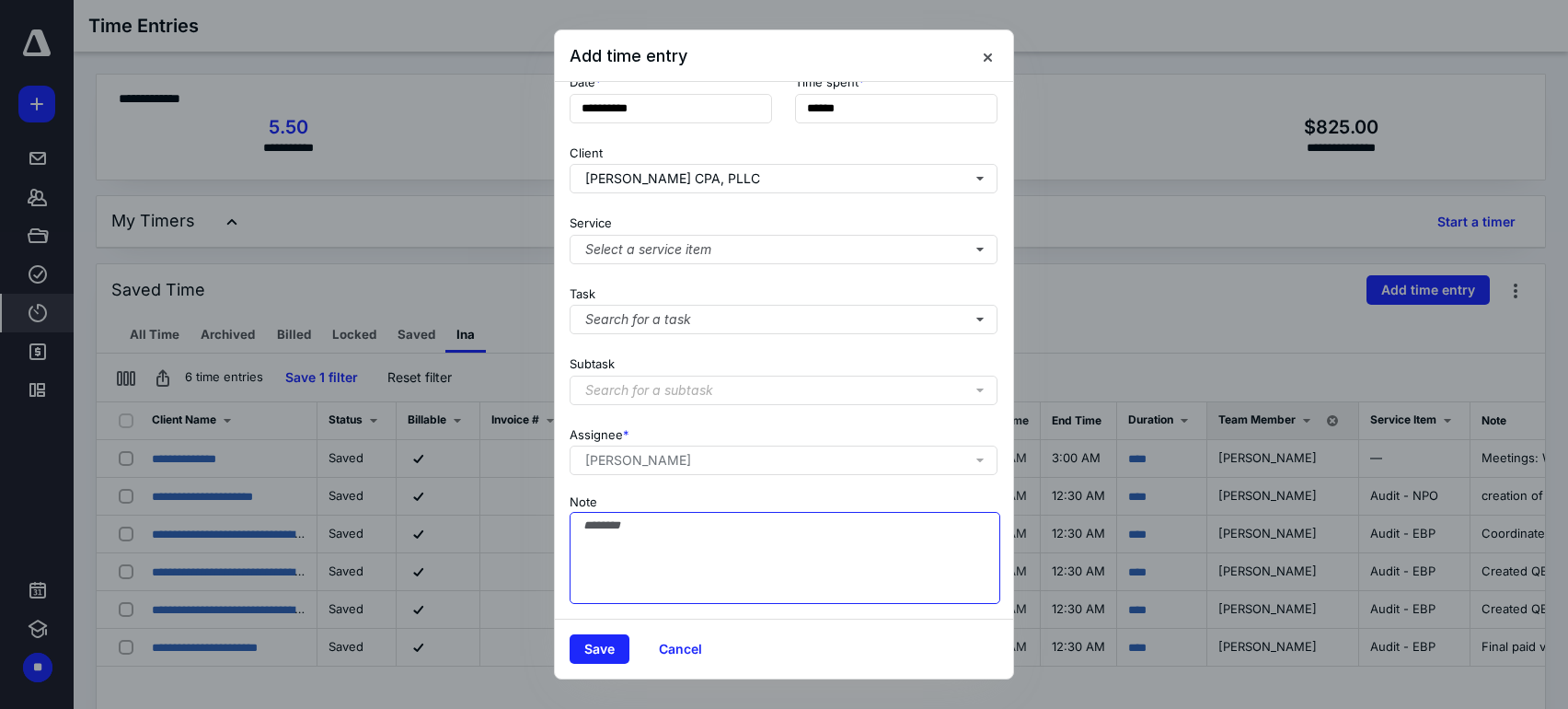 click on "Note" at bounding box center [785, 558] 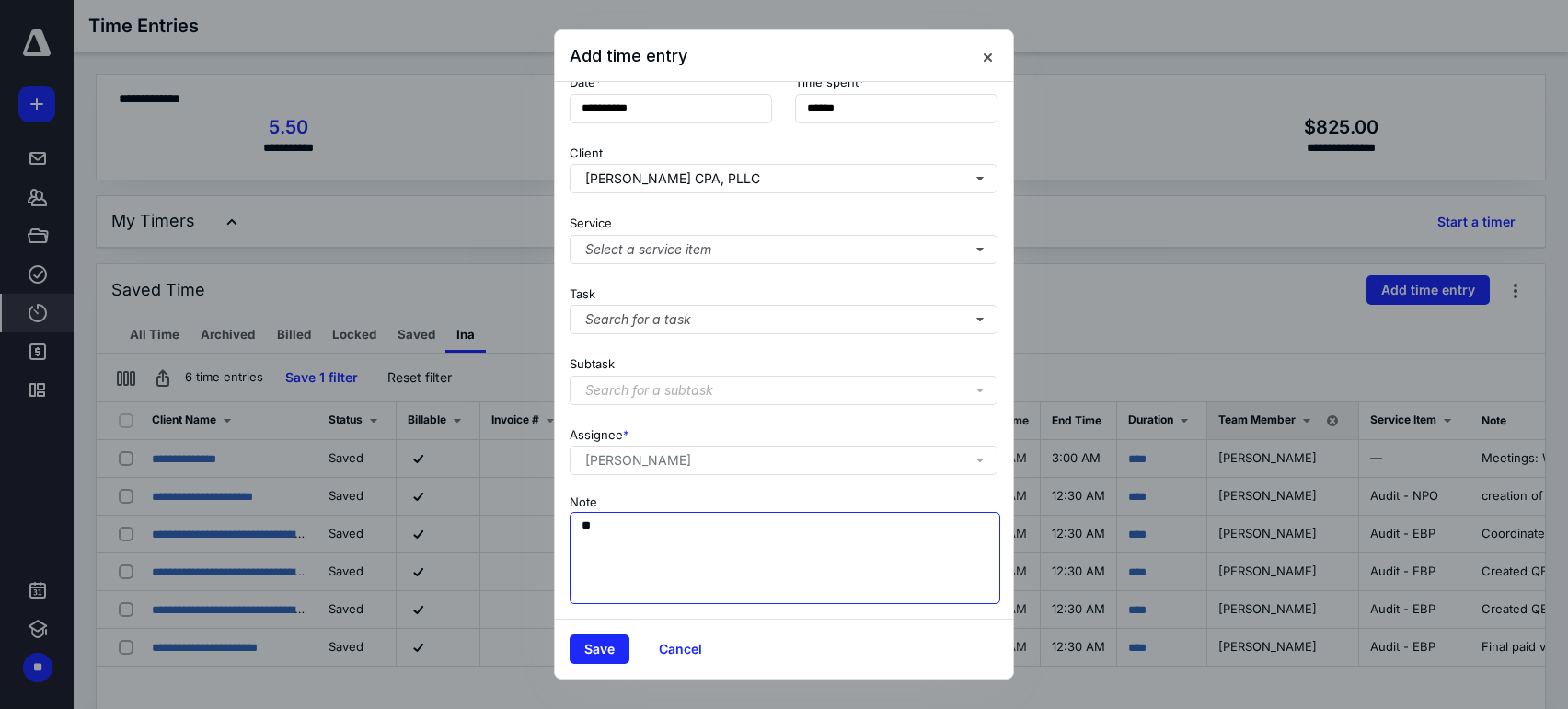 type on "*" 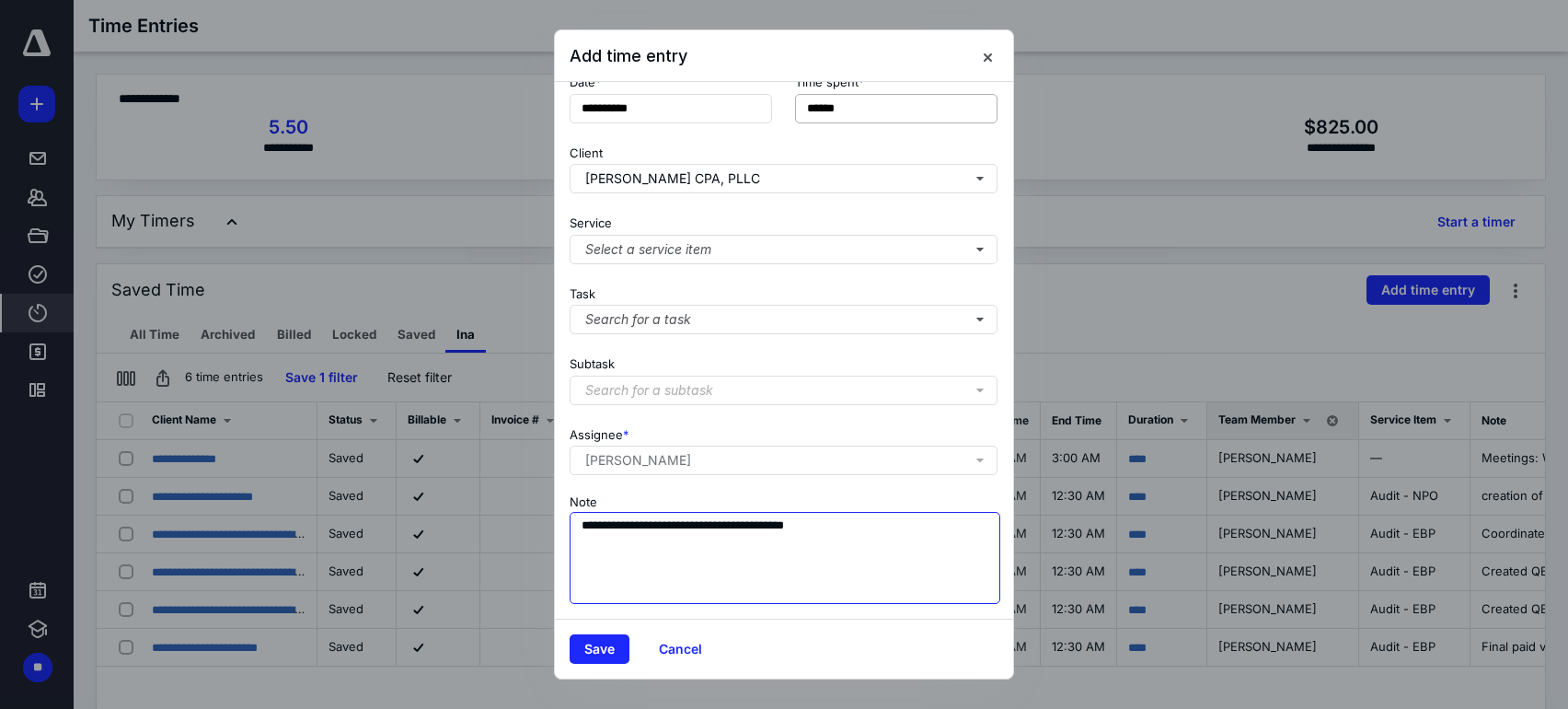 type on "**********" 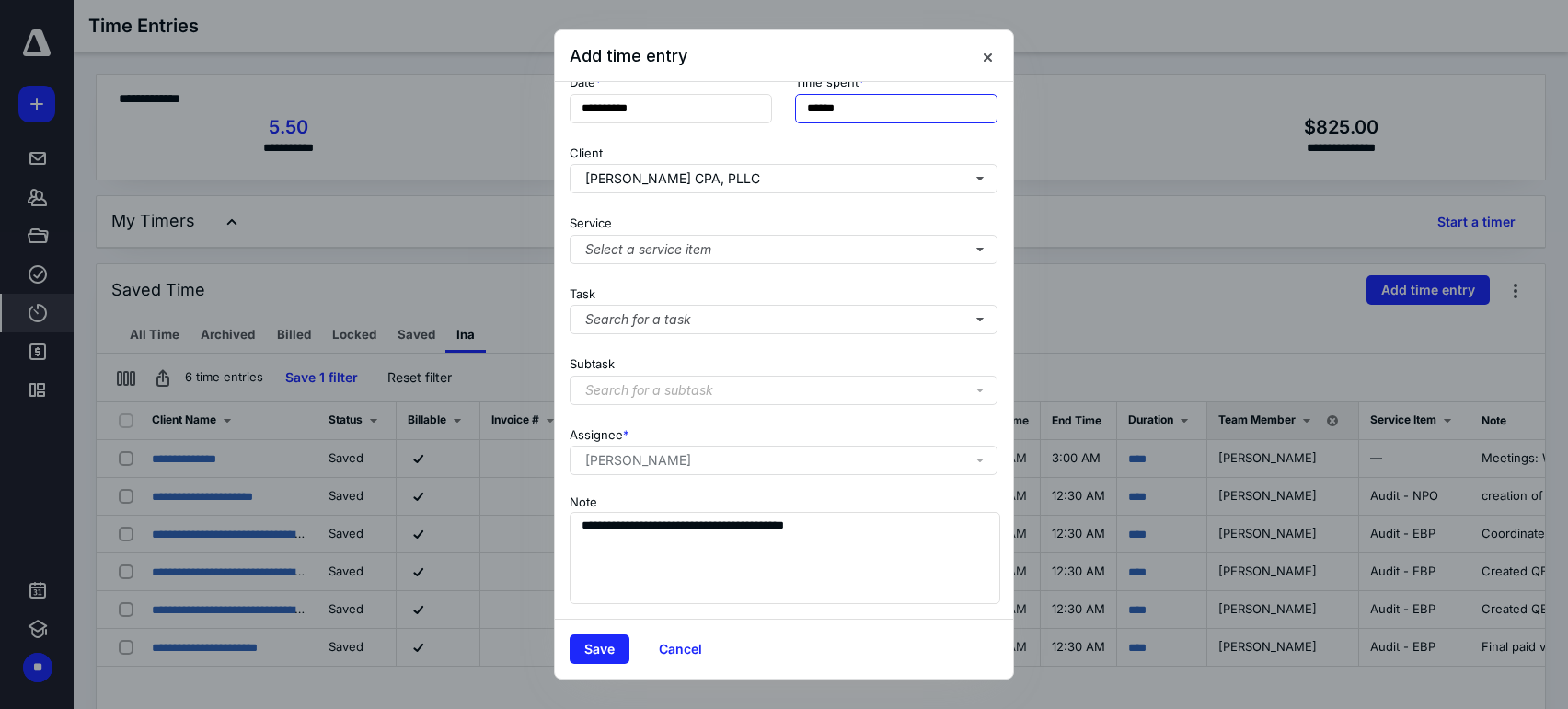 click on "******" at bounding box center [896, 109] 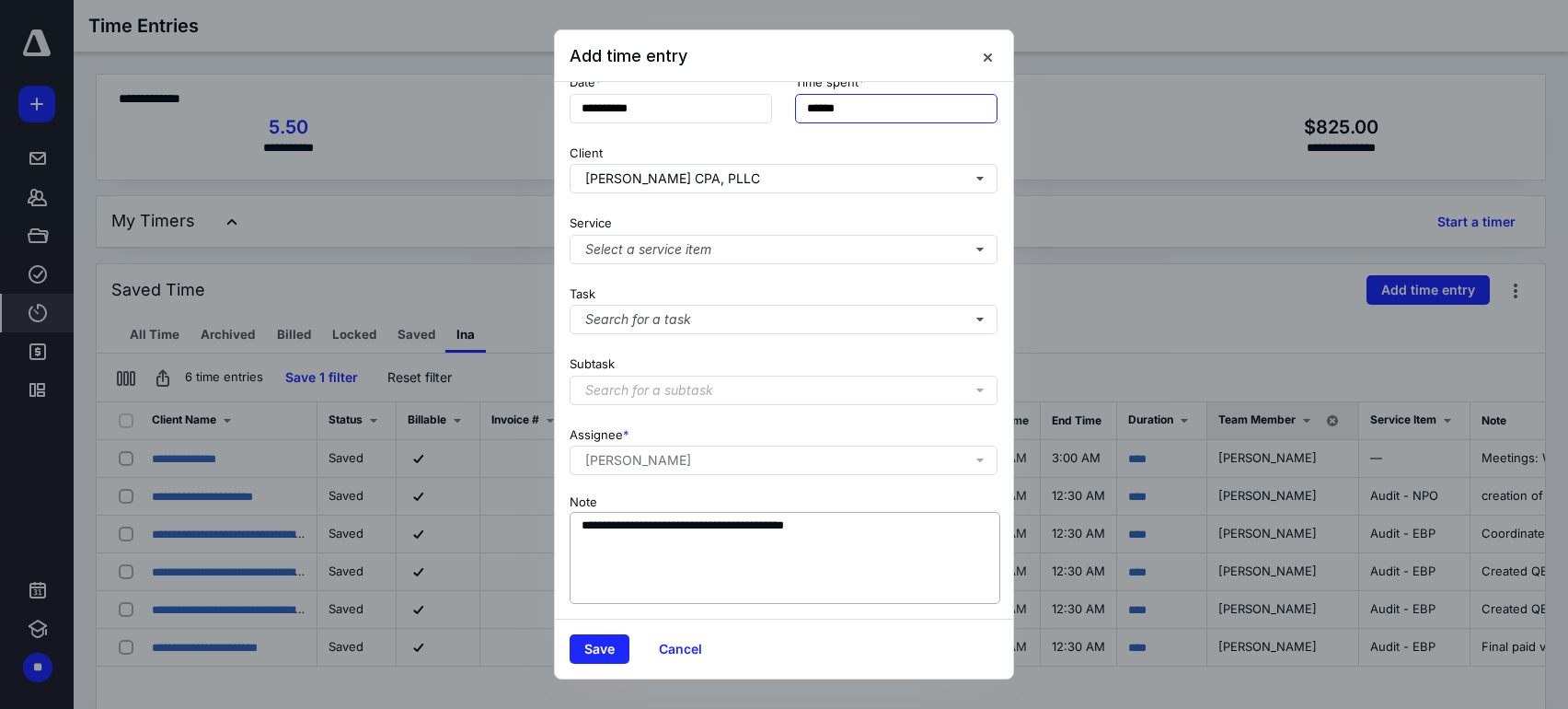 type on "******" 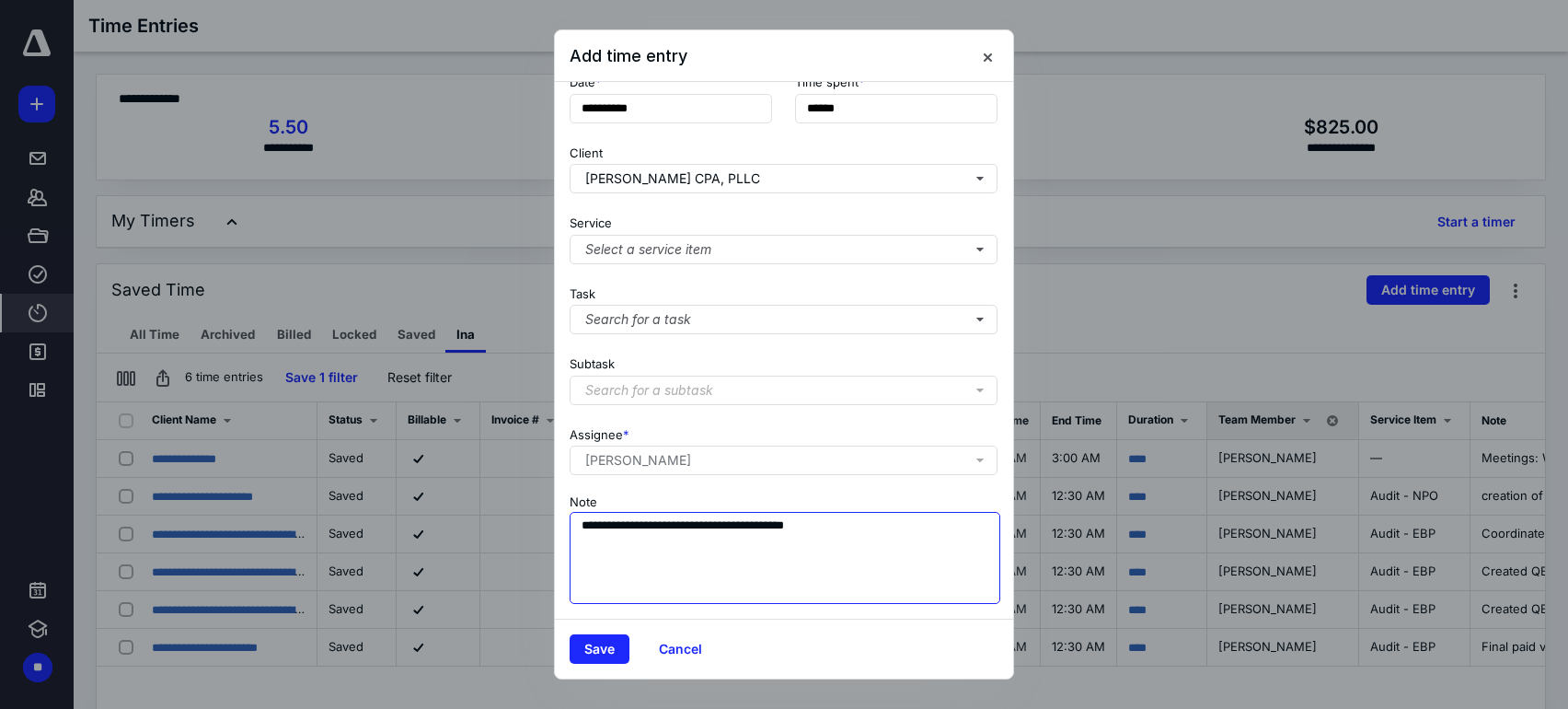 click on "**********" at bounding box center (785, 558) 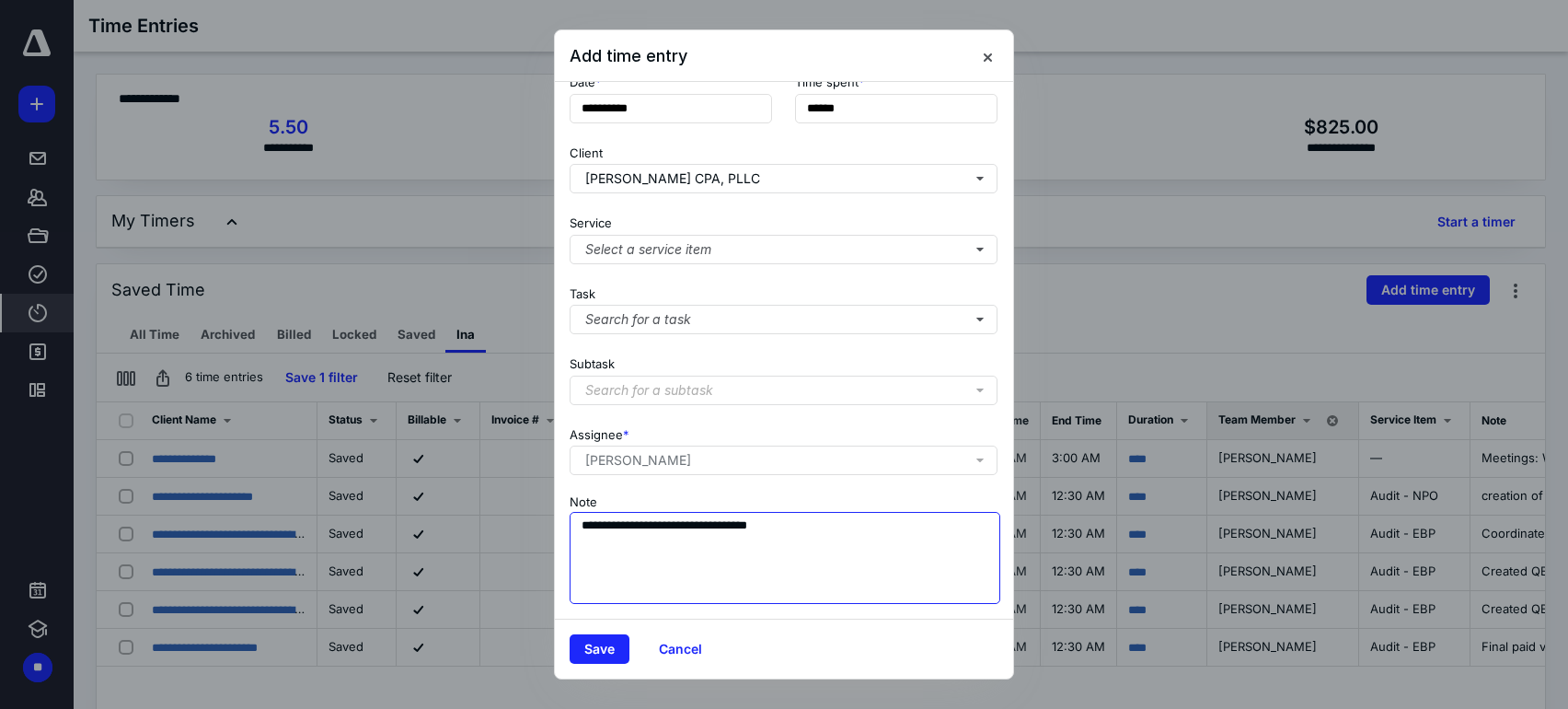 click on "**********" at bounding box center [785, 558] 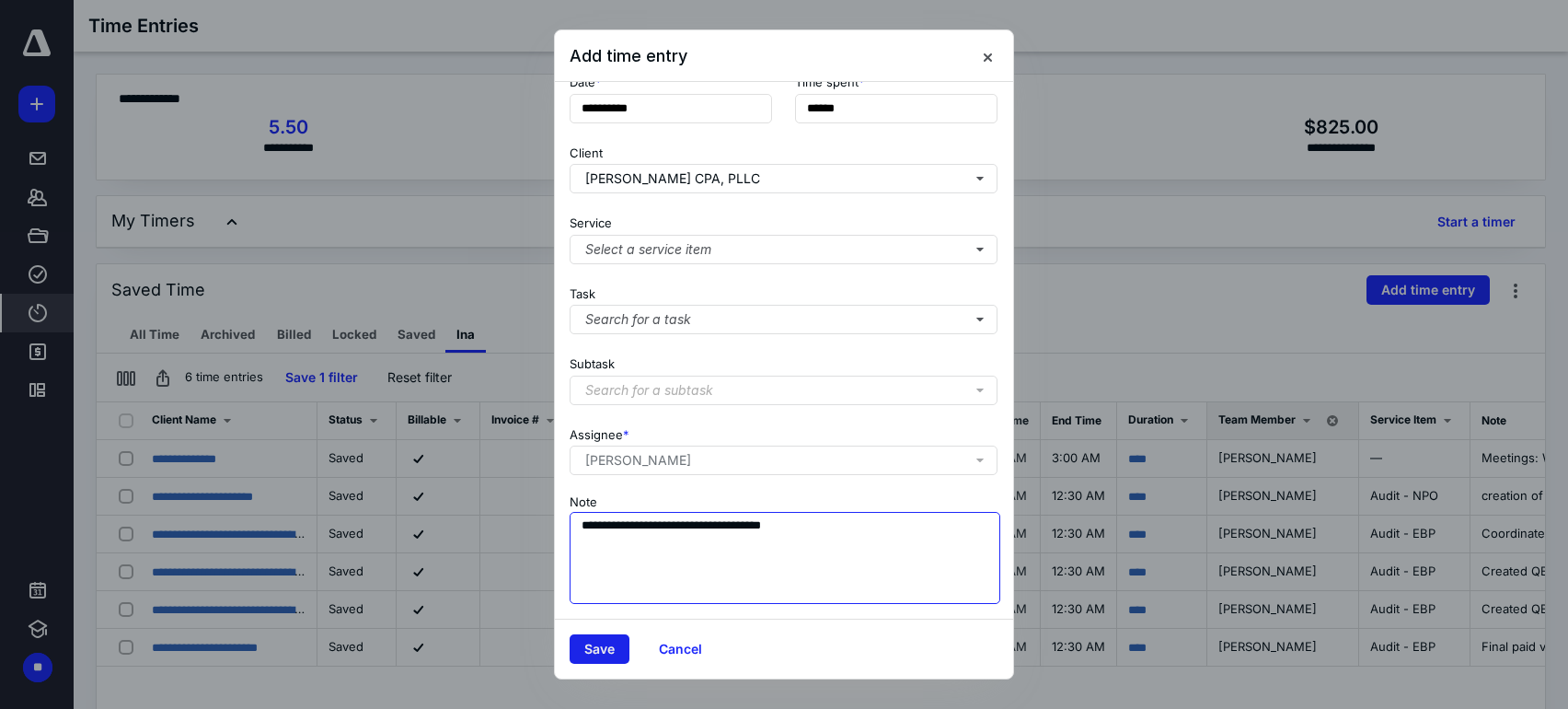type on "**********" 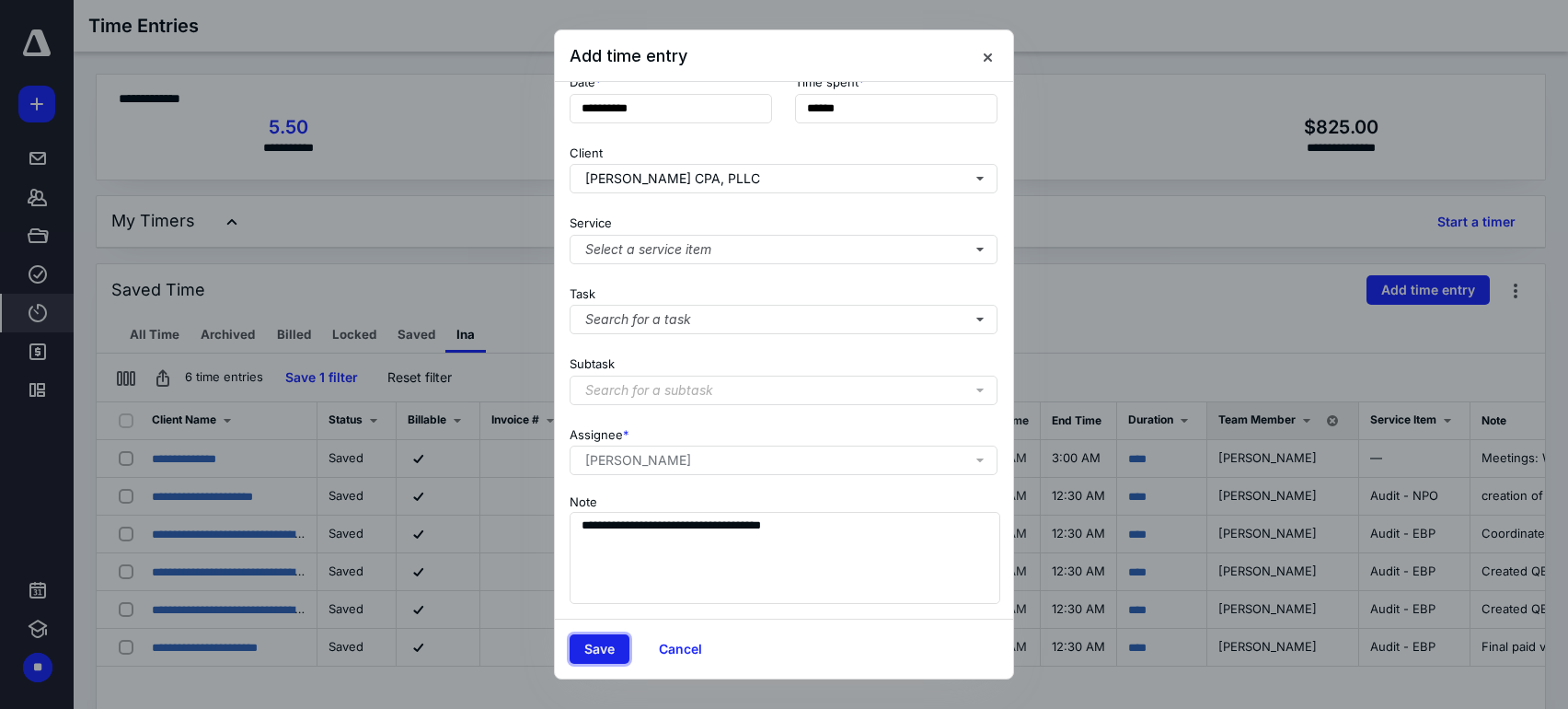click on "Save" at bounding box center (599, 649) 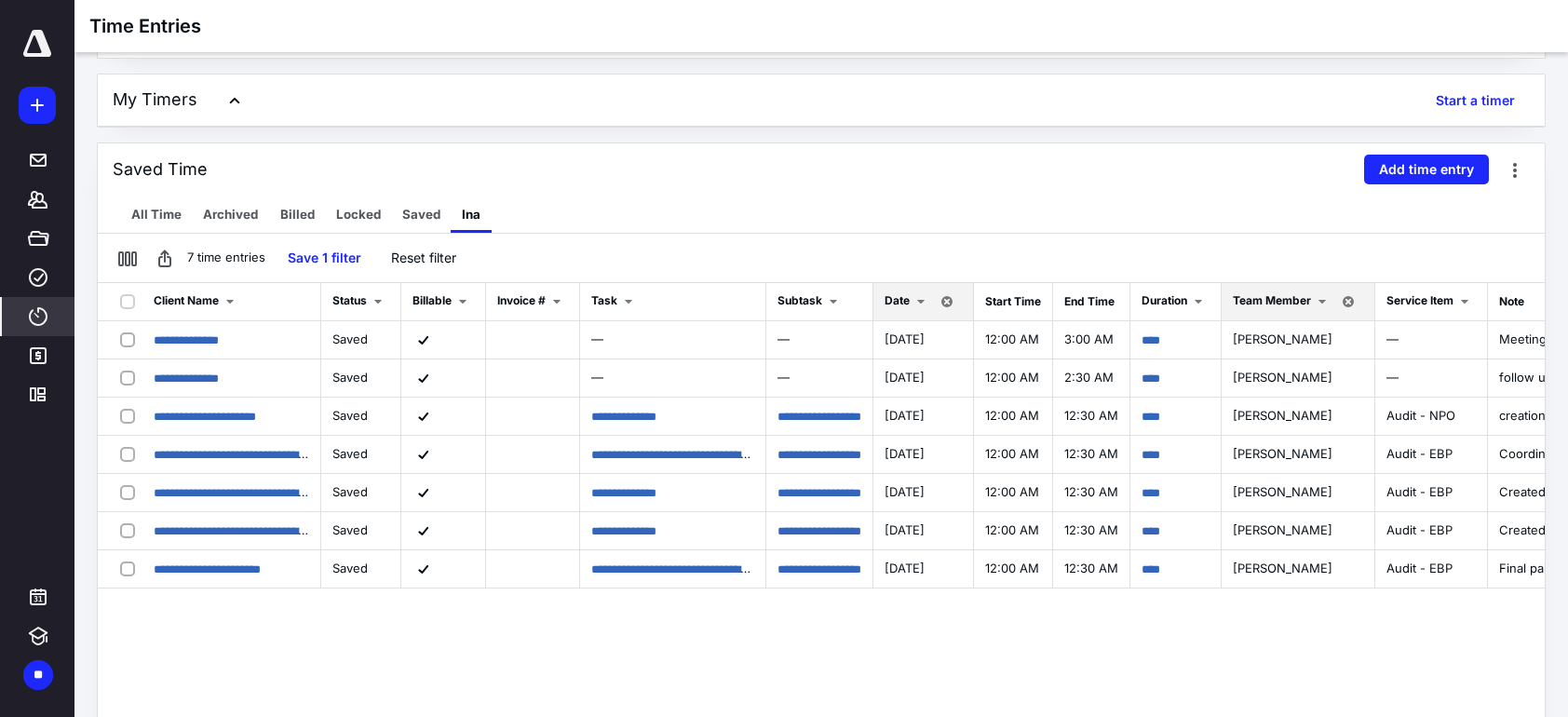 scroll, scrollTop: 0, scrollLeft: 0, axis: both 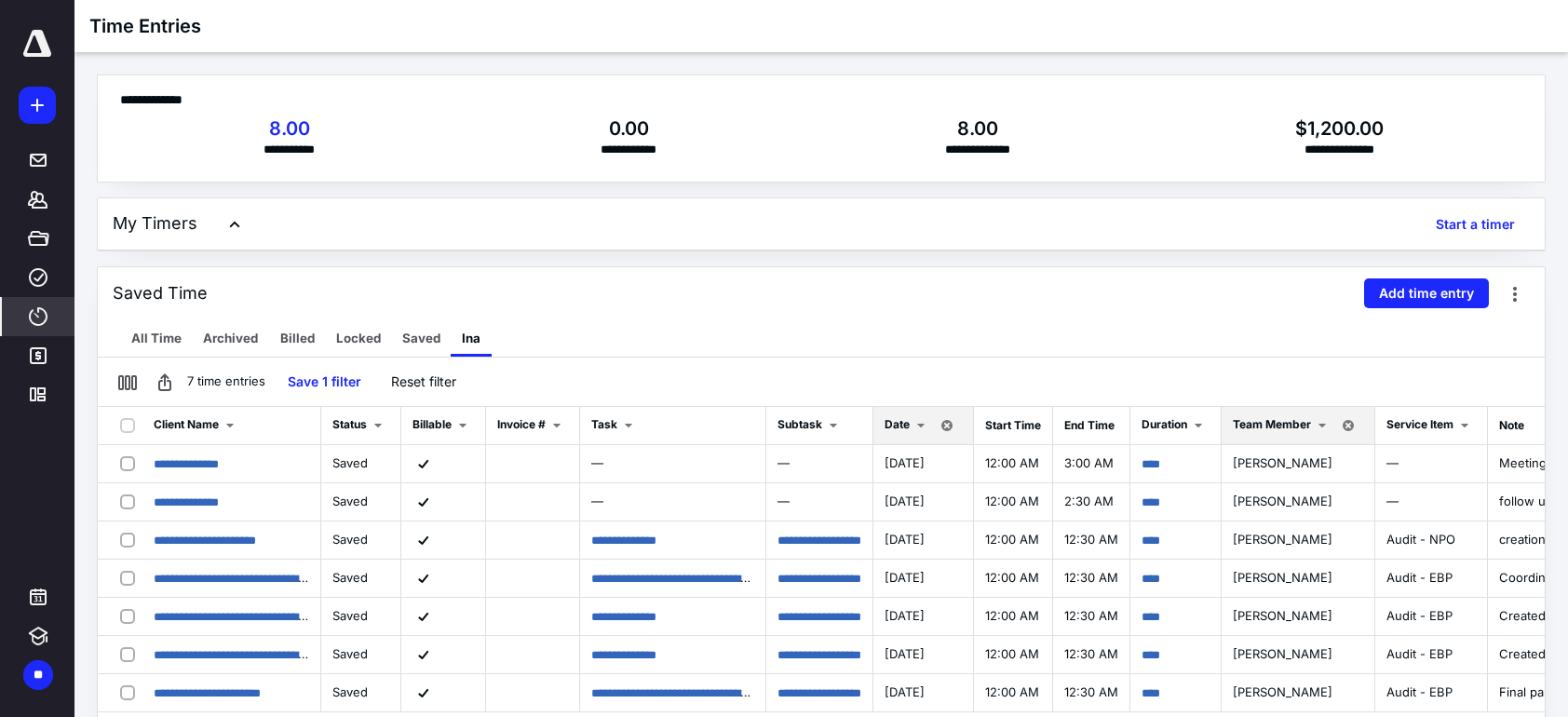 click on "Date" at bounding box center (897, 424) 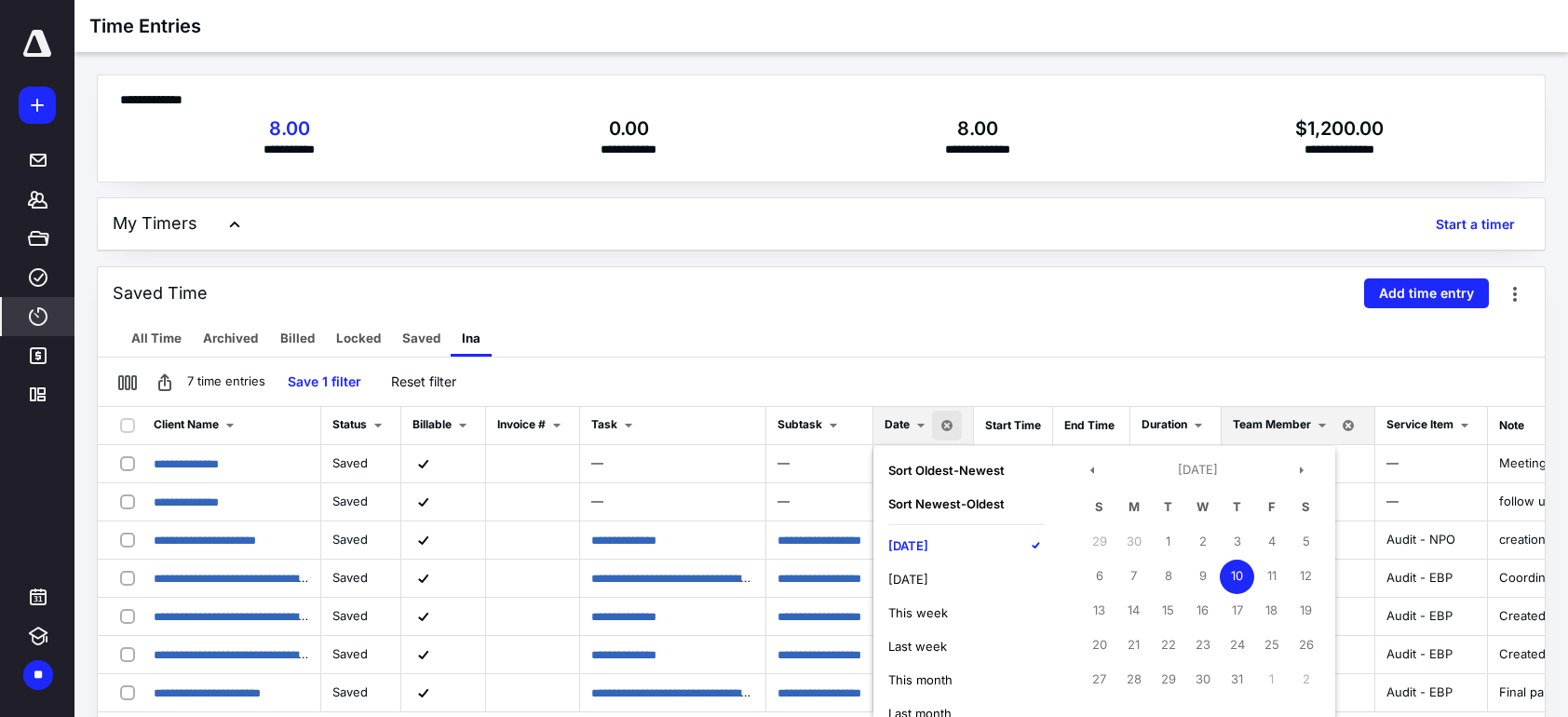 click on "This week" at bounding box center [966, 613] 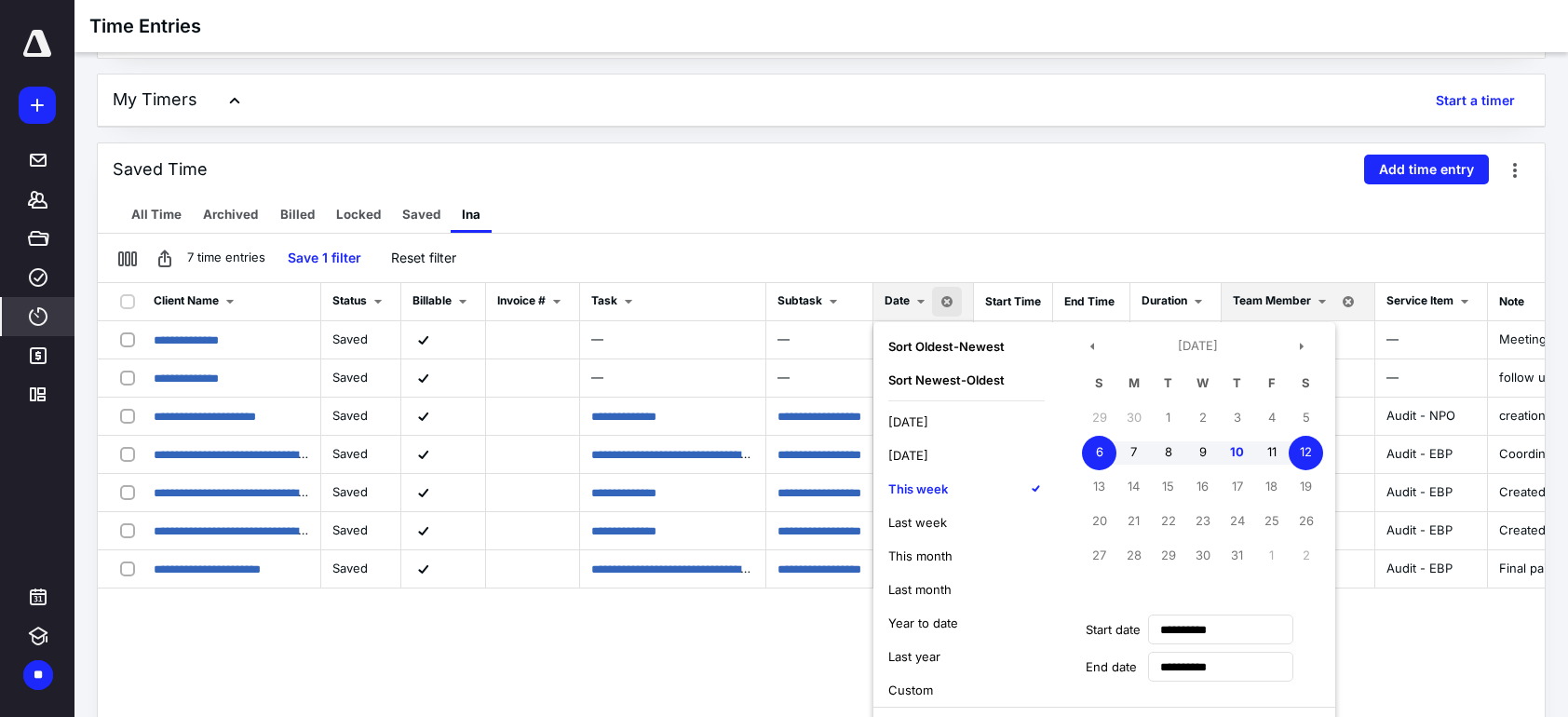 scroll, scrollTop: 216, scrollLeft: 0, axis: vertical 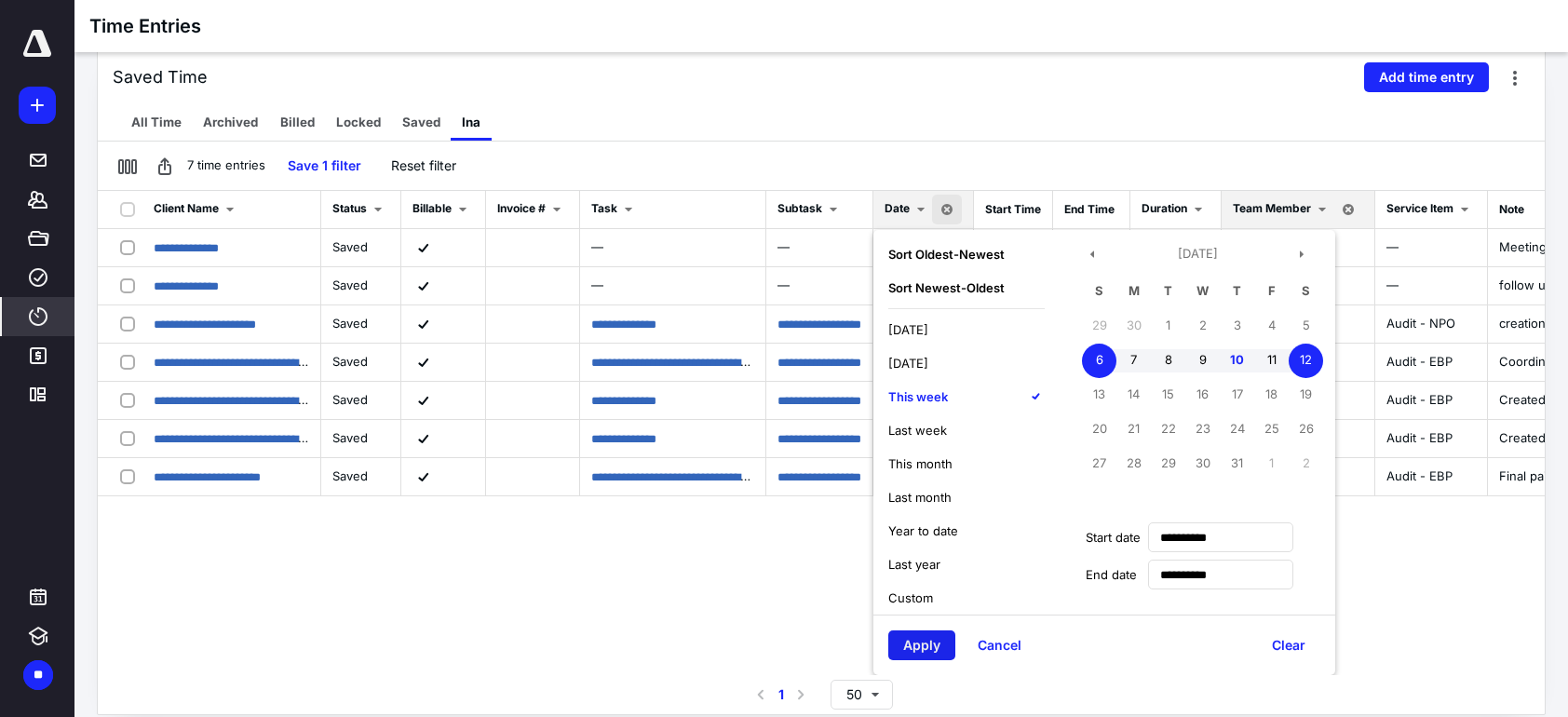 click on "Apply" at bounding box center [922, 645] 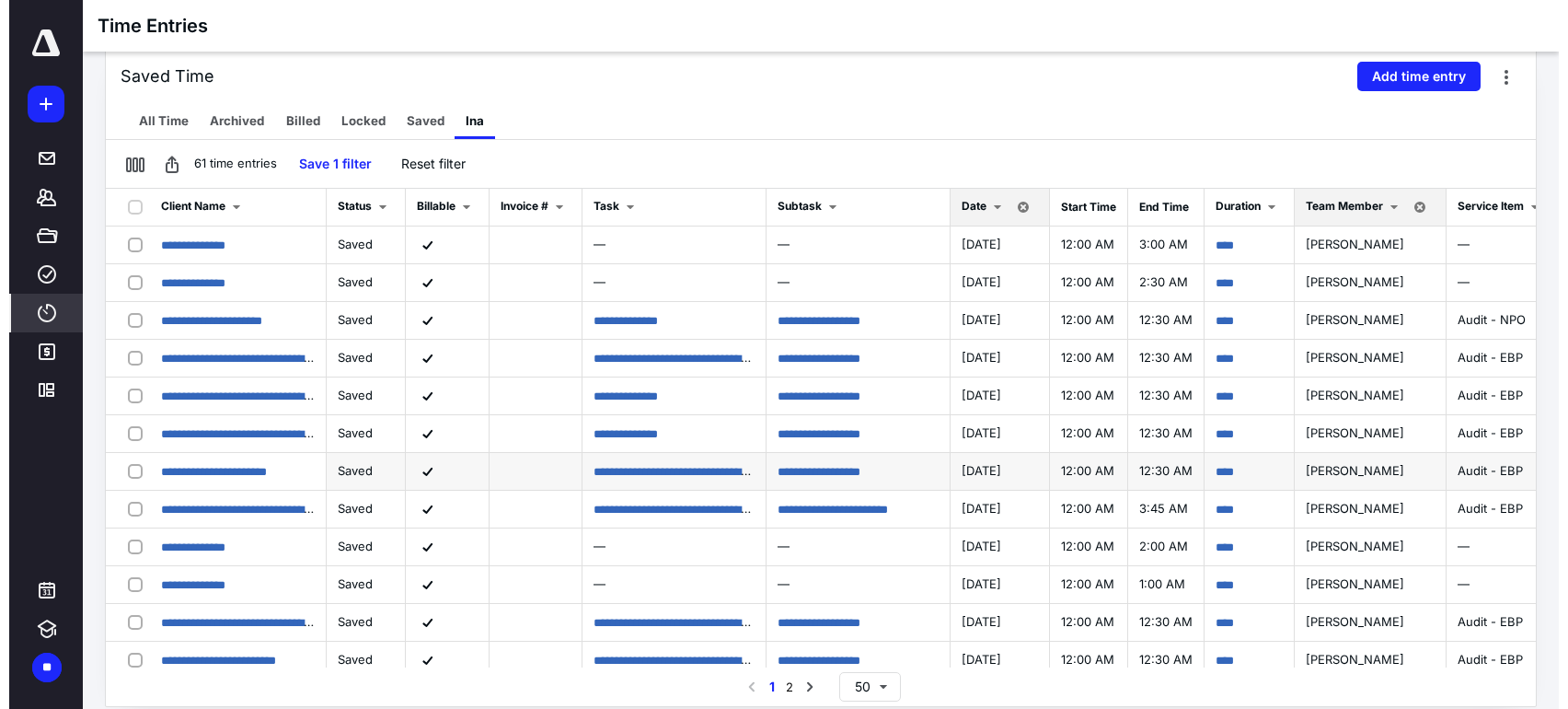 scroll, scrollTop: 0, scrollLeft: 0, axis: both 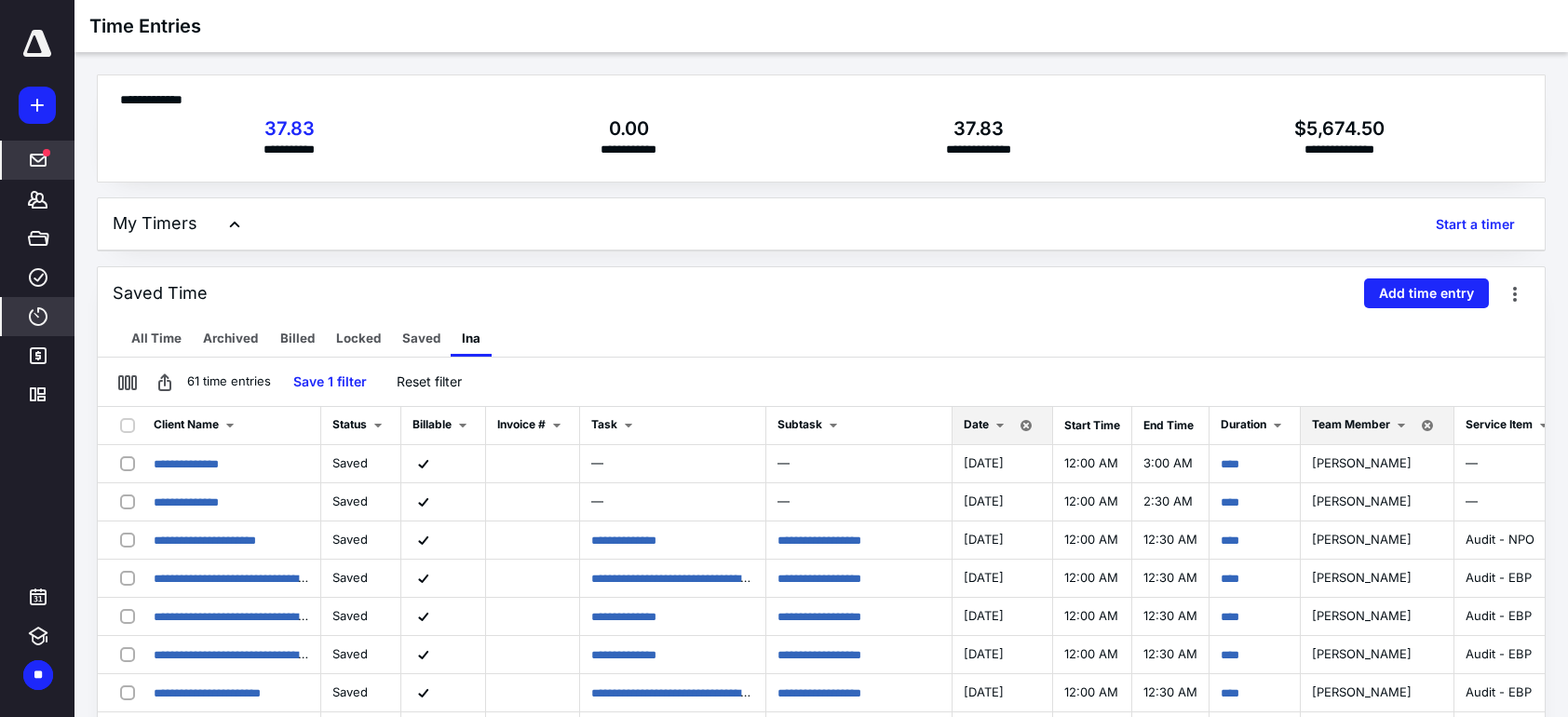 click on "*****" at bounding box center [38, 160] 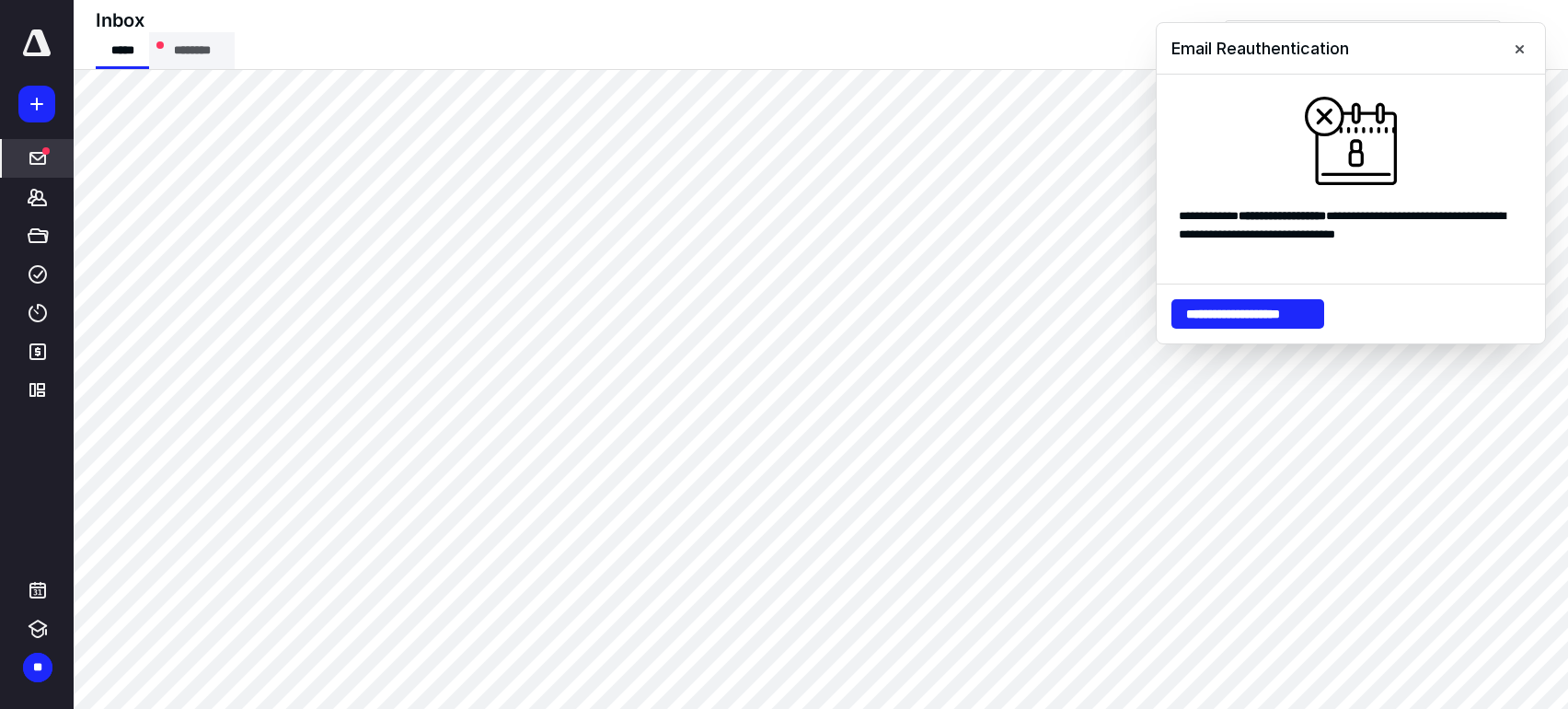 click on "********" at bounding box center (191, 51) 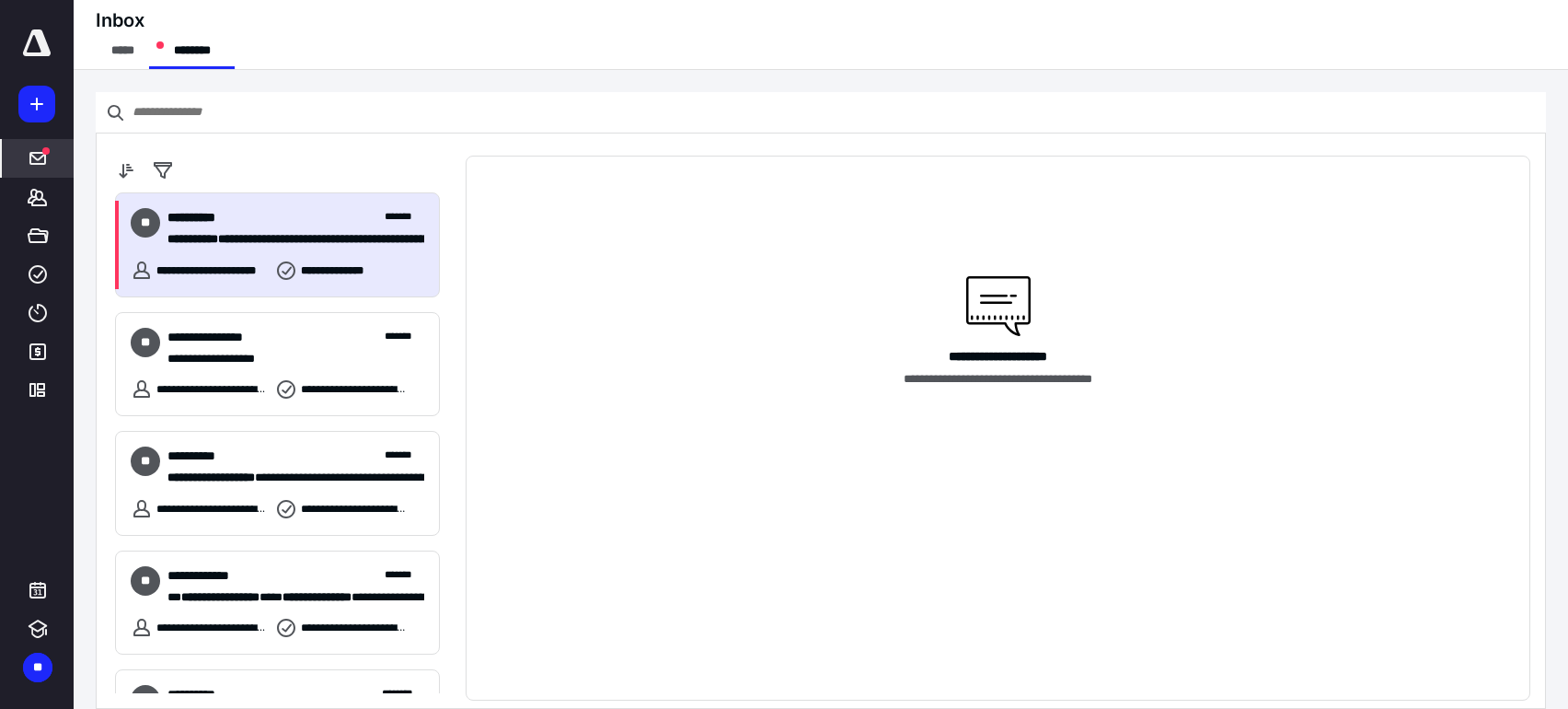click on "**********" at bounding box center (295, 217) 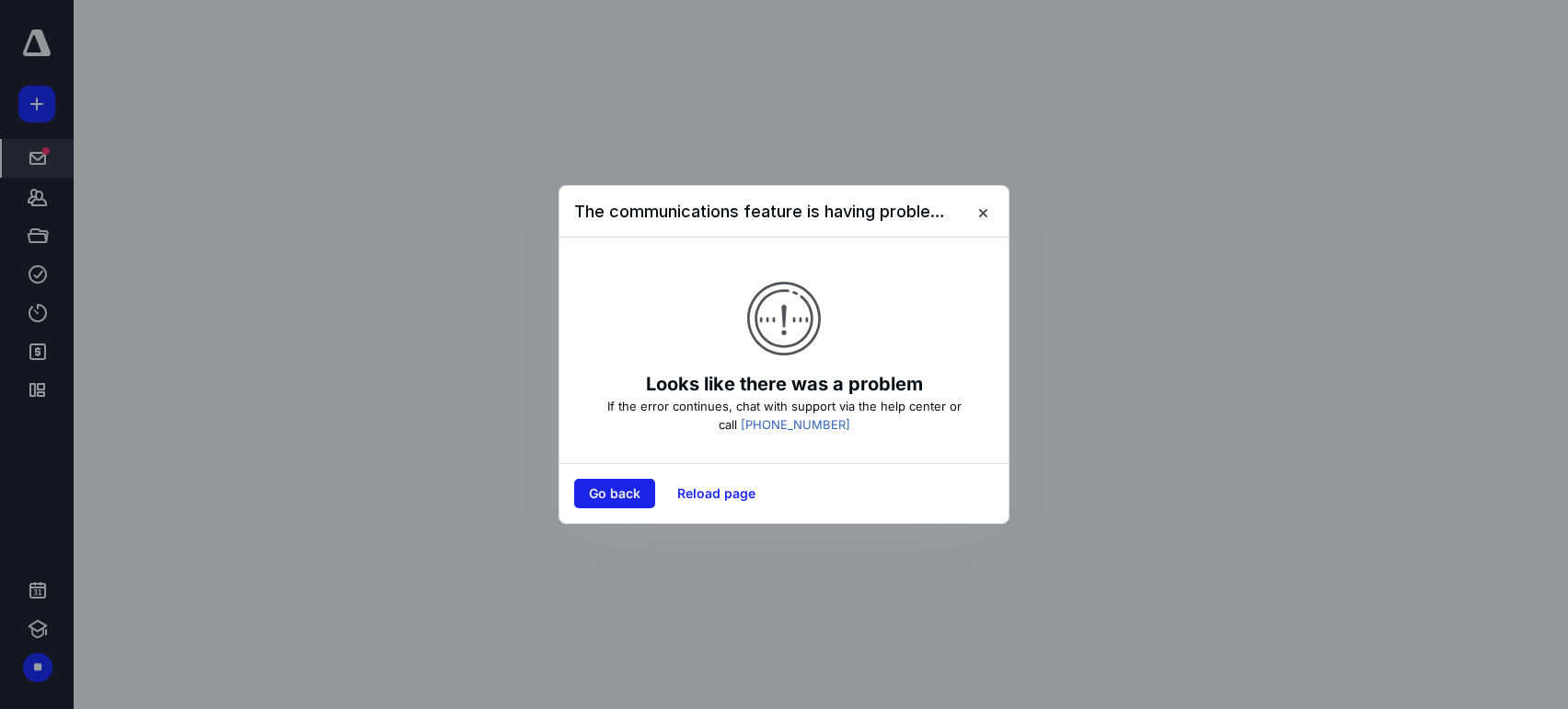 click on "Go back" at bounding box center (615, 494) 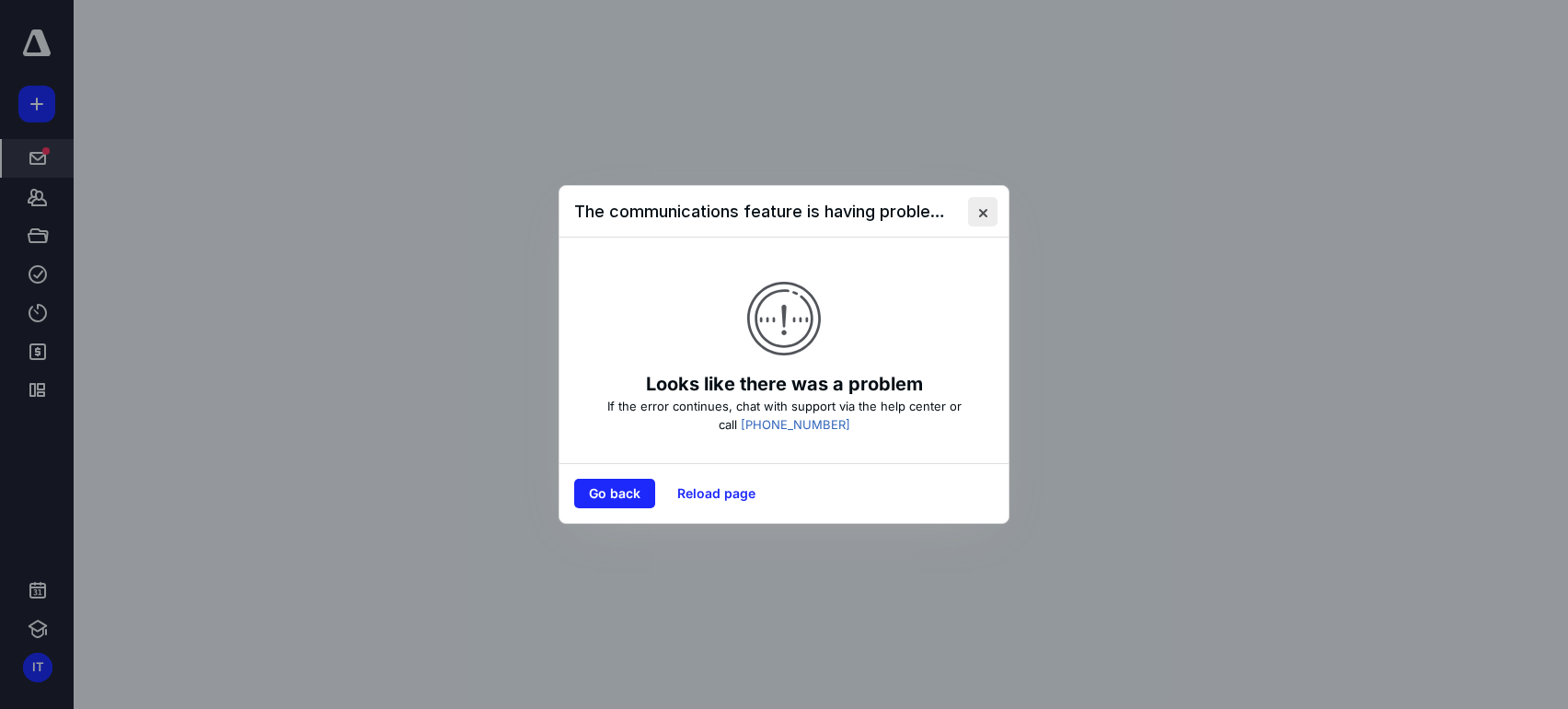 click at bounding box center [983, 212] 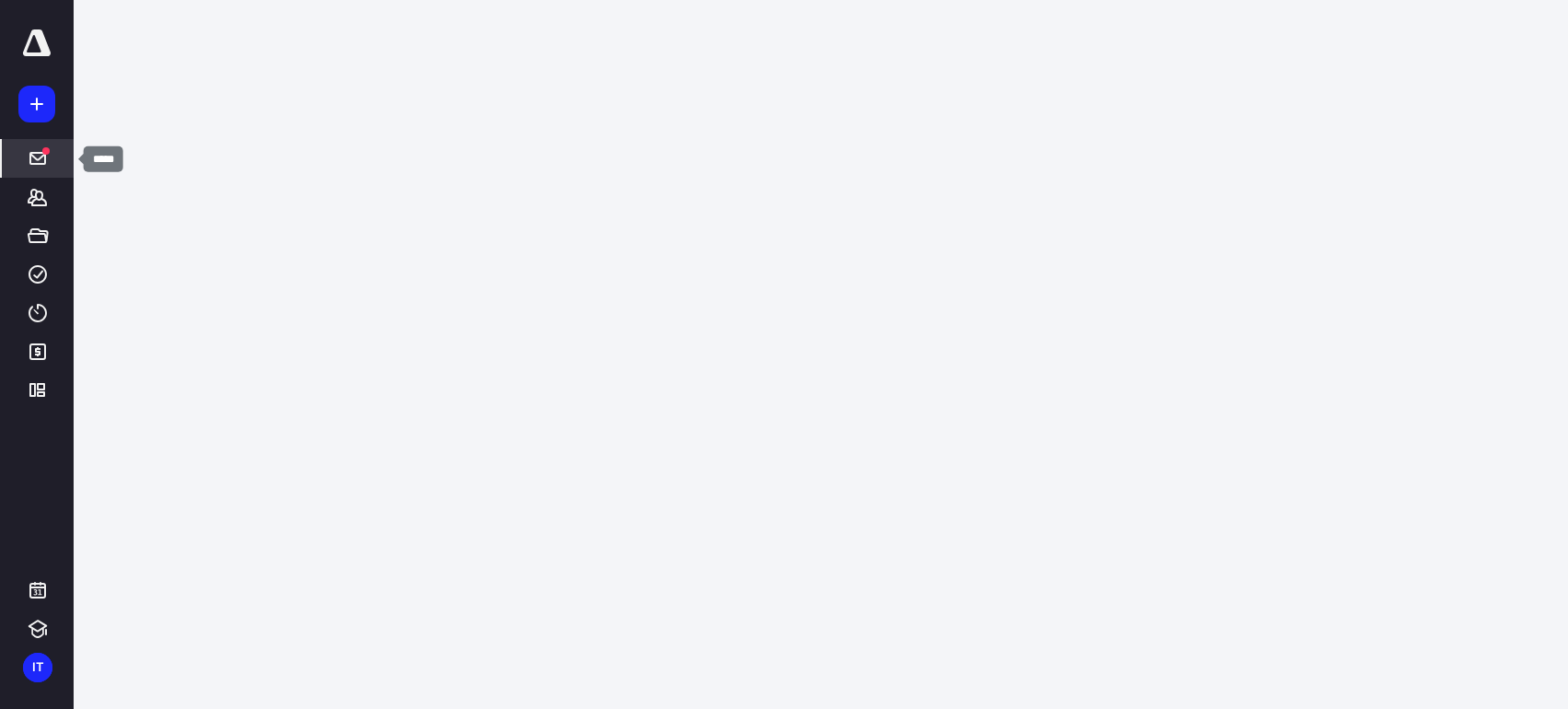 click at bounding box center (38, 158) 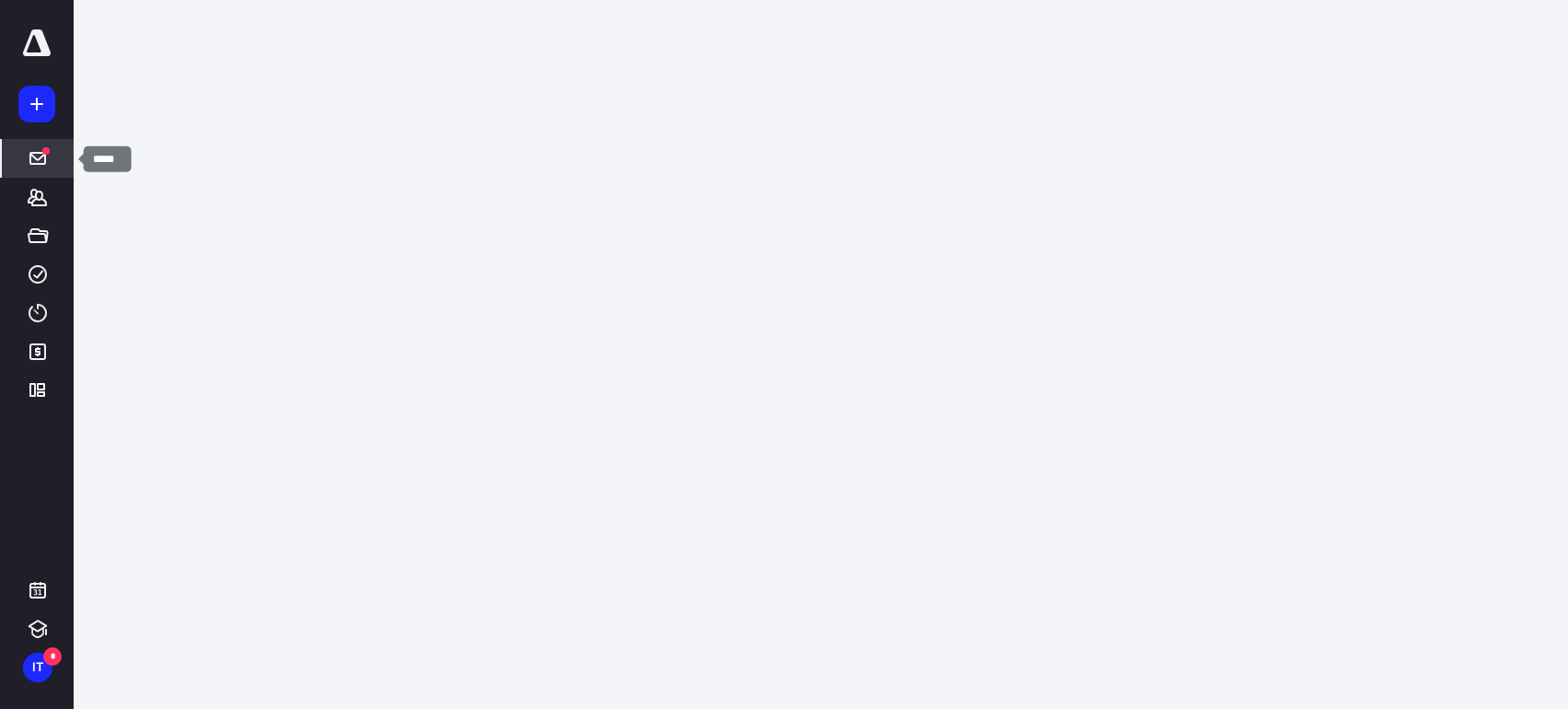 click 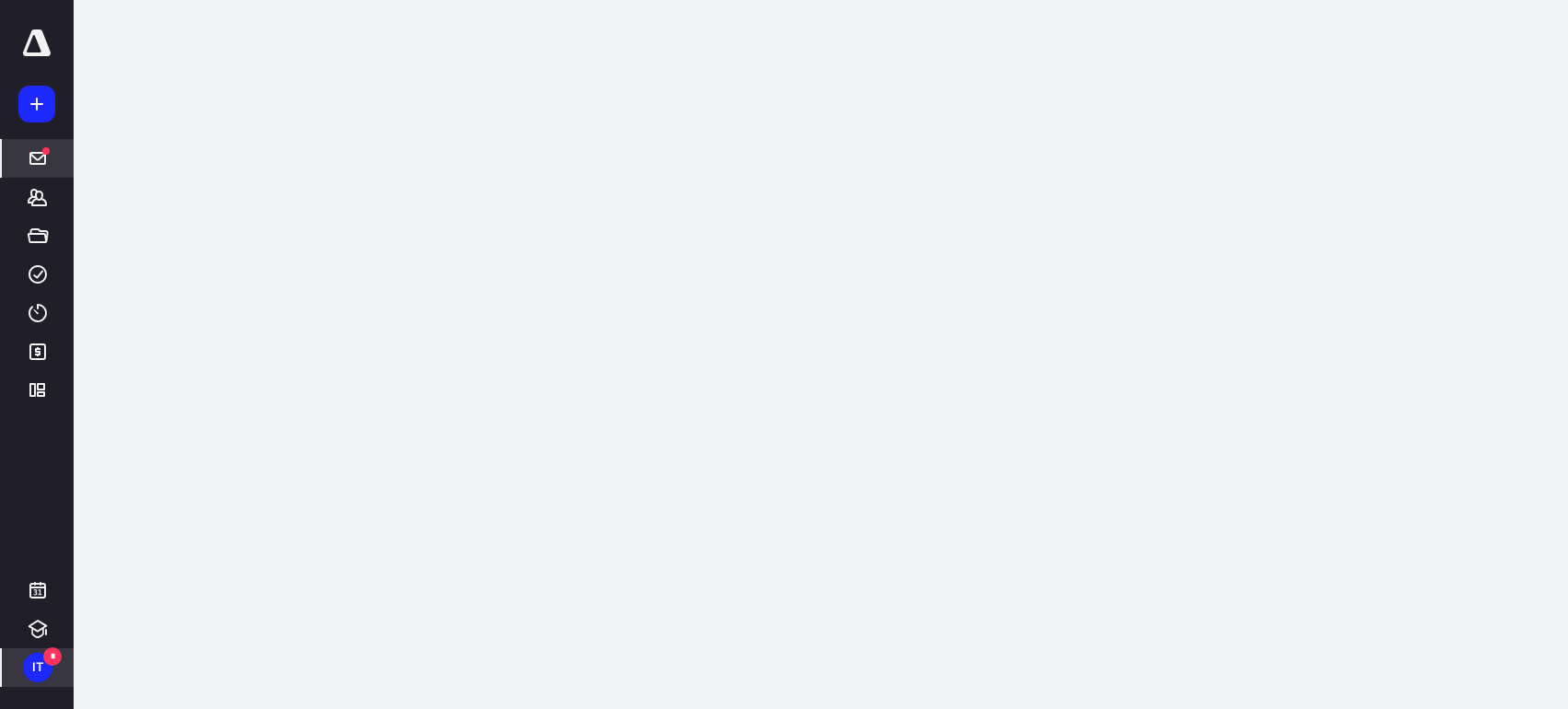 click on "IT" at bounding box center [38, 668] 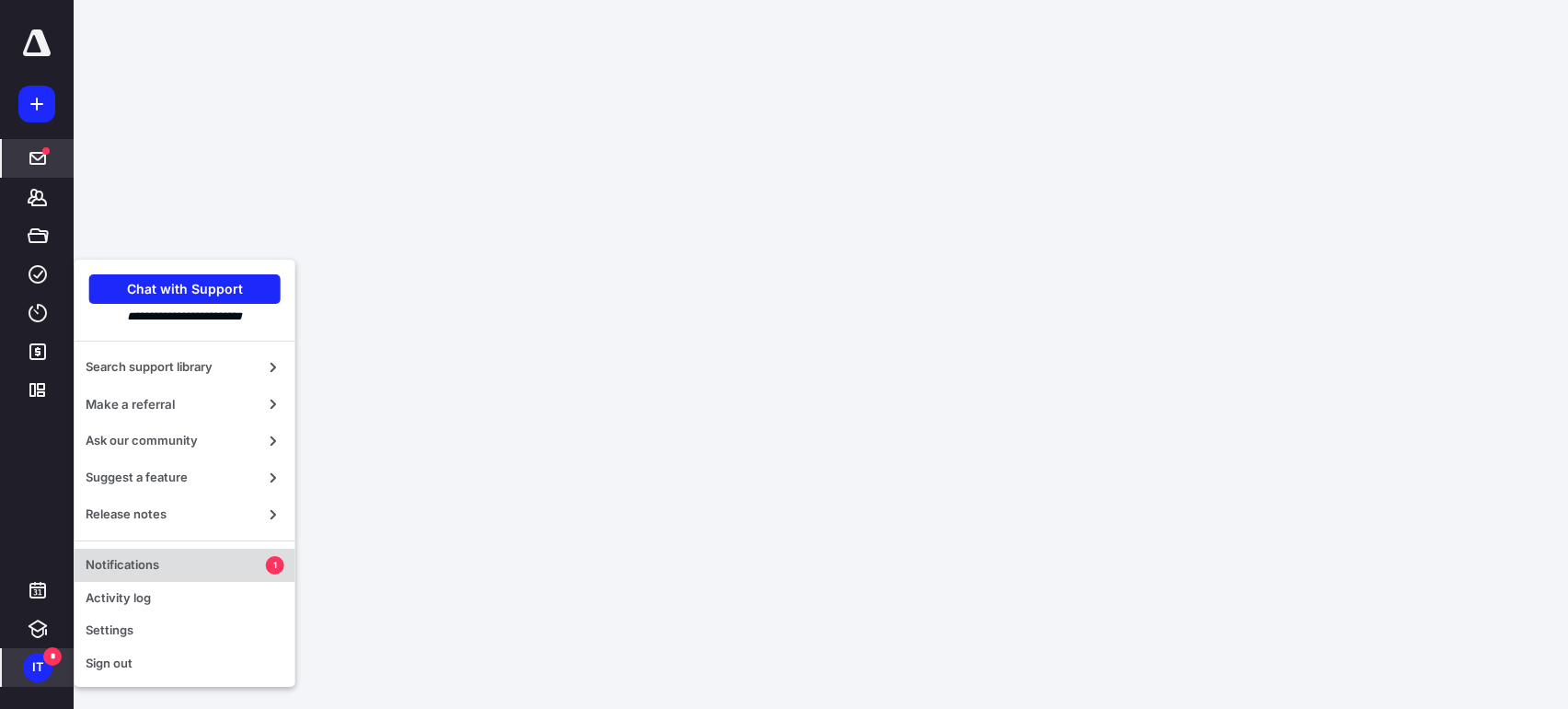 click on "Notifications" at bounding box center (176, 565) 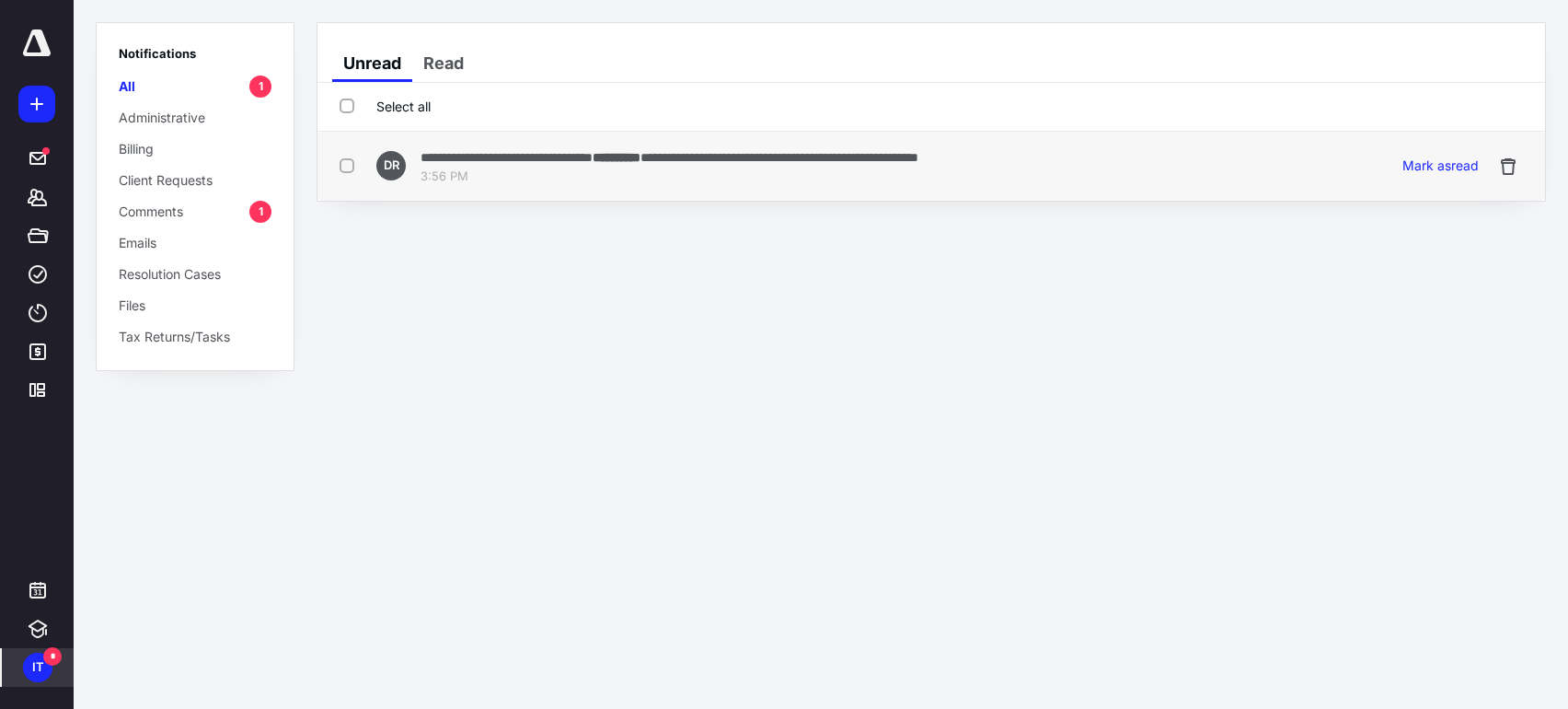 click on "**********" at bounding box center (506, 157) 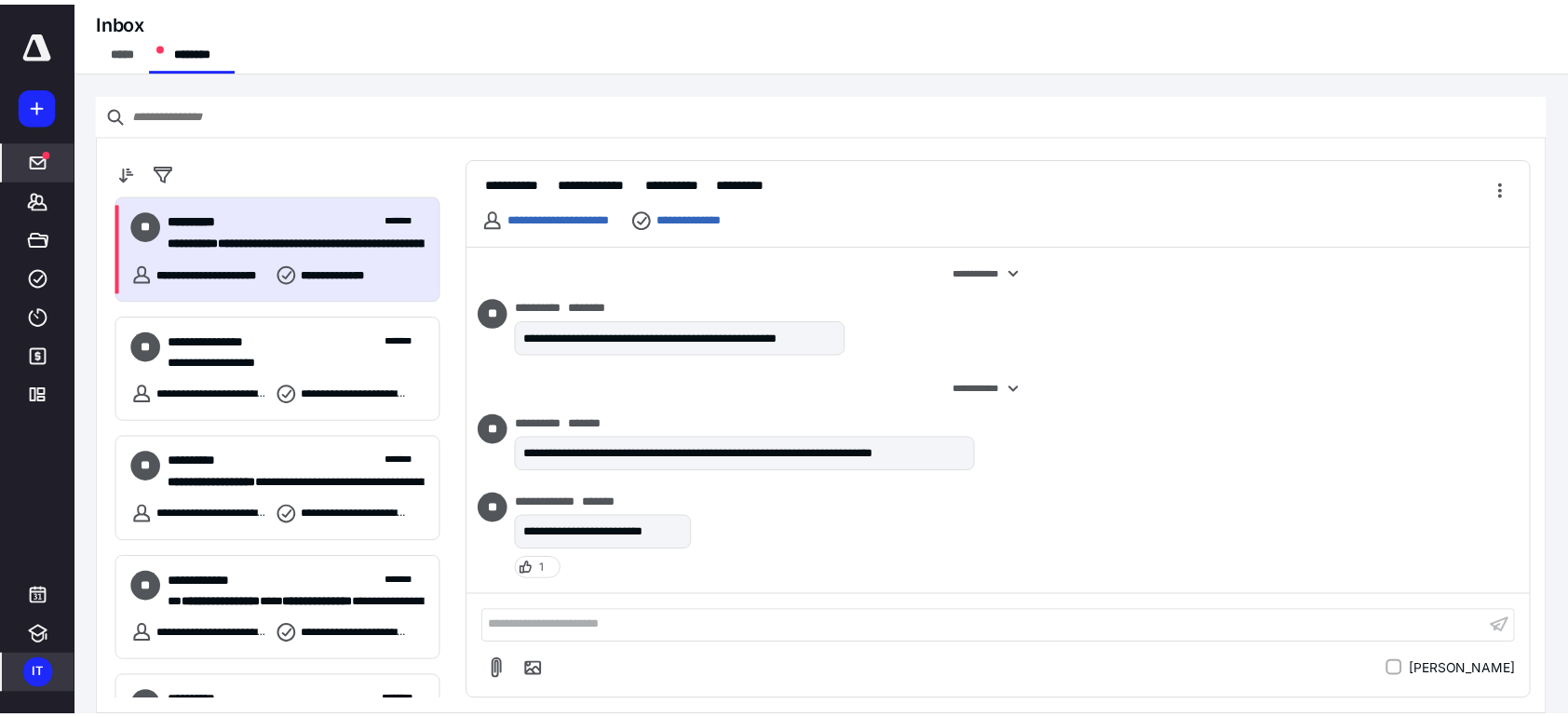 scroll, scrollTop: 553, scrollLeft: 0, axis: vertical 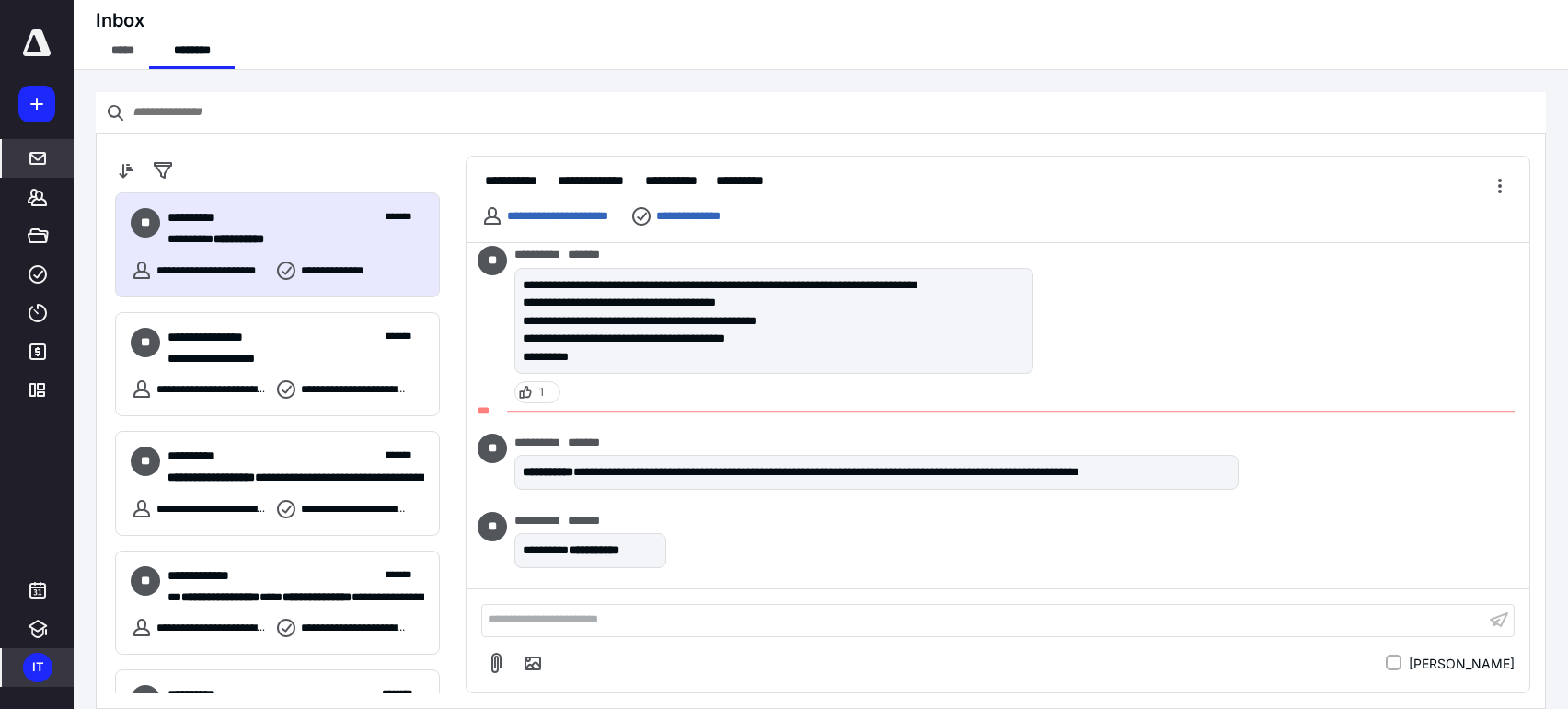 click on "**********" at bounding box center (997, 543) 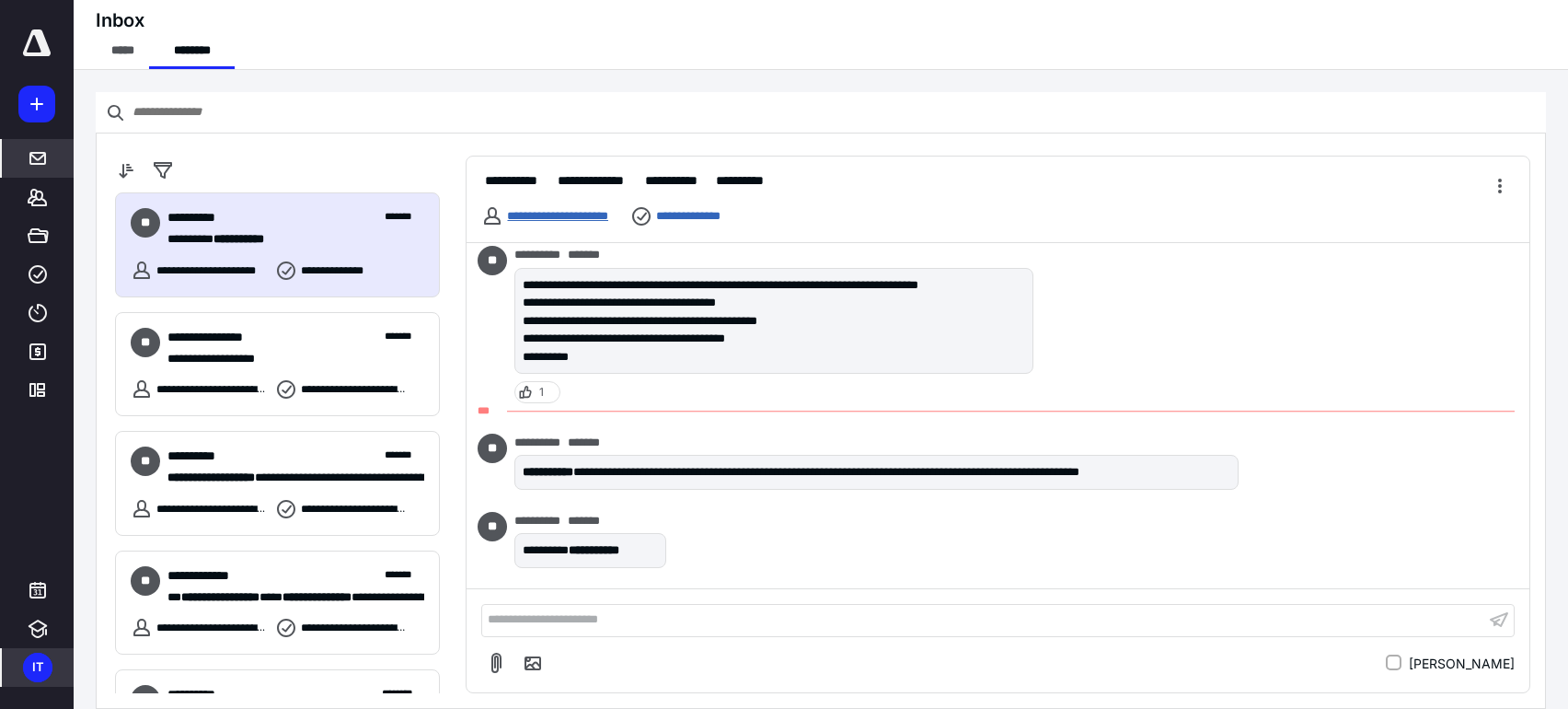 click on "**********" at bounding box center [558, 215] 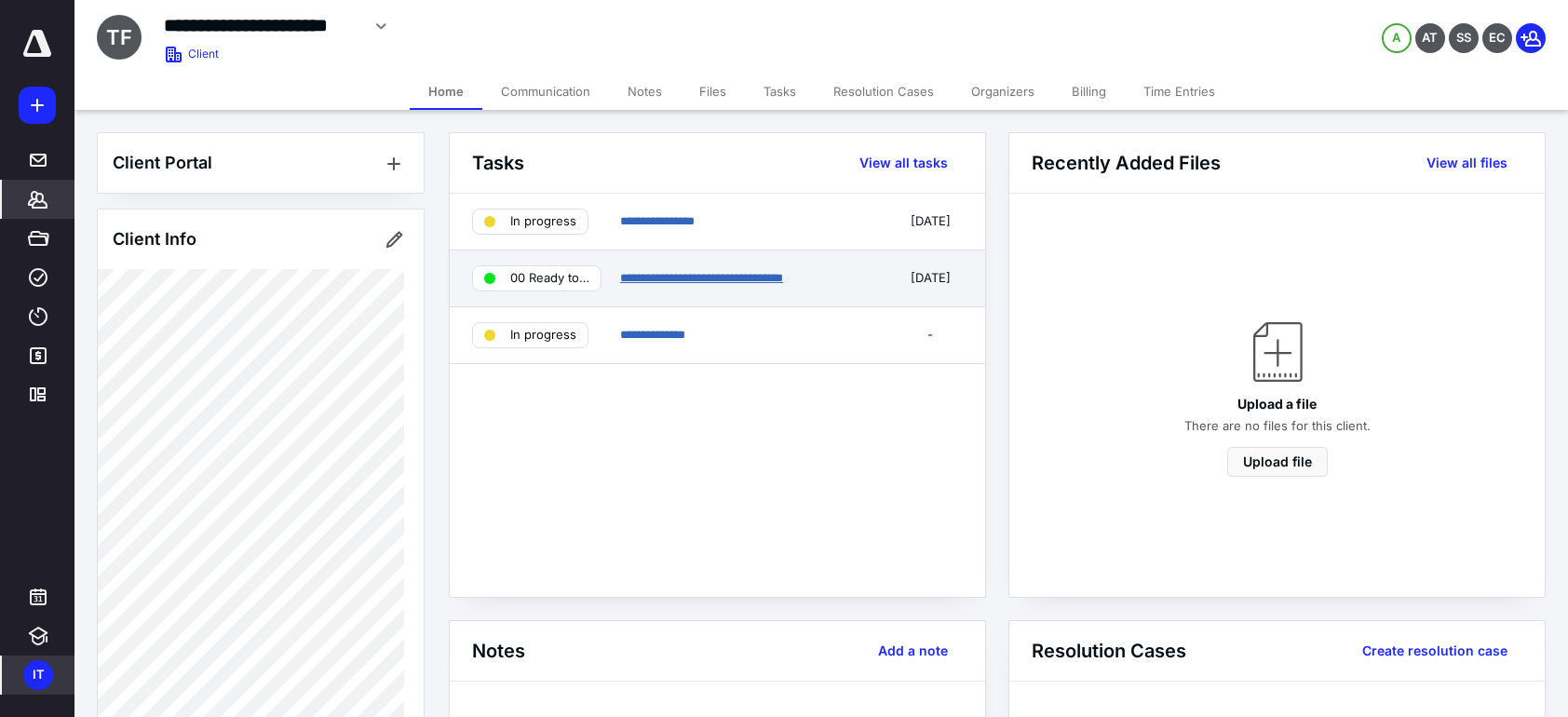 click on "**********" at bounding box center [701, 277] 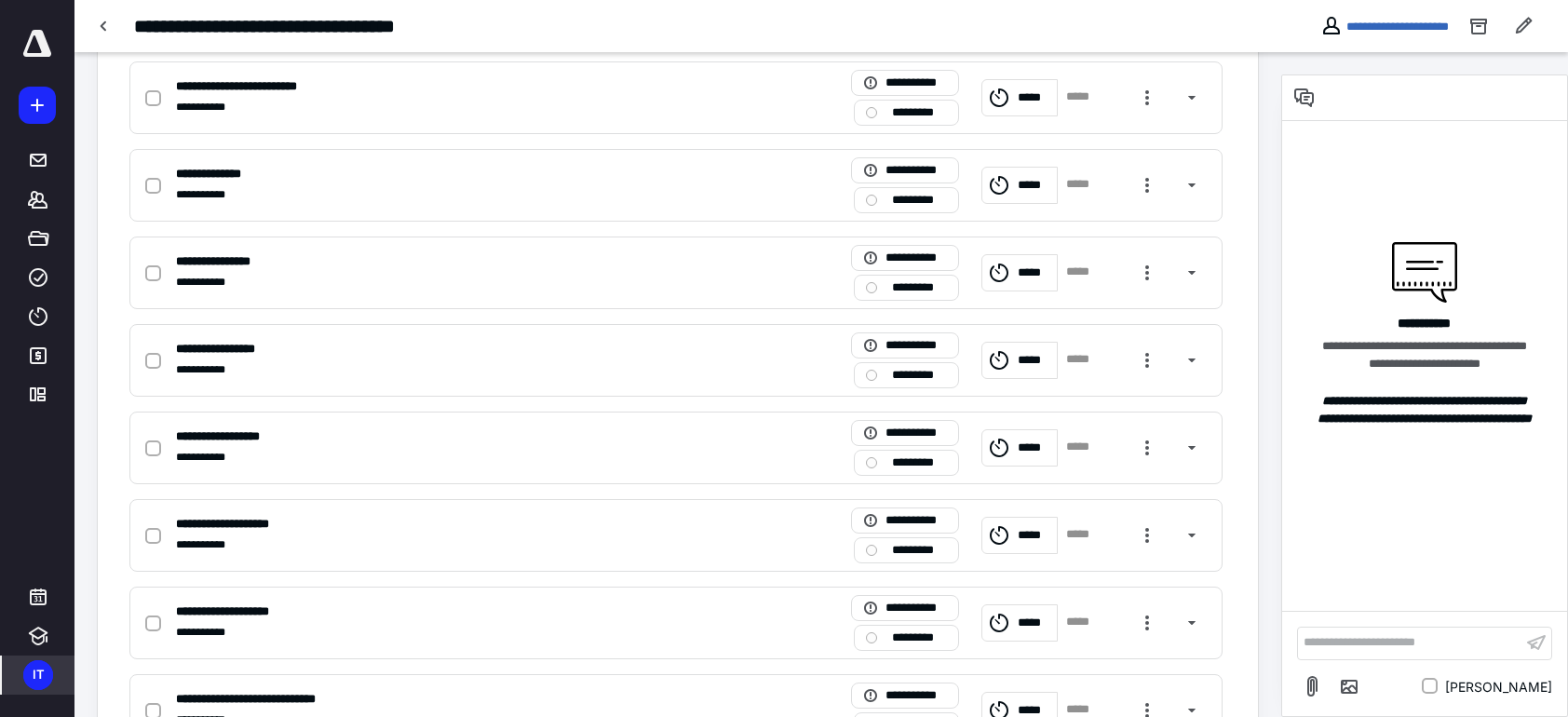 scroll, scrollTop: 2761, scrollLeft: 0, axis: vertical 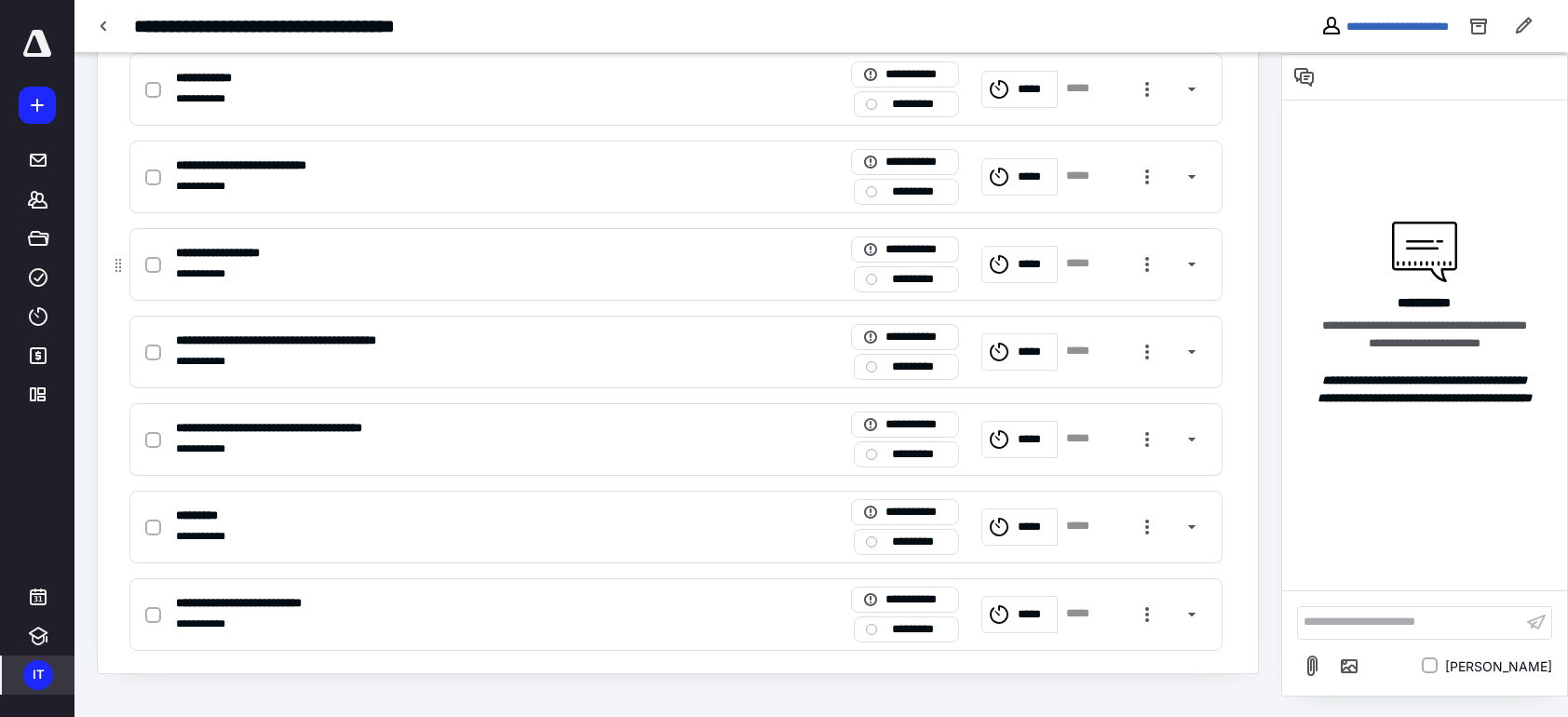 click on "*********" at bounding box center (906, 279) 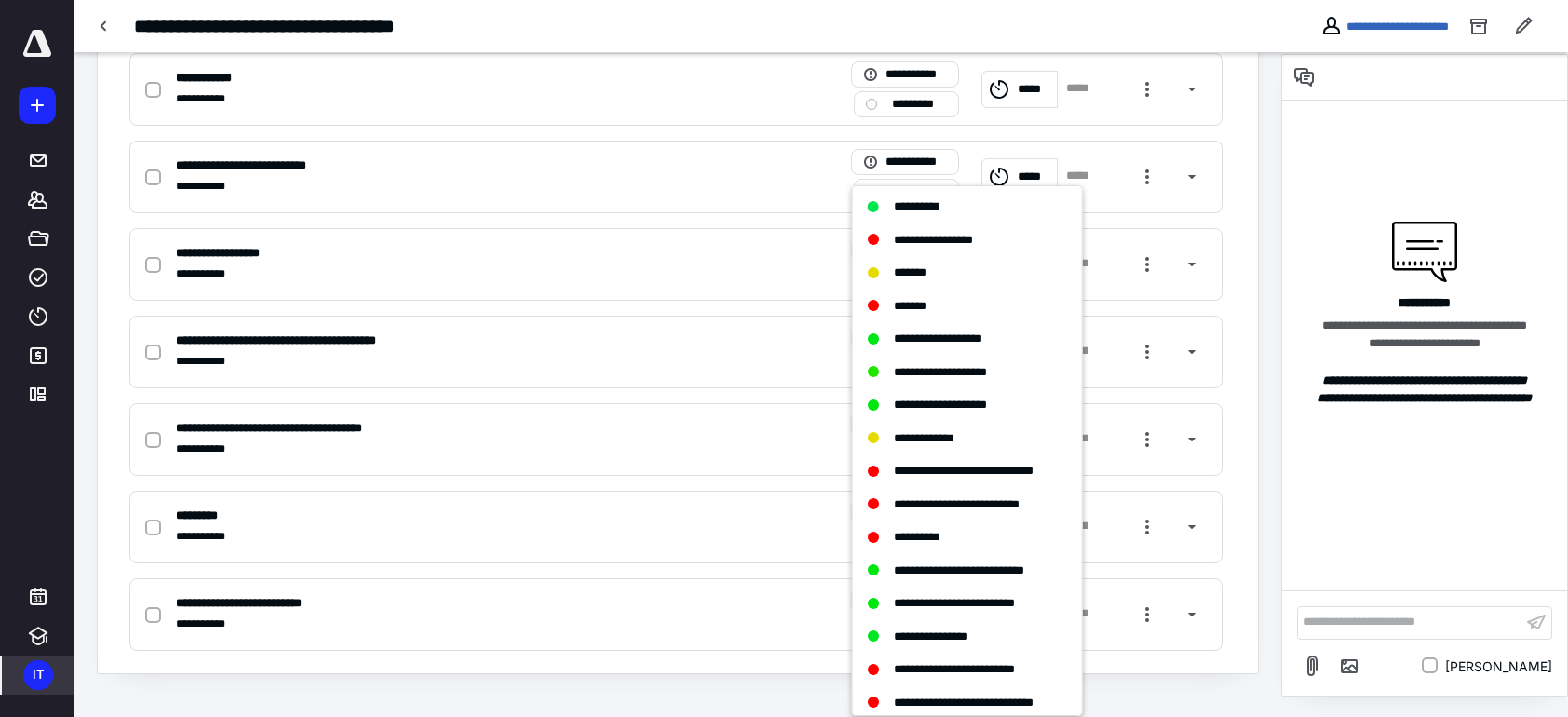 scroll, scrollTop: 496, scrollLeft: 0, axis: vertical 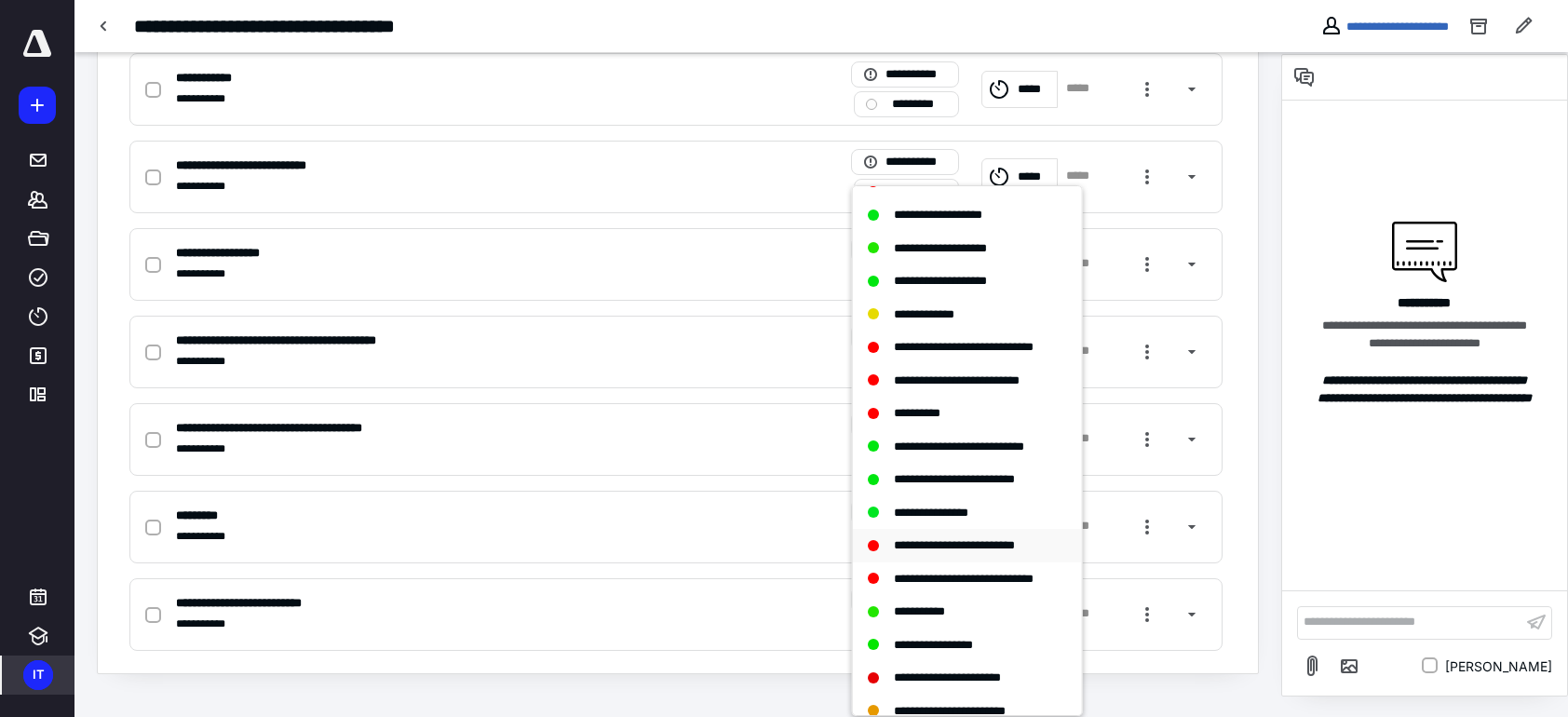 click on "**********" at bounding box center [954, 545] 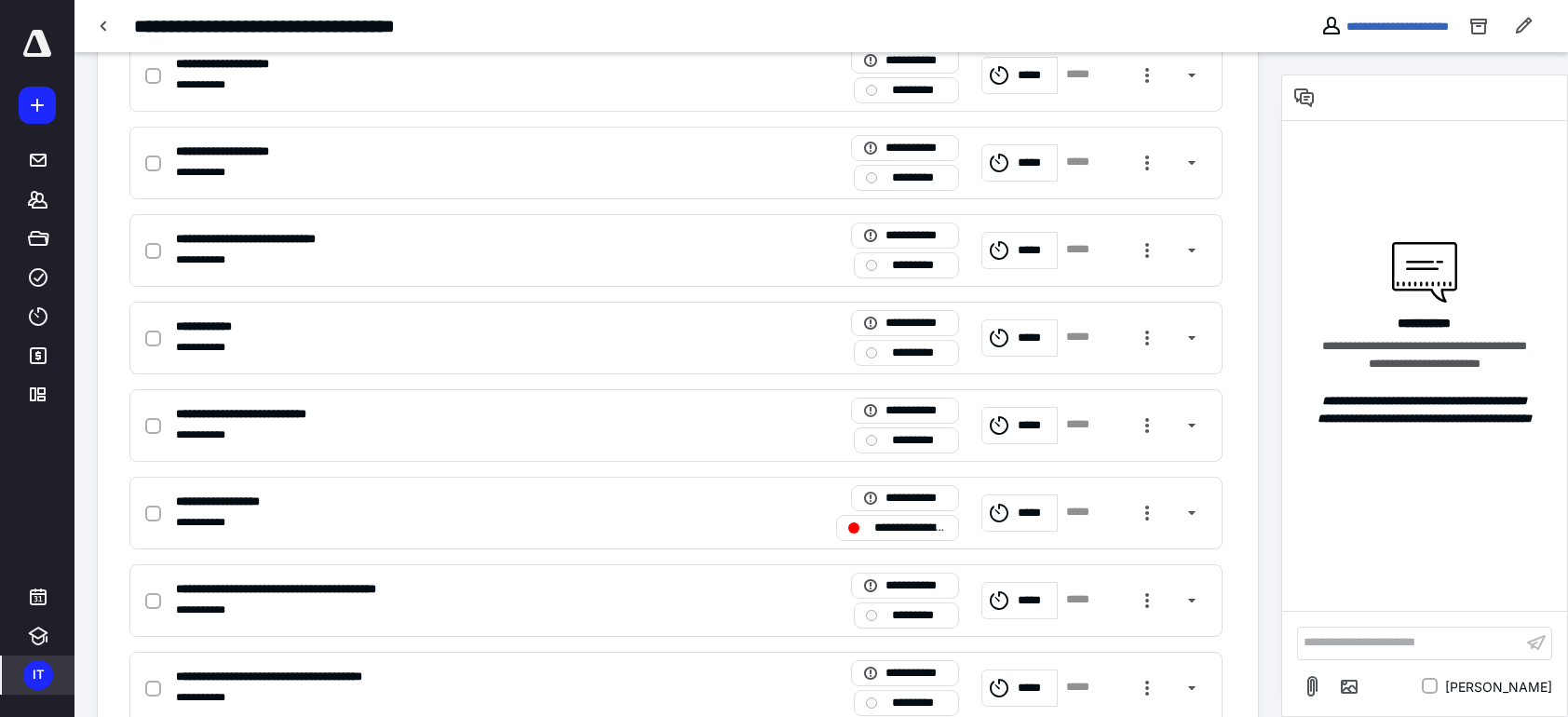 scroll, scrollTop: 0, scrollLeft: 0, axis: both 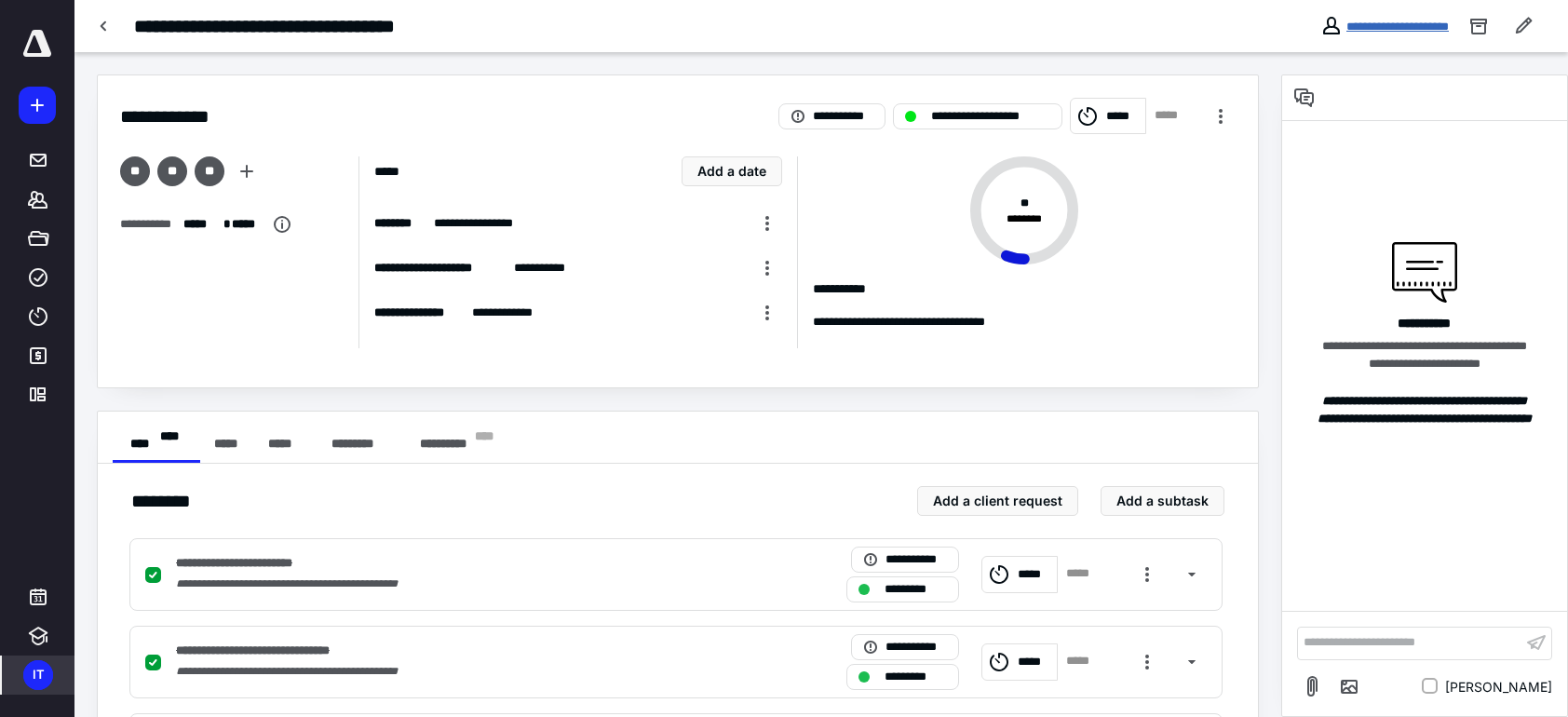click on "**********" at bounding box center [1398, 26] 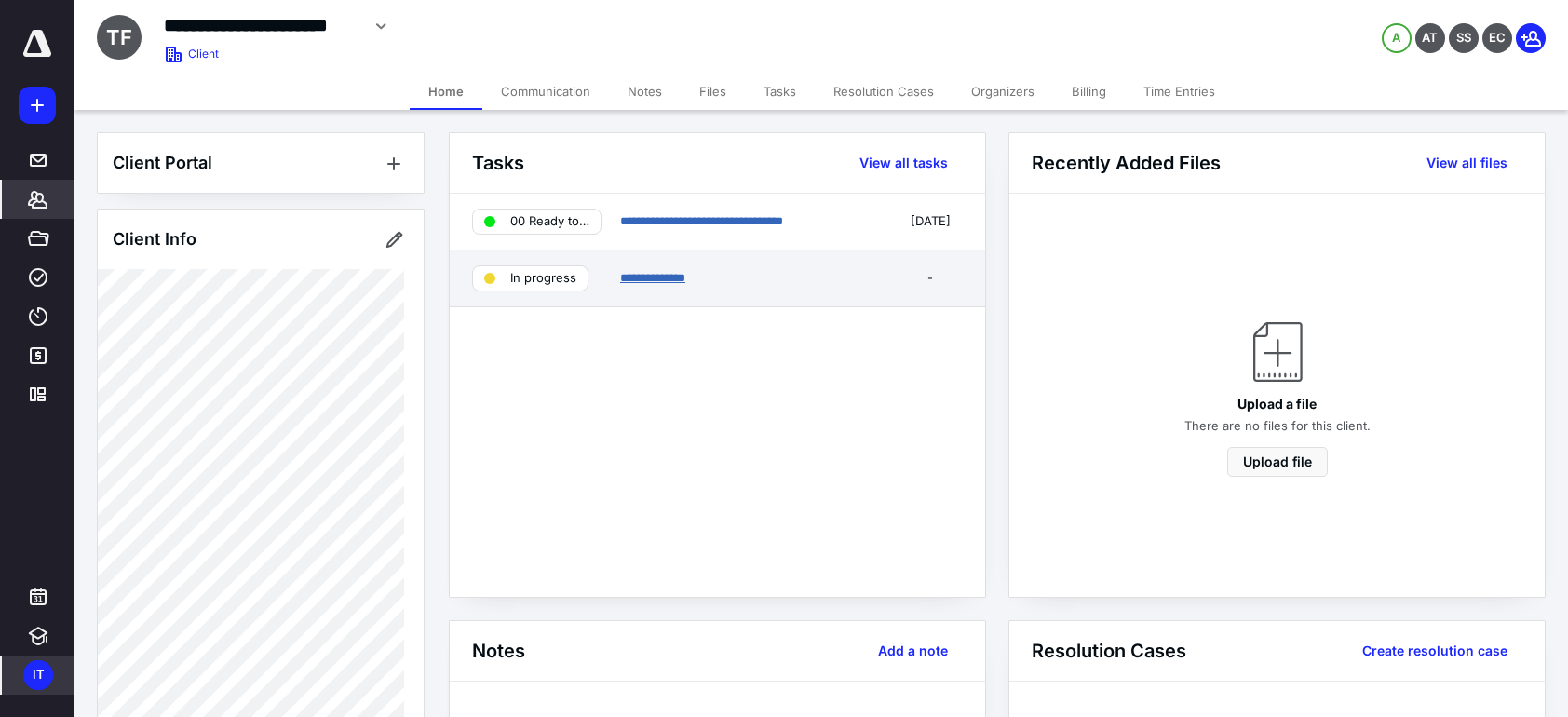 click on "**********" at bounding box center [653, 277] 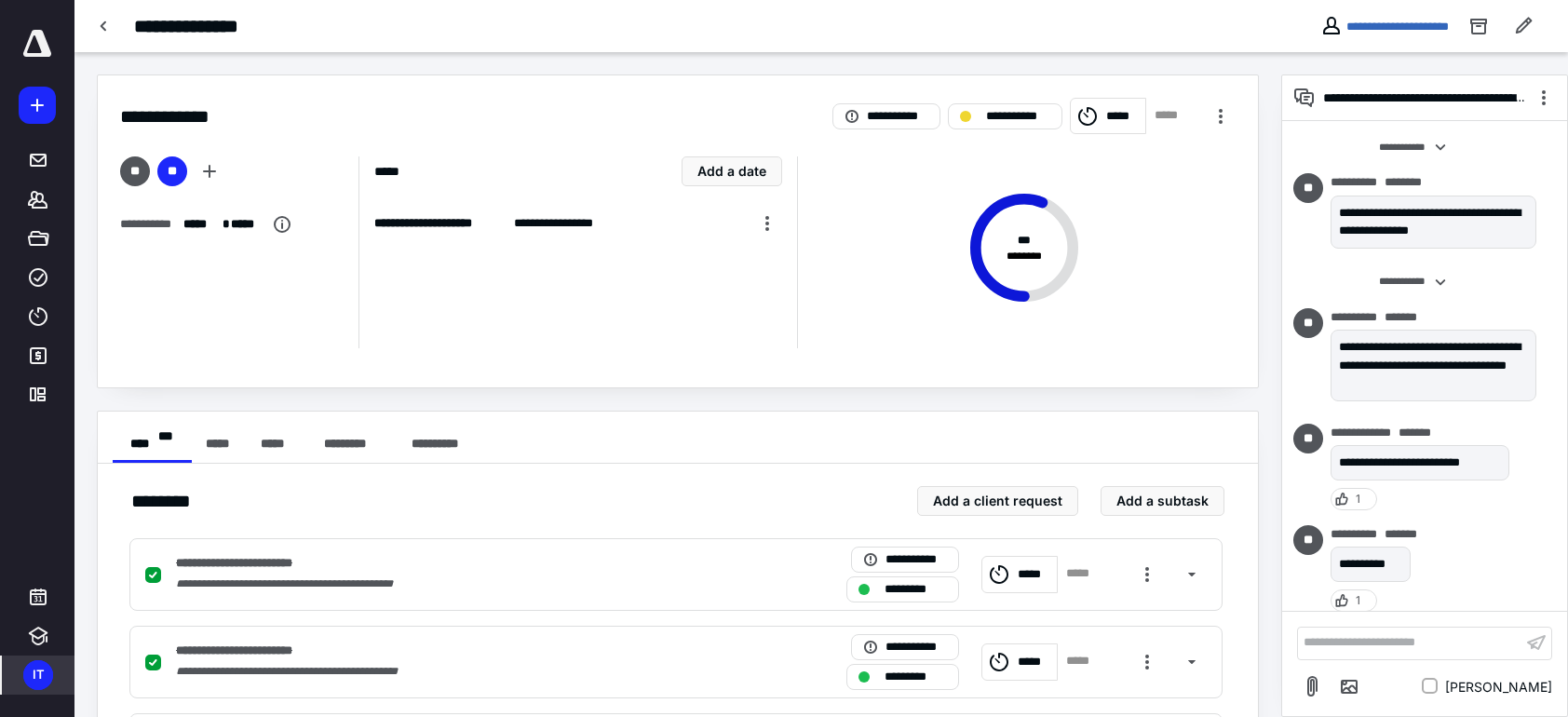 scroll, scrollTop: 669, scrollLeft: 0, axis: vertical 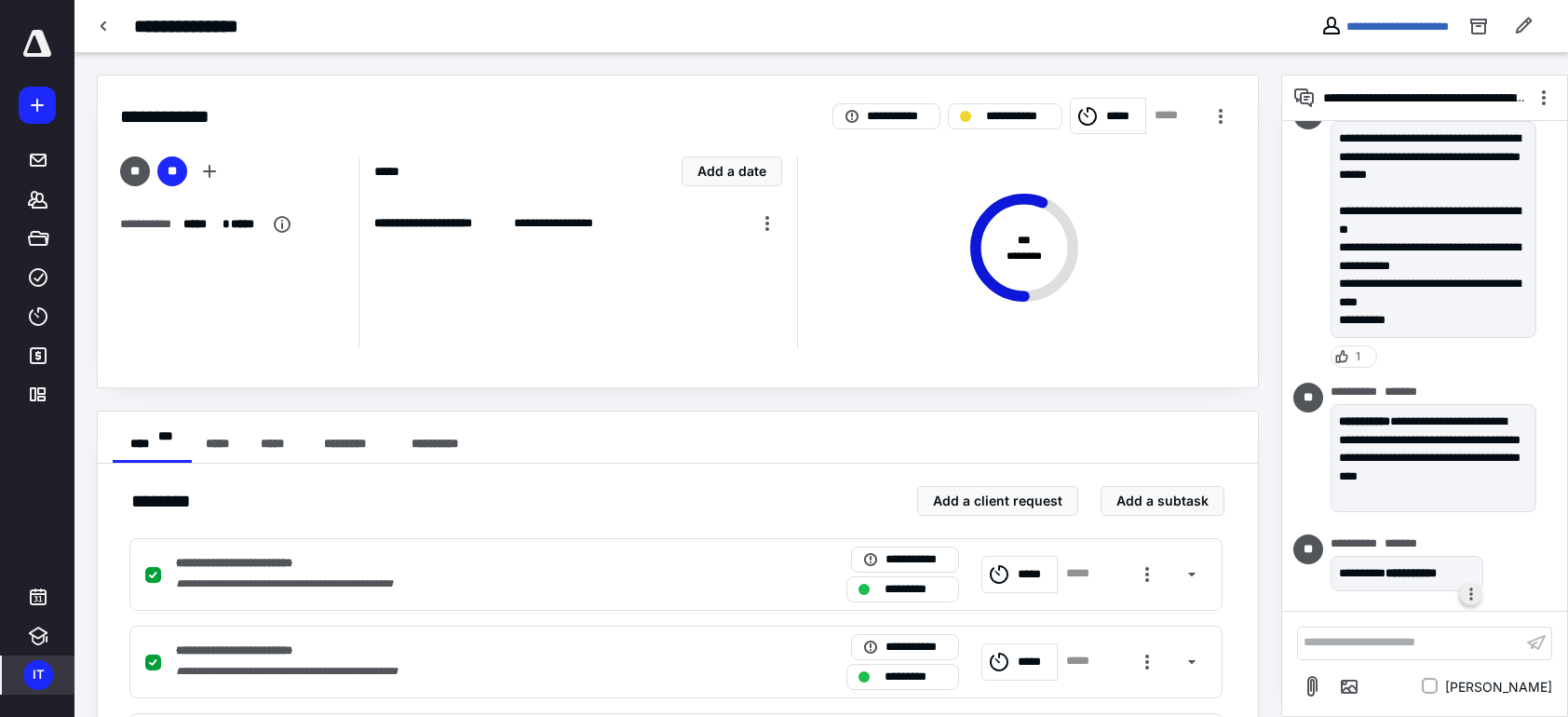 click at bounding box center (1471, 594) 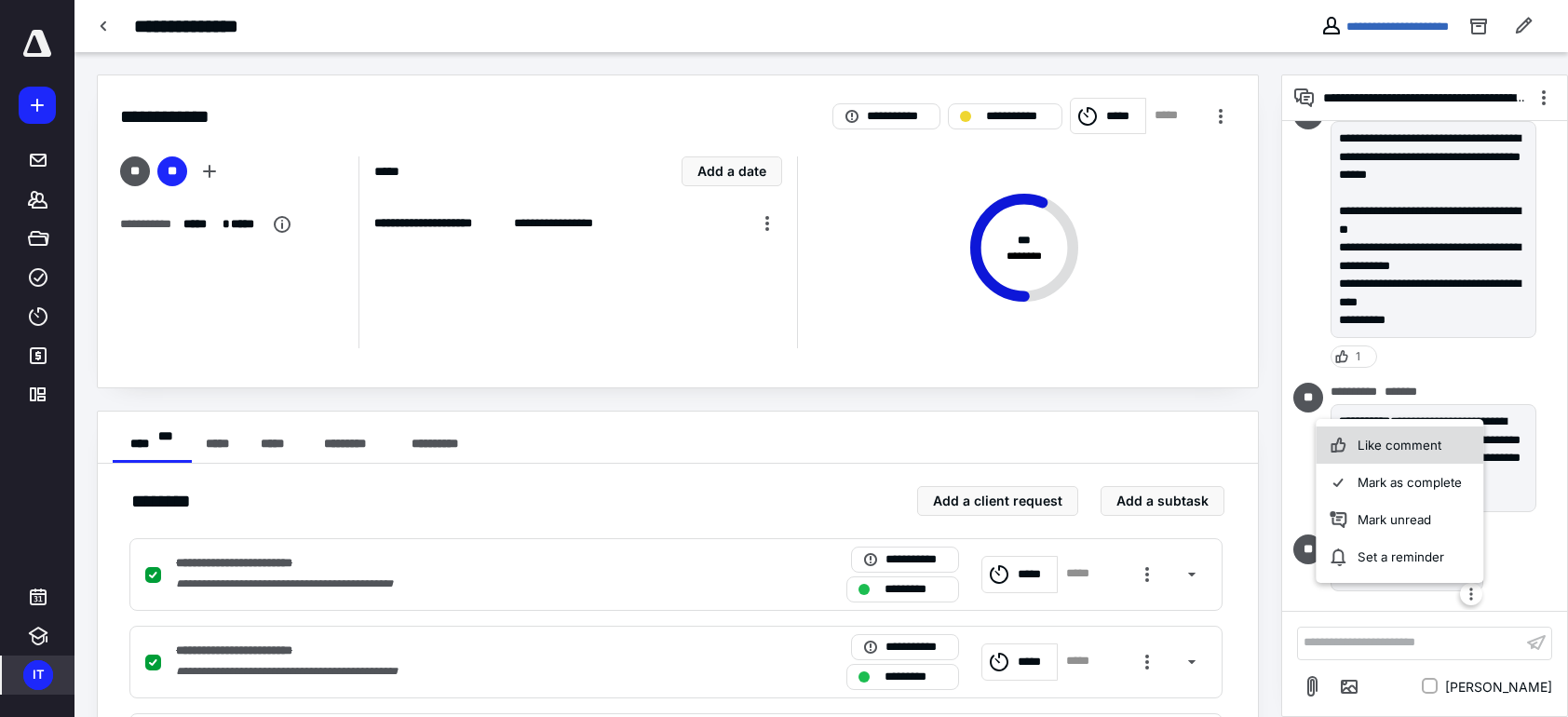 click on "Like comment" at bounding box center (1400, 445) 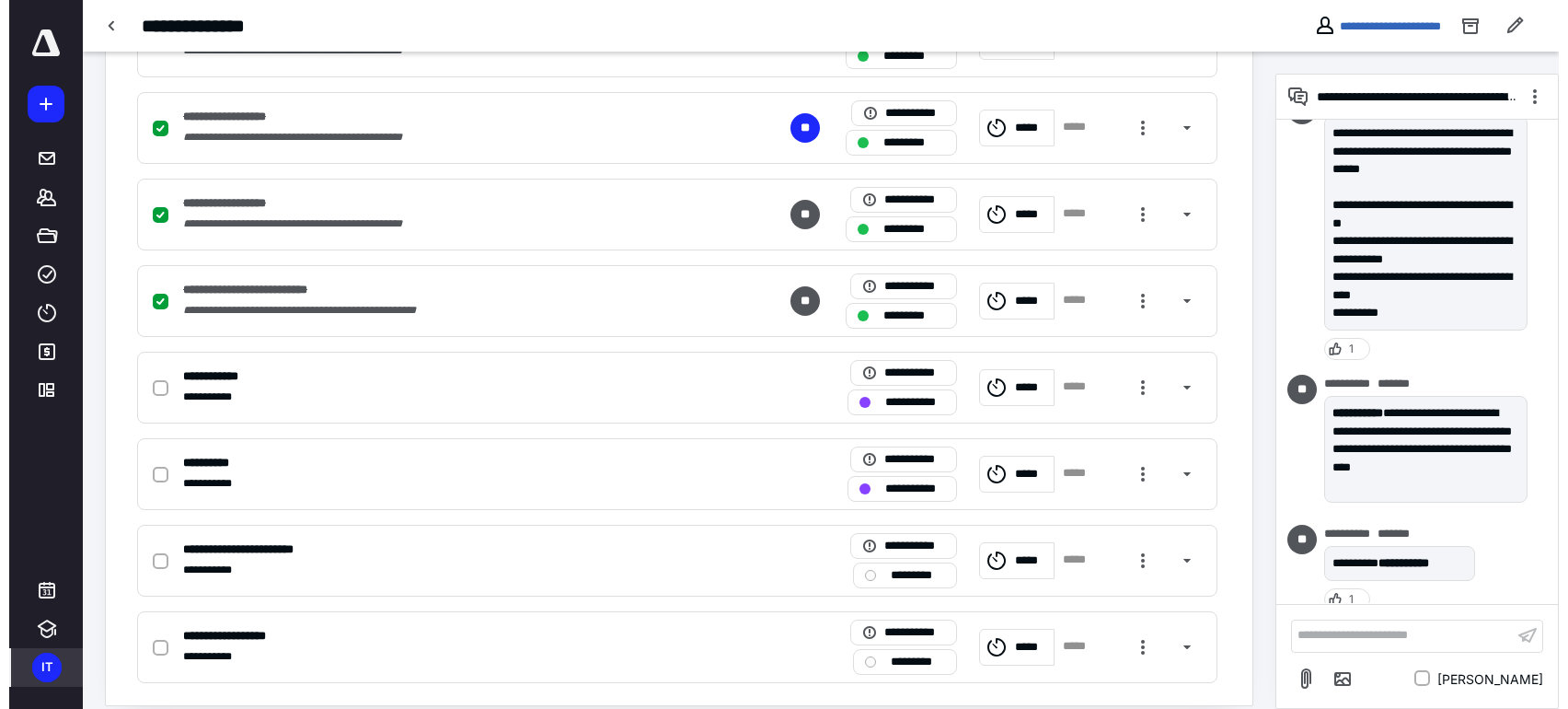 scroll, scrollTop: 638, scrollLeft: 0, axis: vertical 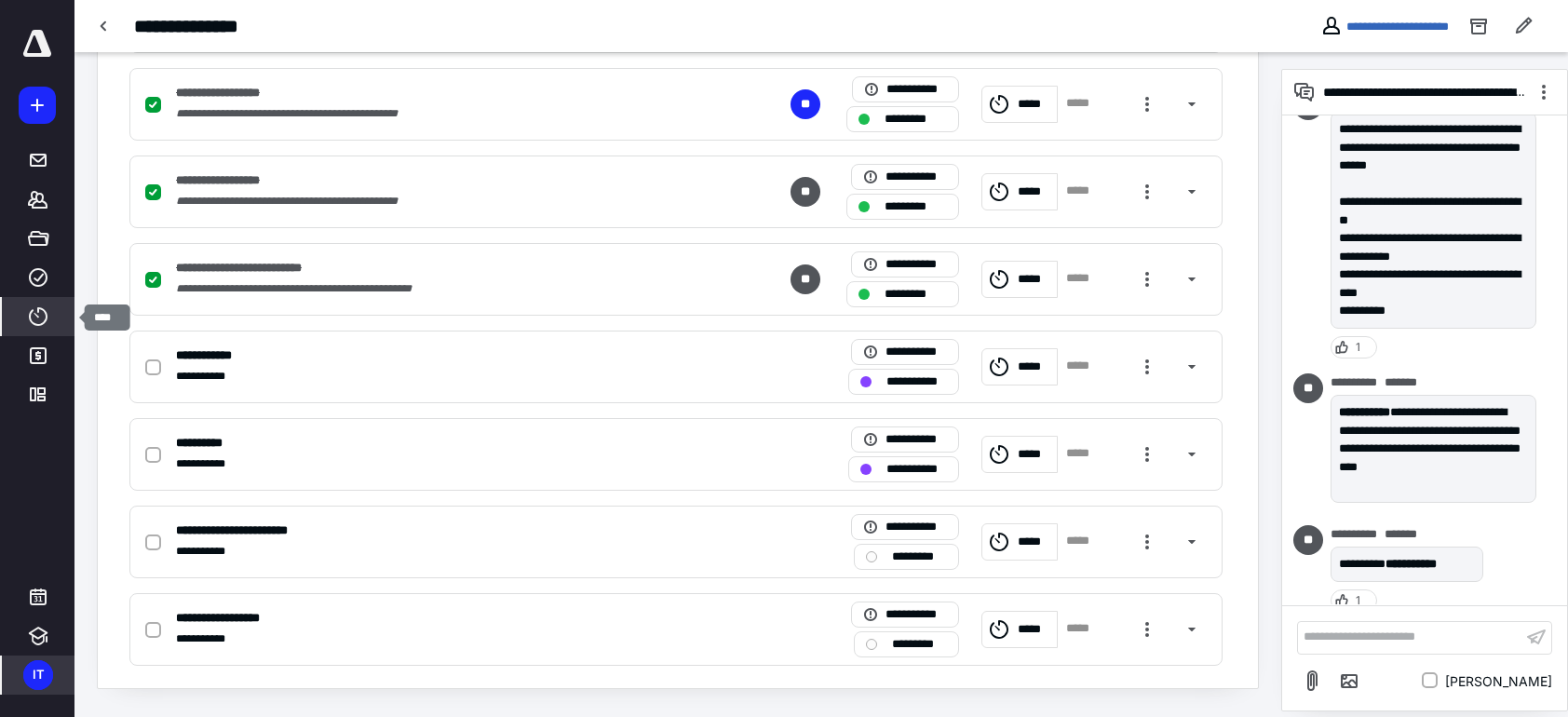 click 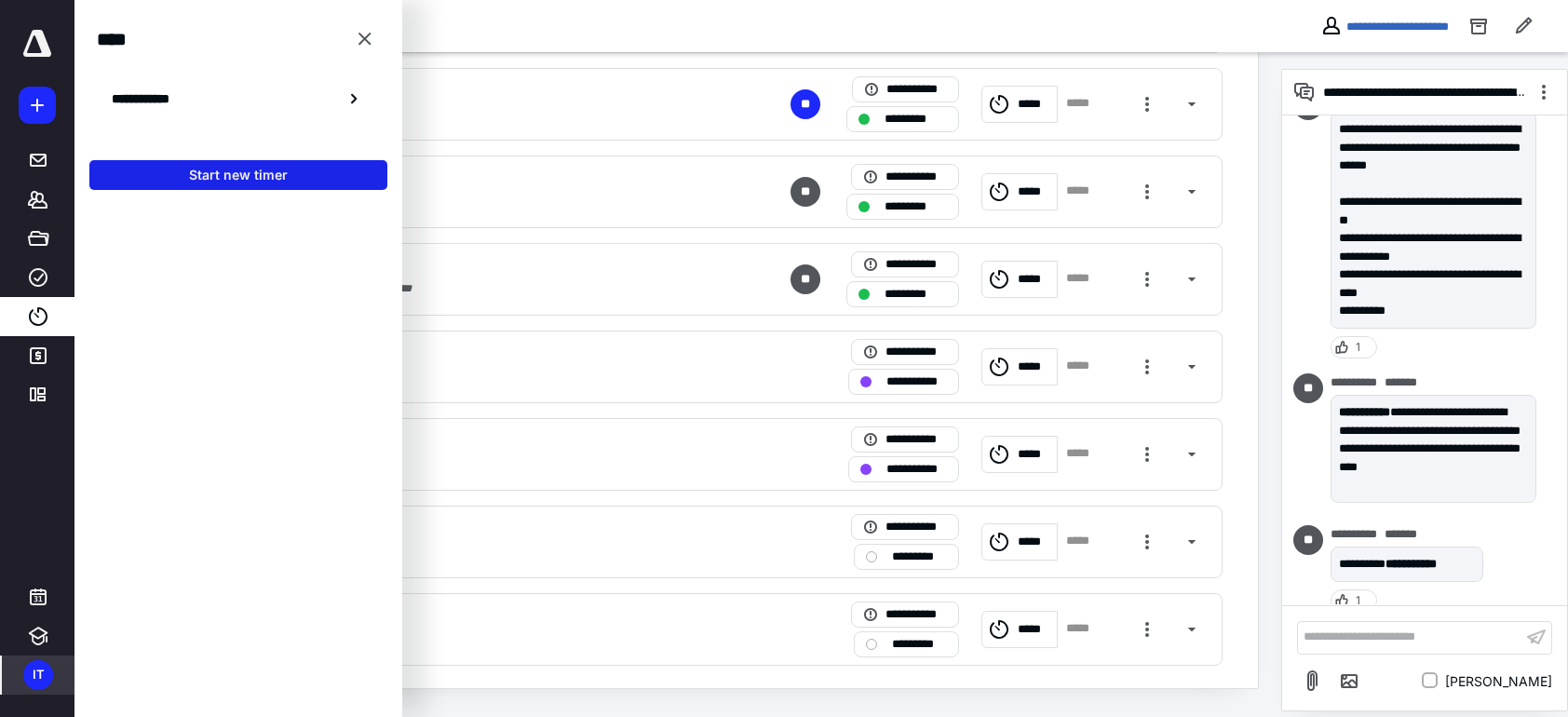 click on "Start new timer" at bounding box center [238, 175] 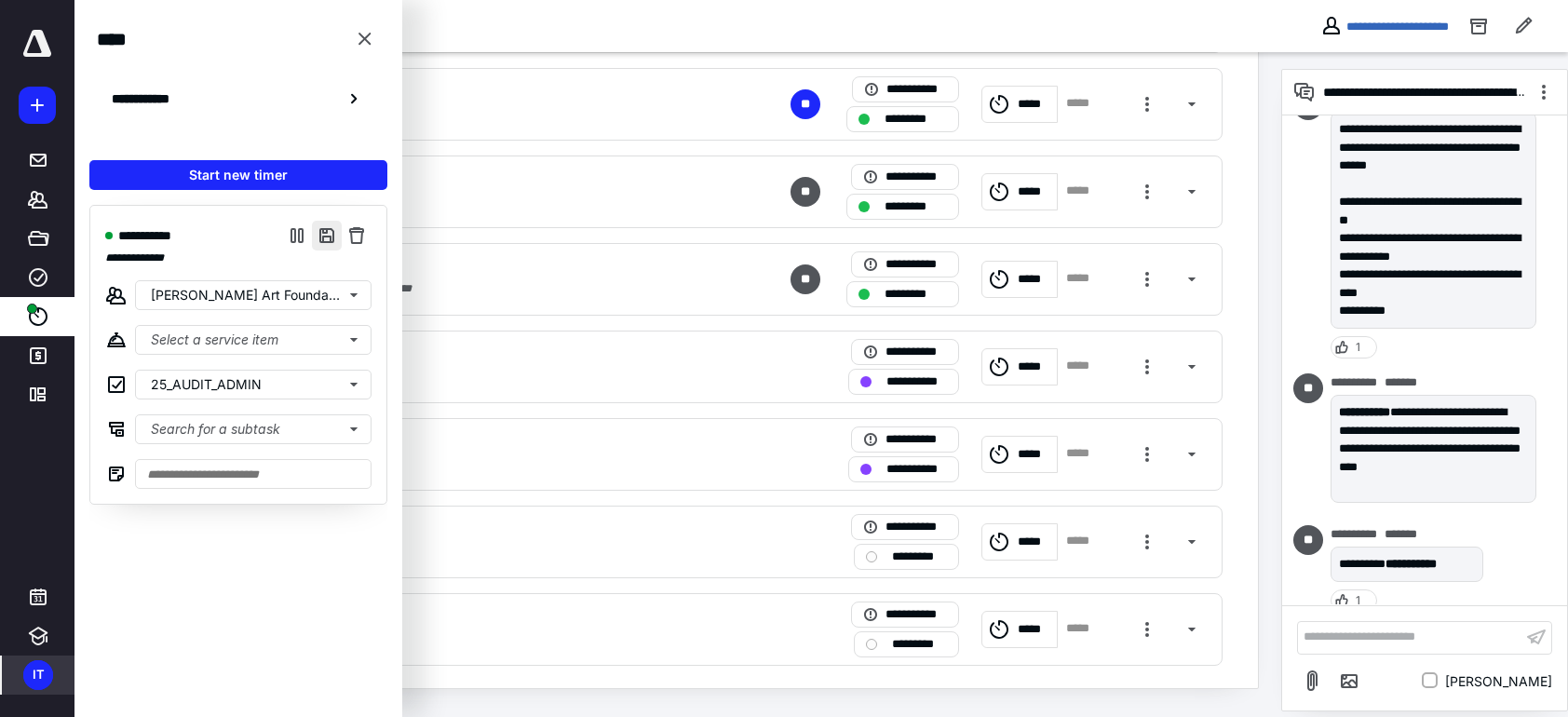 click at bounding box center (327, 236) 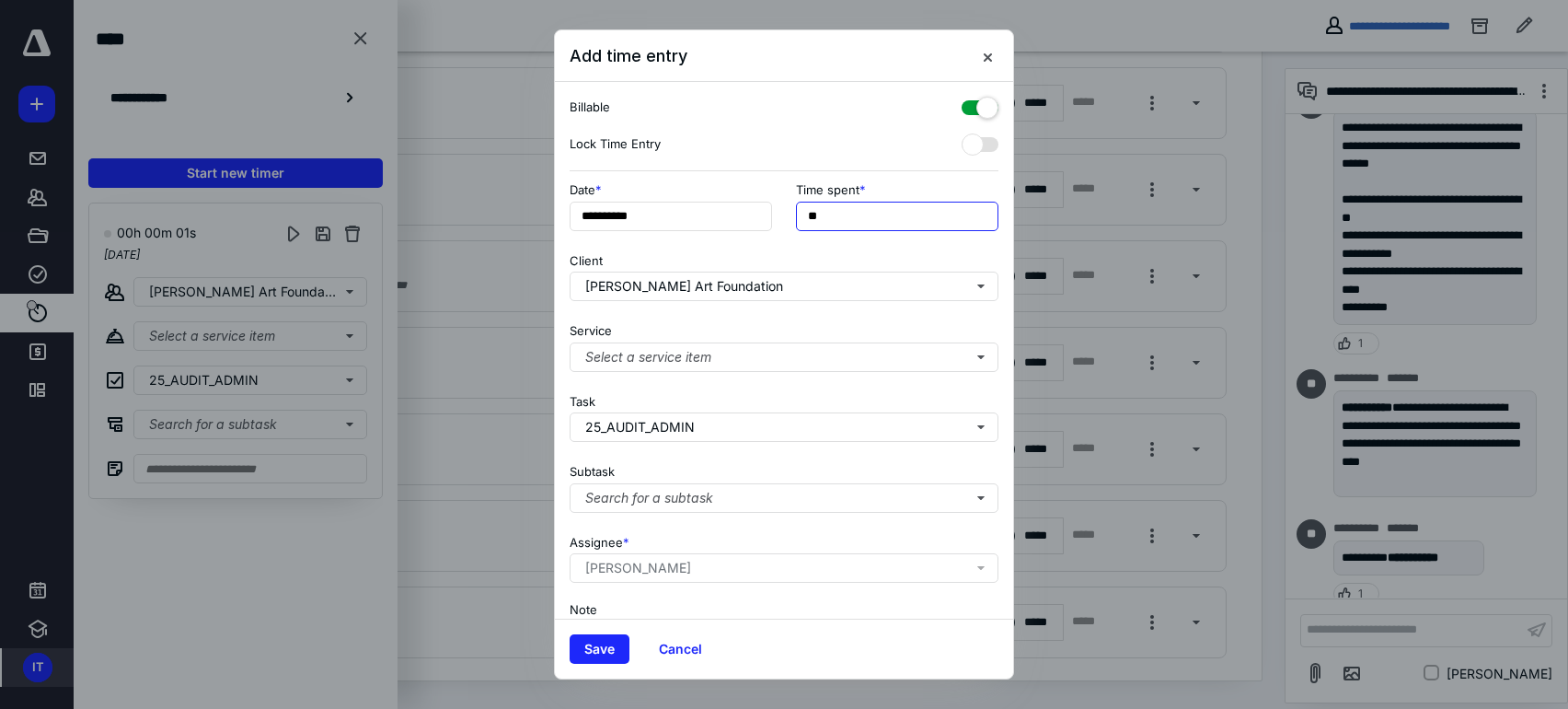 click on "**" at bounding box center [897, 216] 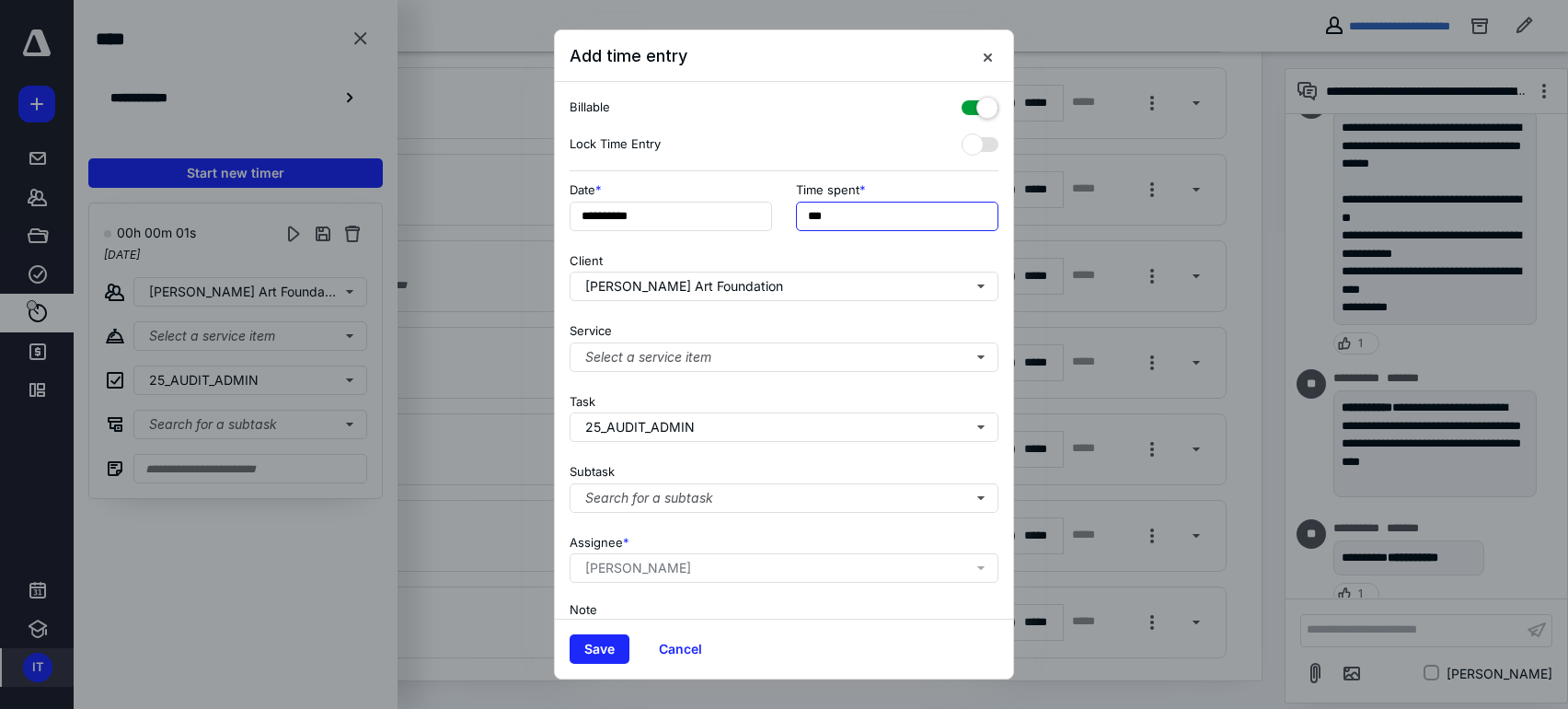 type on "***" 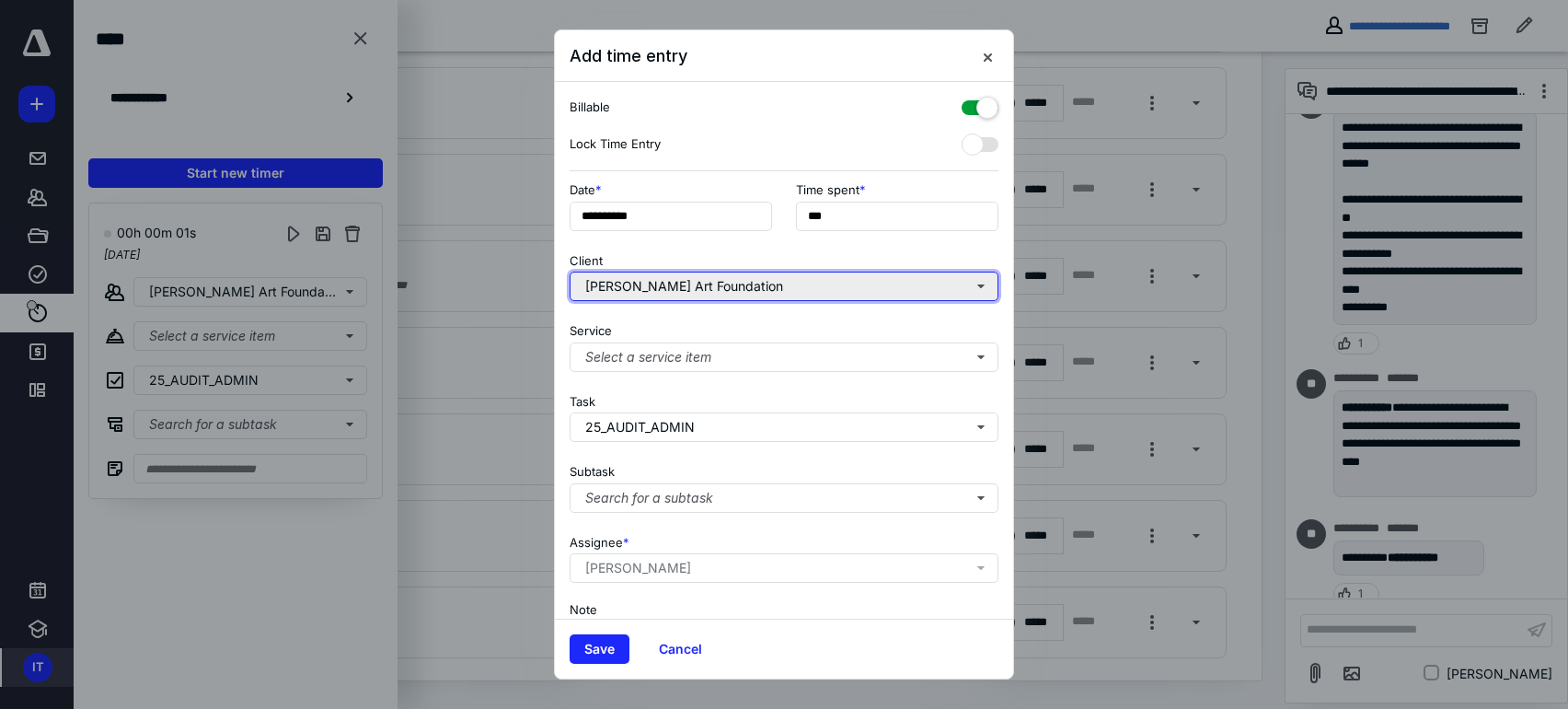 click on "Turrell Art Foundation" at bounding box center (784, 286) 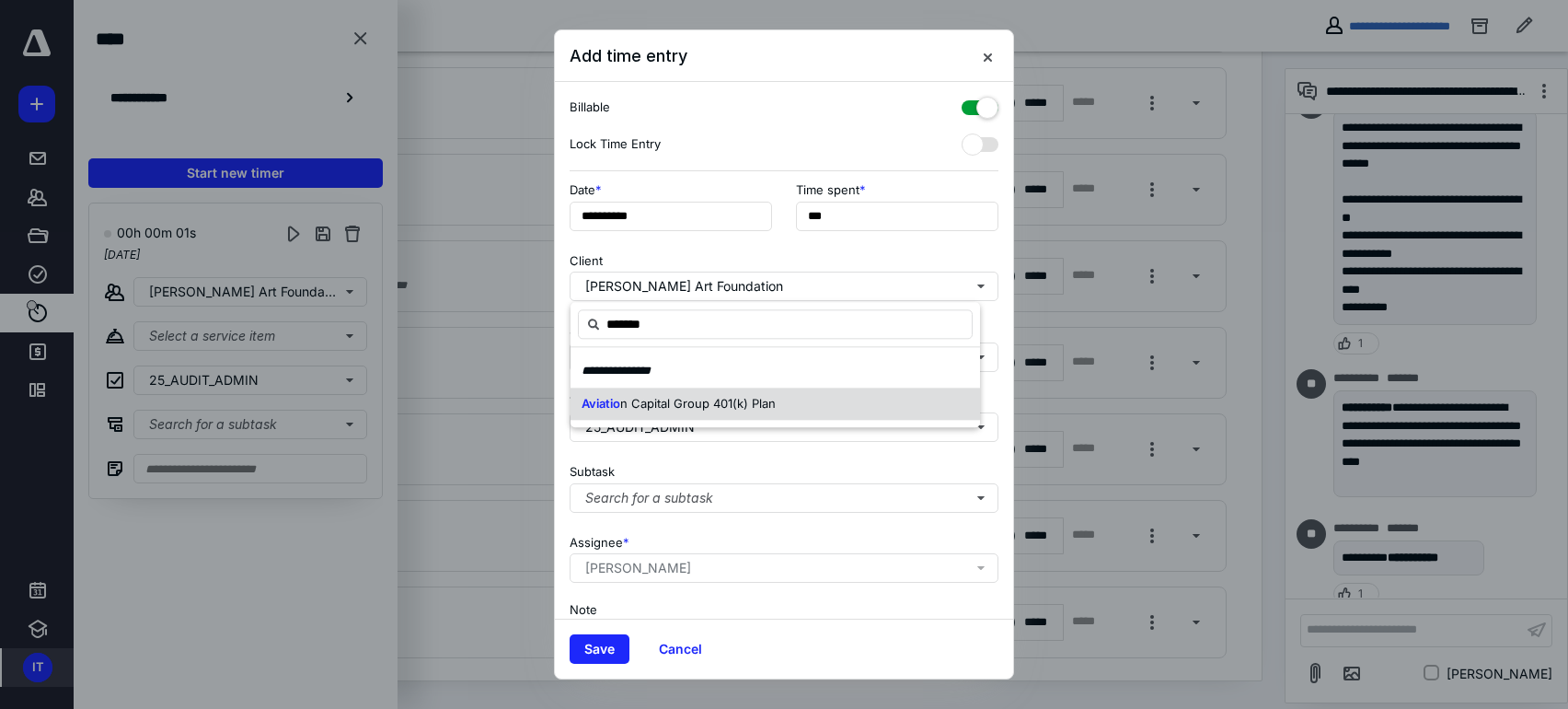 click on "n Capital Group 401(k) Plan" at bounding box center [698, 403] 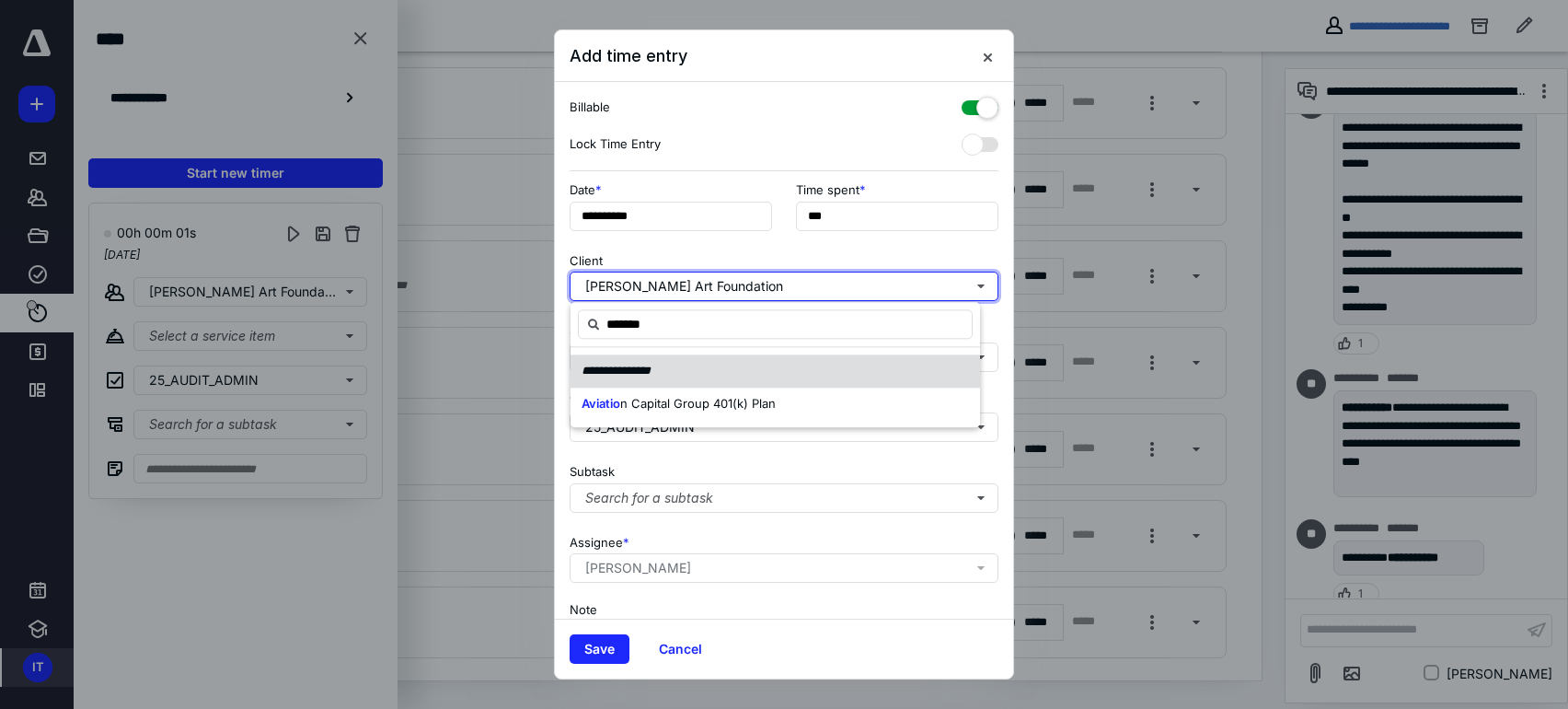 type 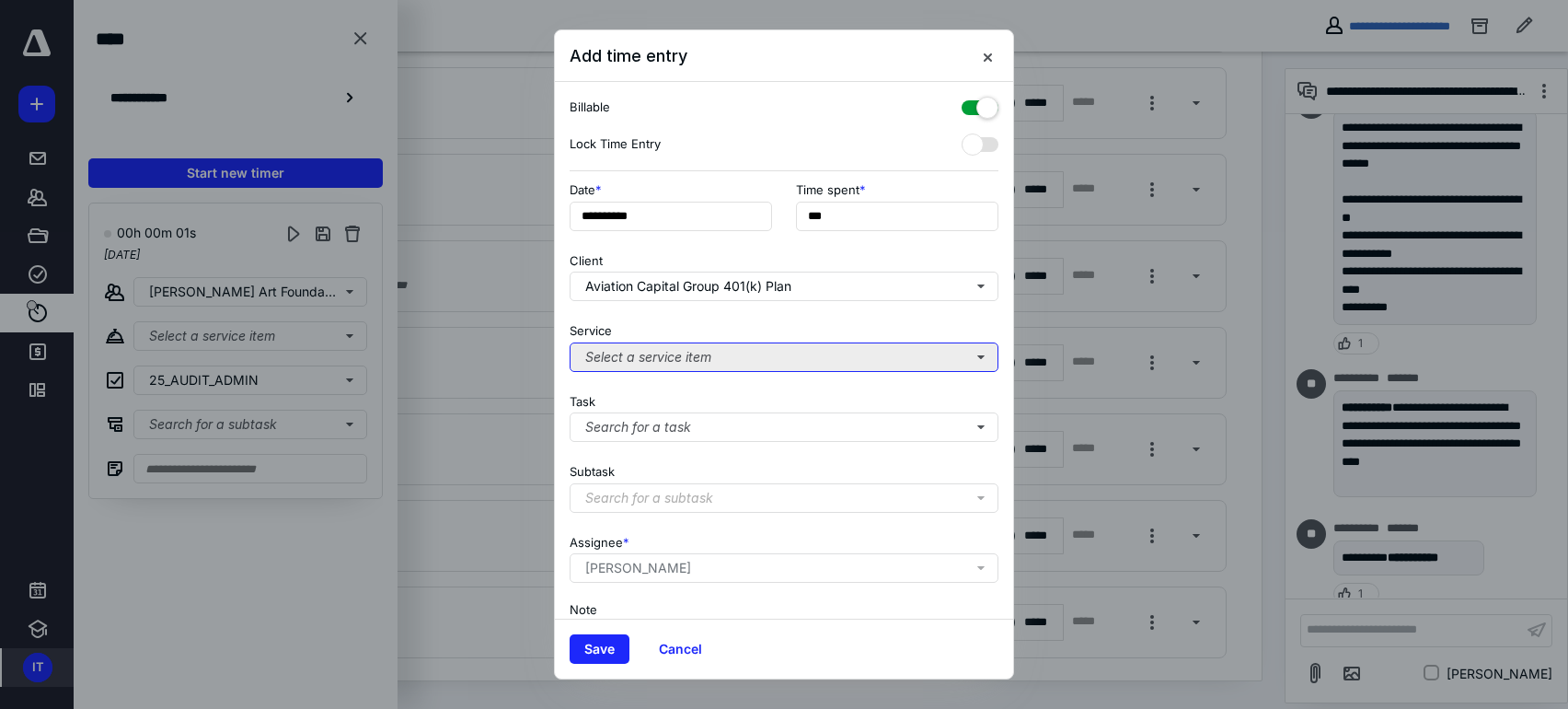 click on "Select a service item" at bounding box center (784, 357) 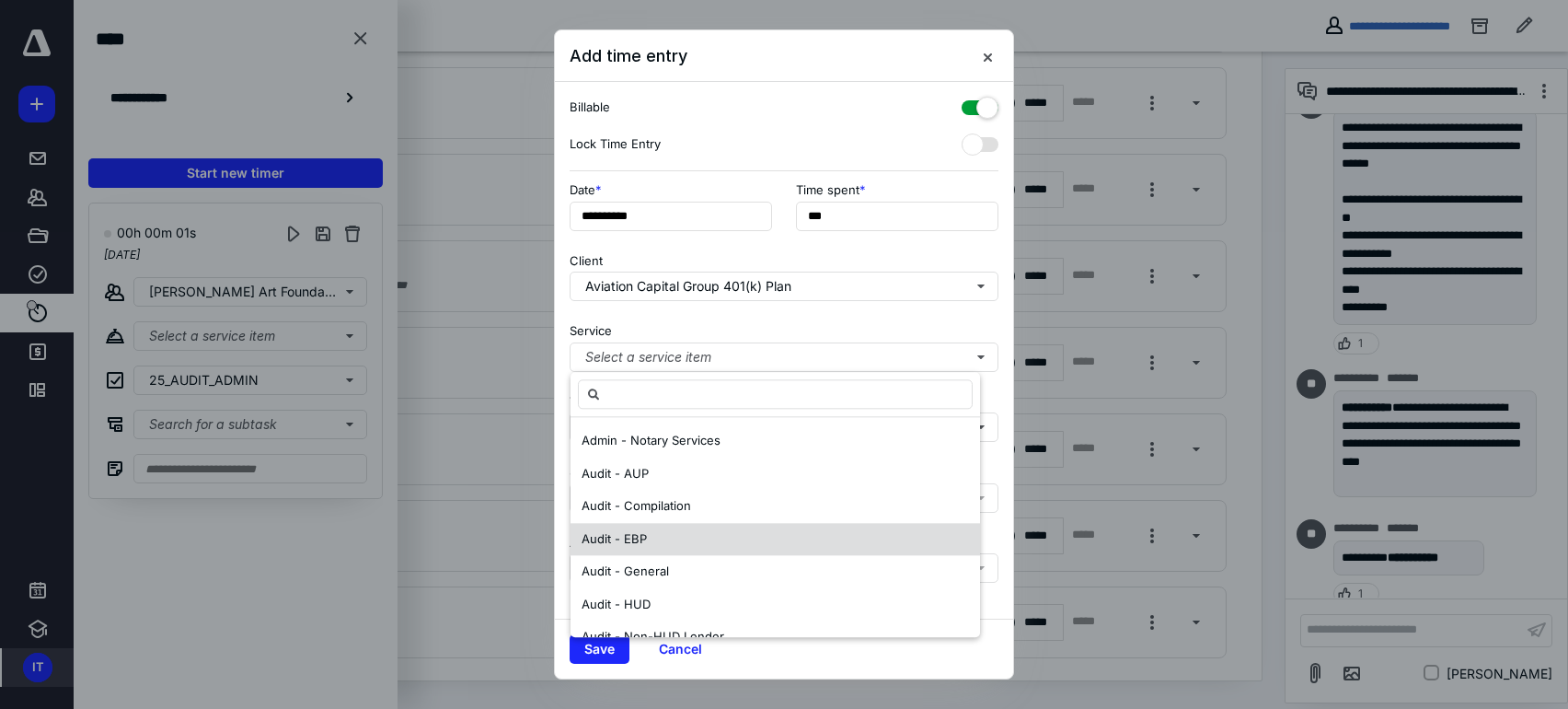 click on "Audit - EBP" at bounding box center (775, 540) 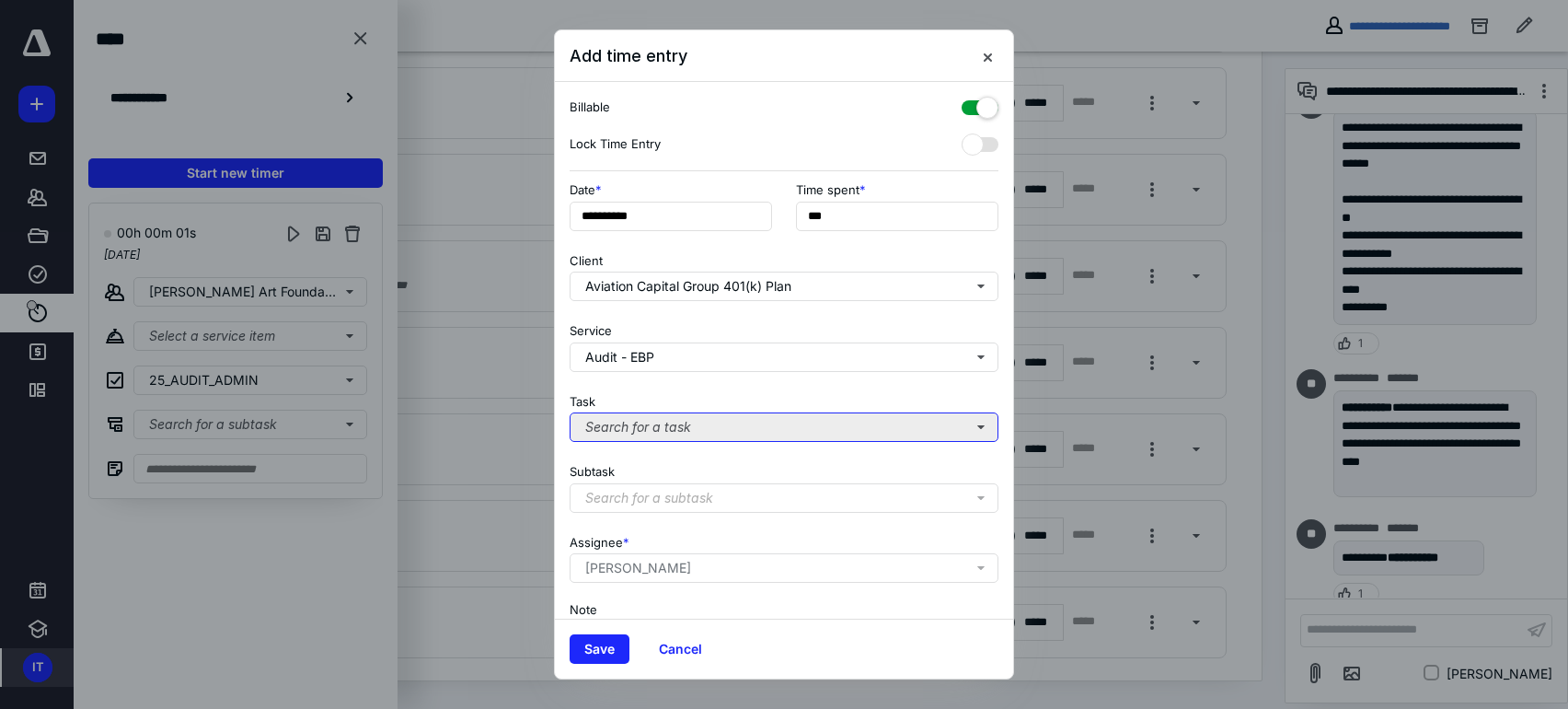 click on "Search for a task" at bounding box center [784, 427] 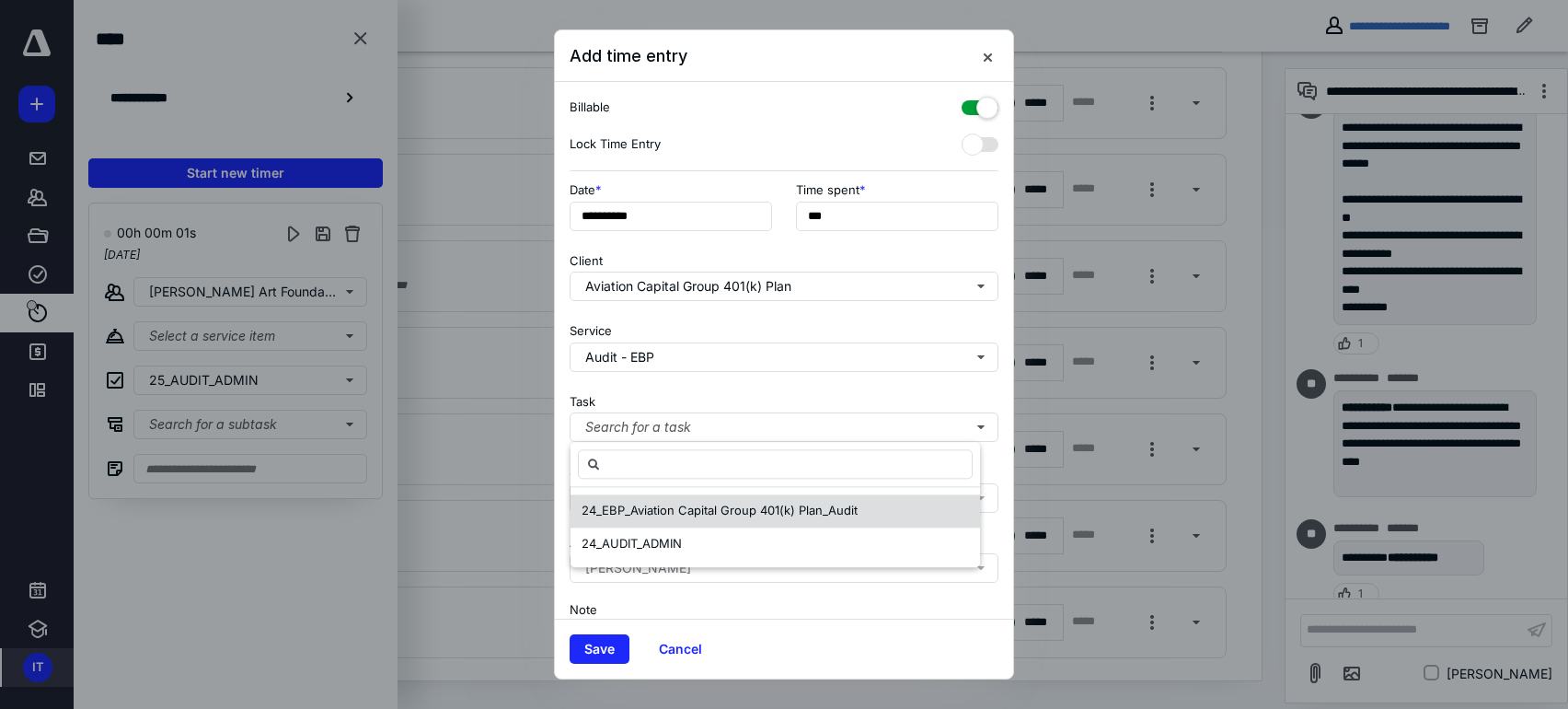 click on "24_EBP_Aviation Capital Group 401(k) Plan_Audit" at bounding box center (720, 510) 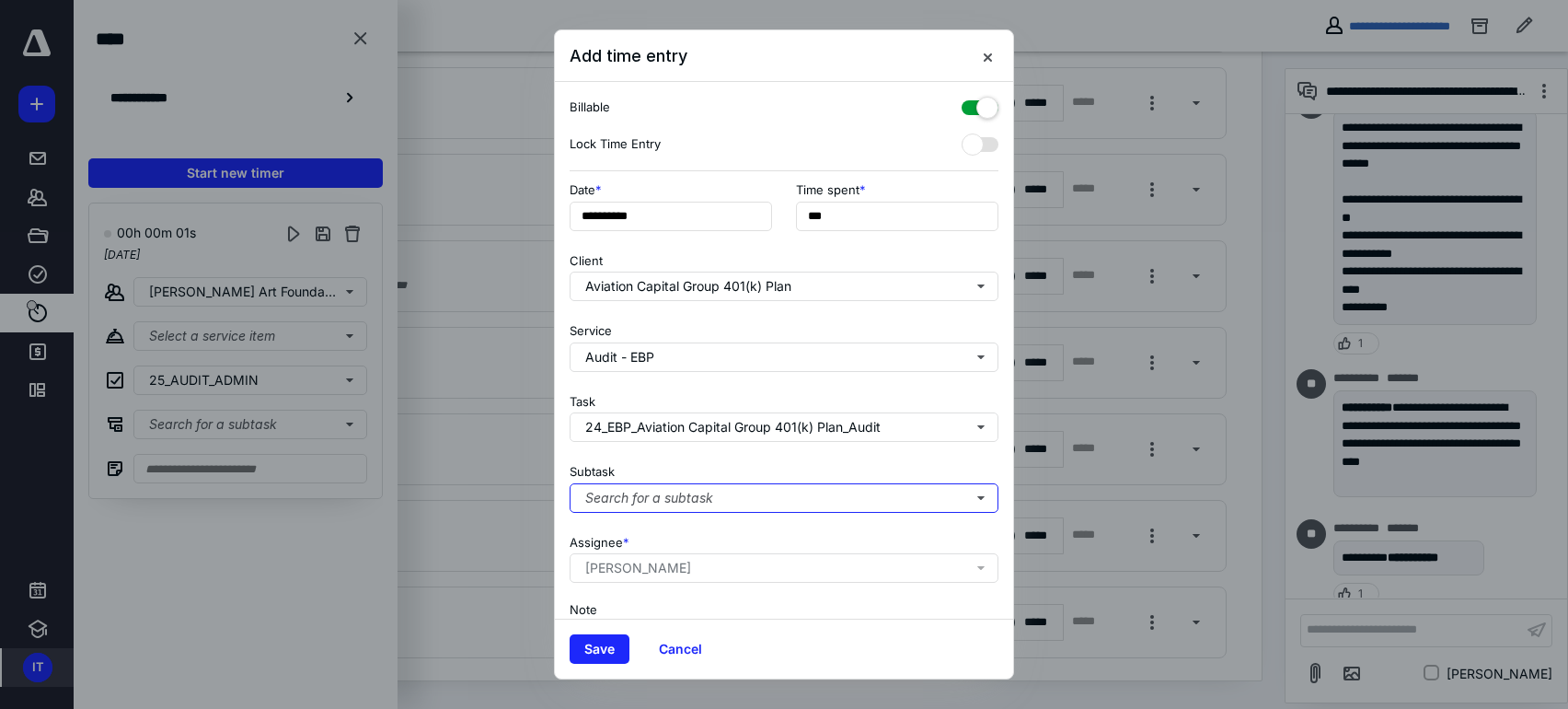 click on "Search for a subtask" at bounding box center (784, 498) 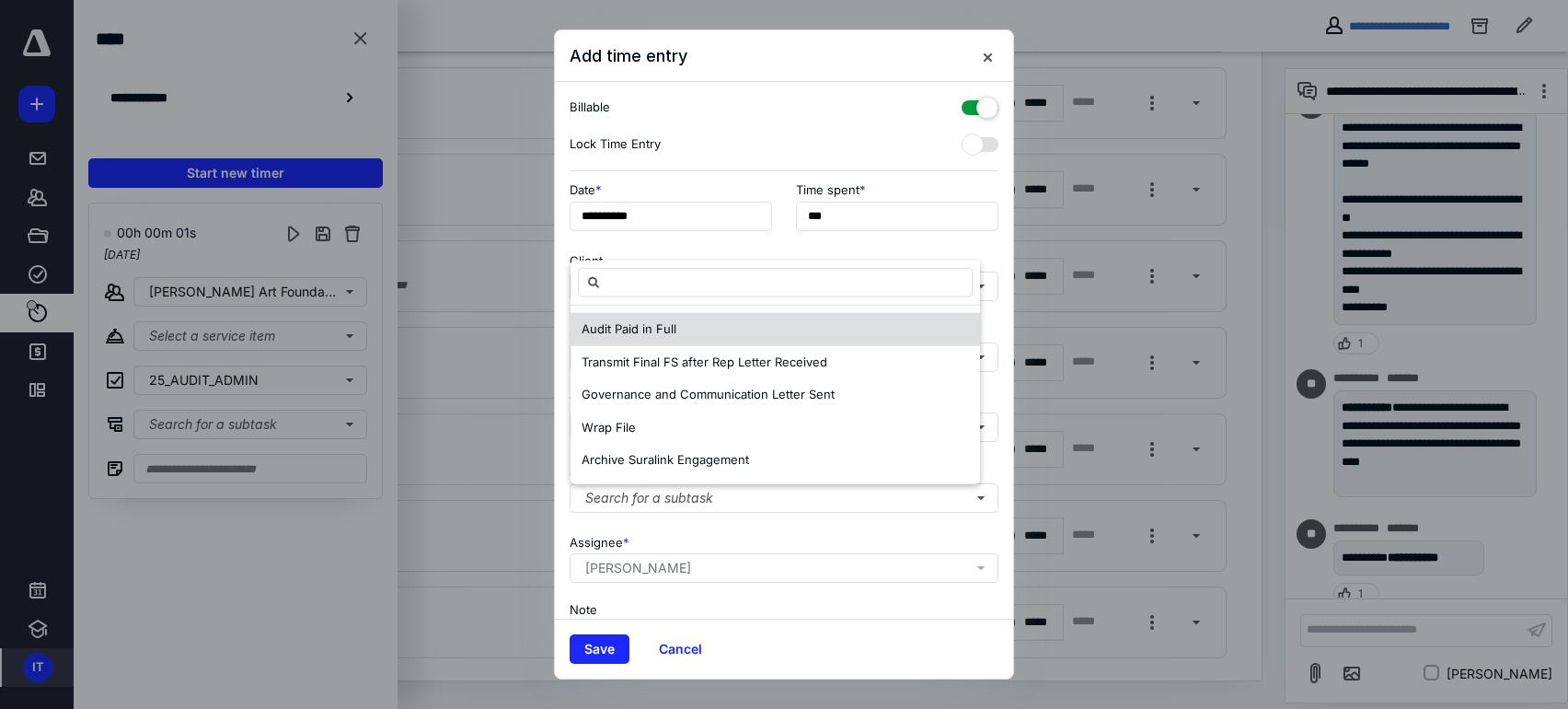 click on "Audit Paid in Full" at bounding box center [775, 330] 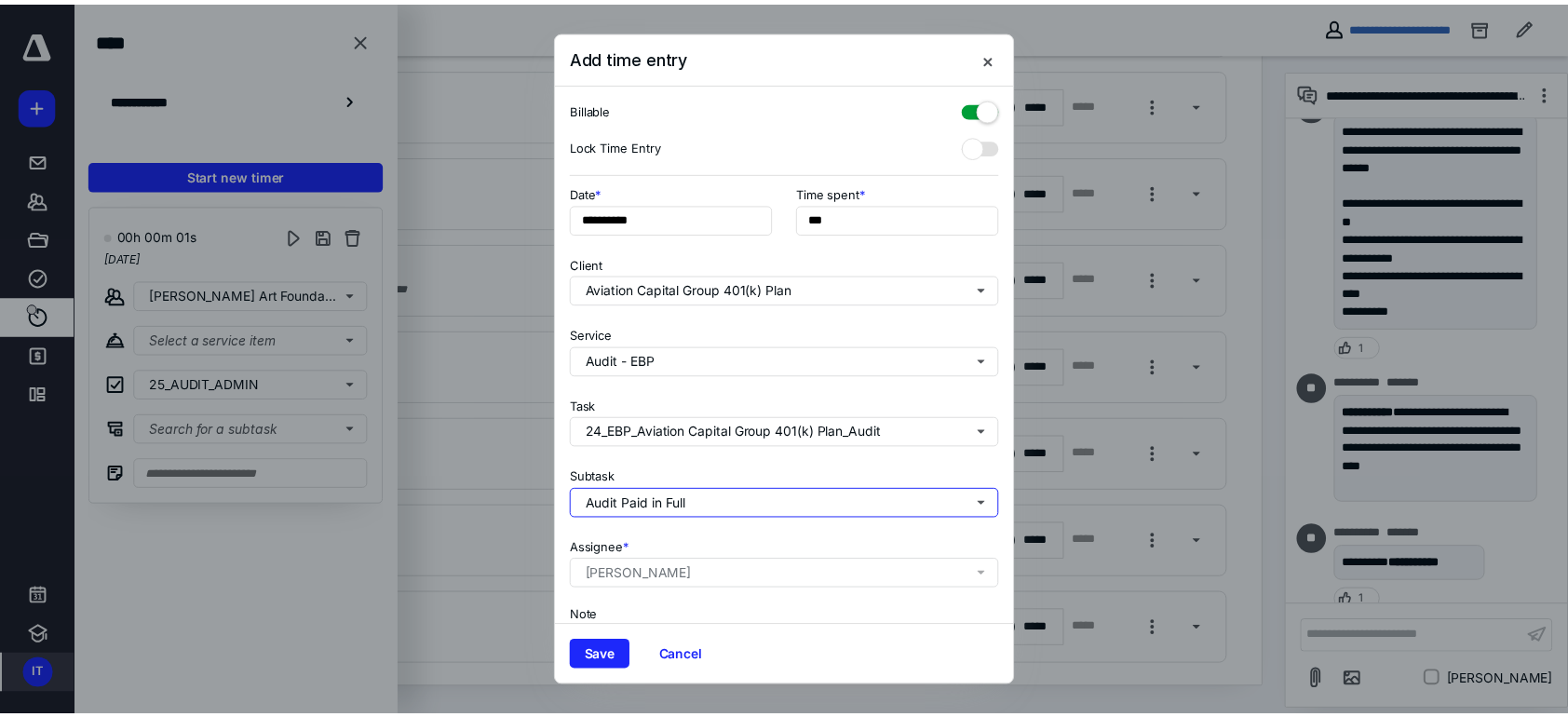 scroll, scrollTop: 124, scrollLeft: 0, axis: vertical 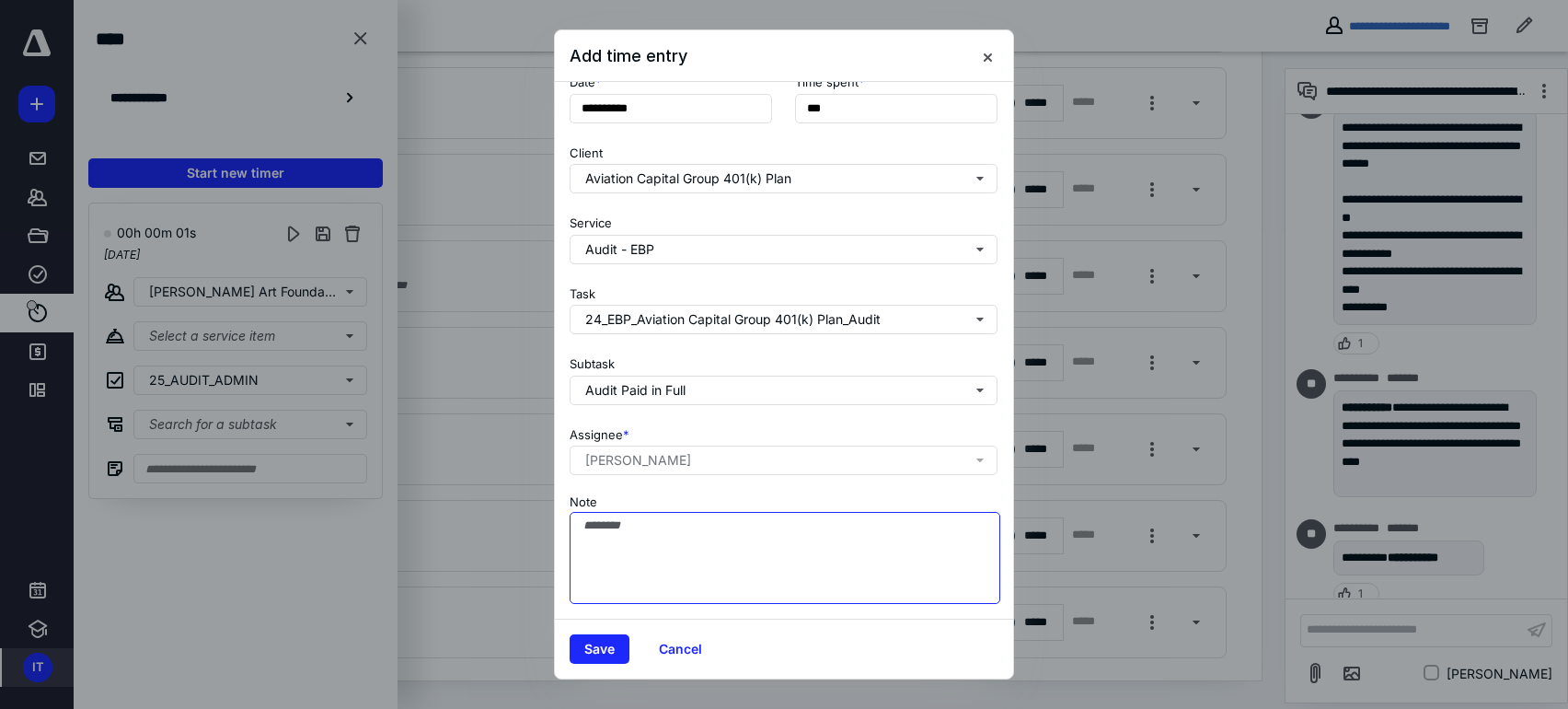 click on "Note" at bounding box center [785, 558] 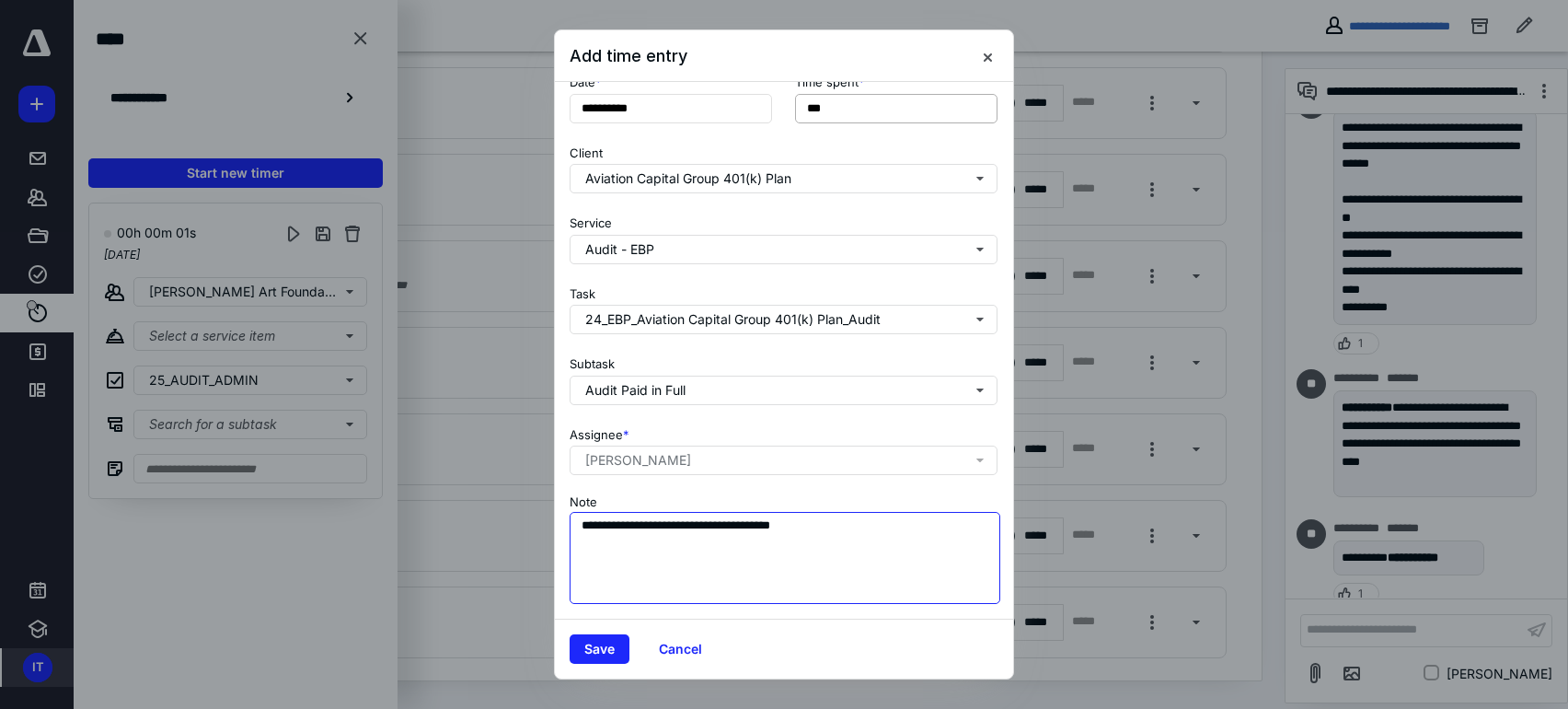 type on "**********" 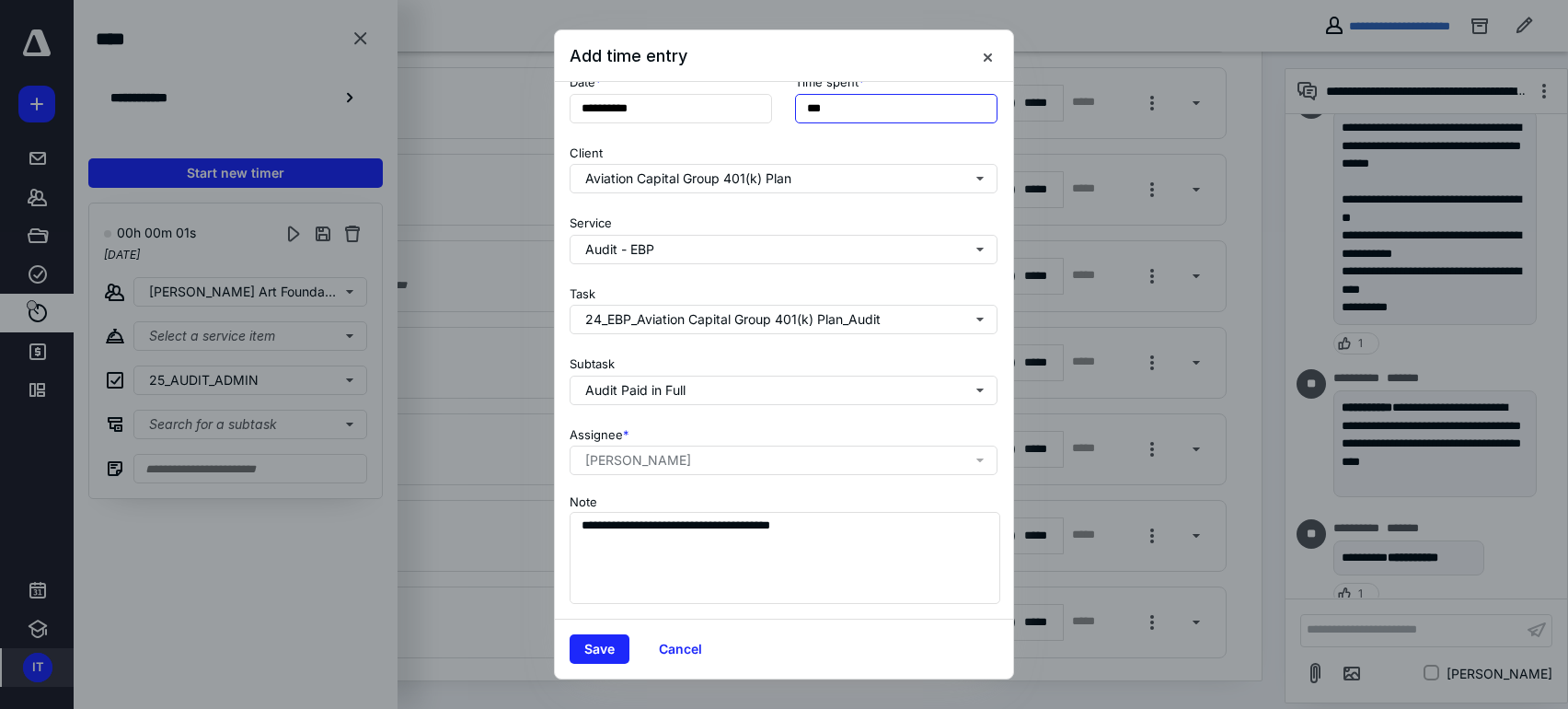 click on "***" at bounding box center (896, 109) 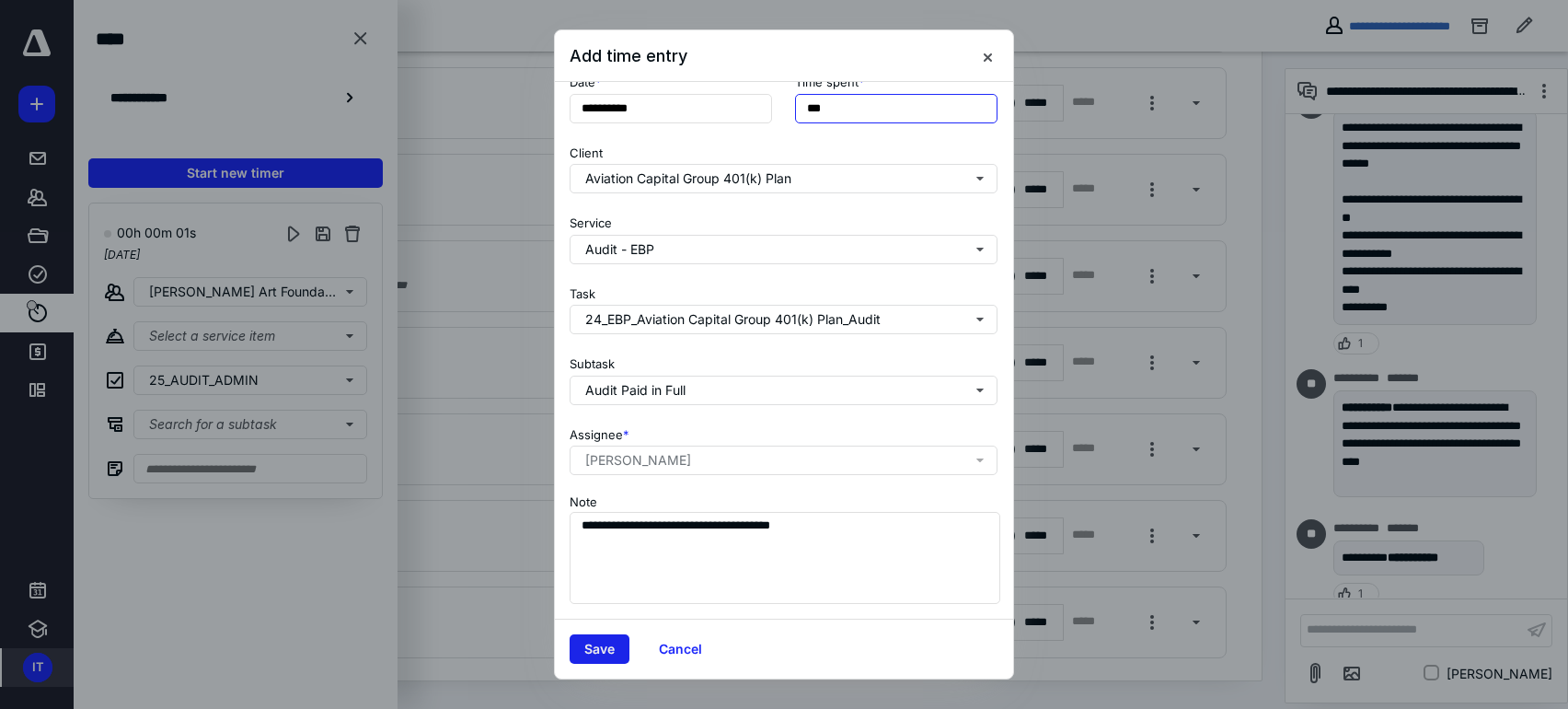 type on "***" 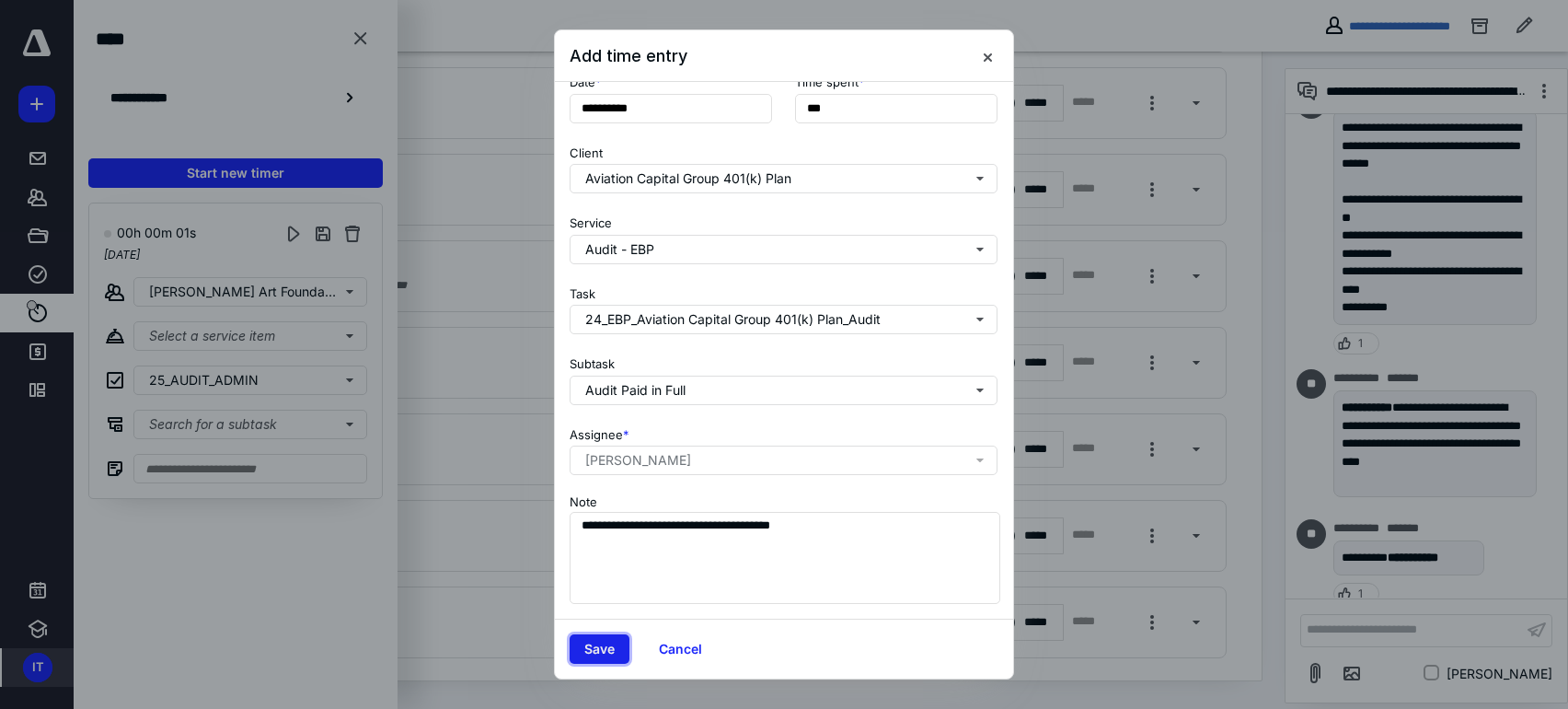 click on "Save" at bounding box center (599, 649) 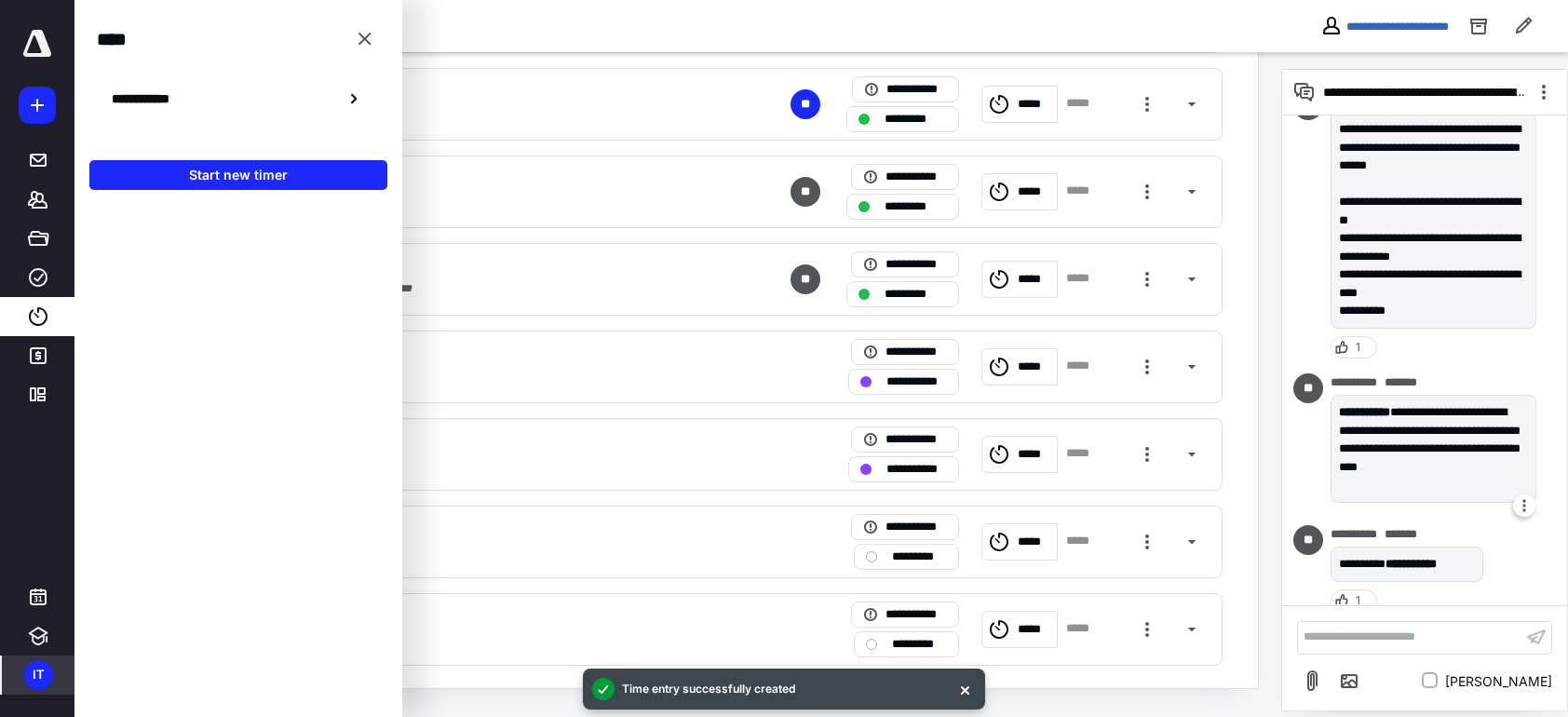 scroll, scrollTop: 691, scrollLeft: 0, axis: vertical 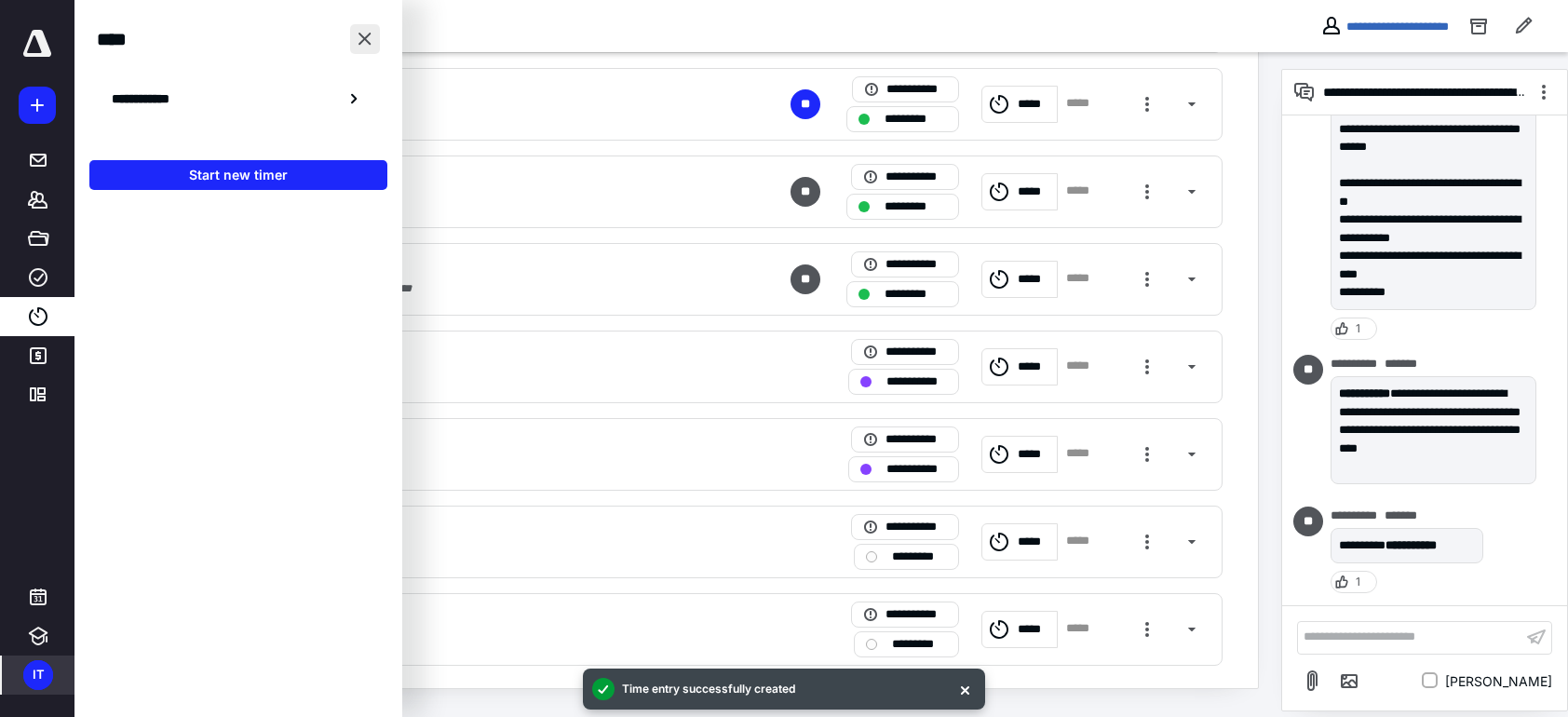 click at bounding box center (365, 39) 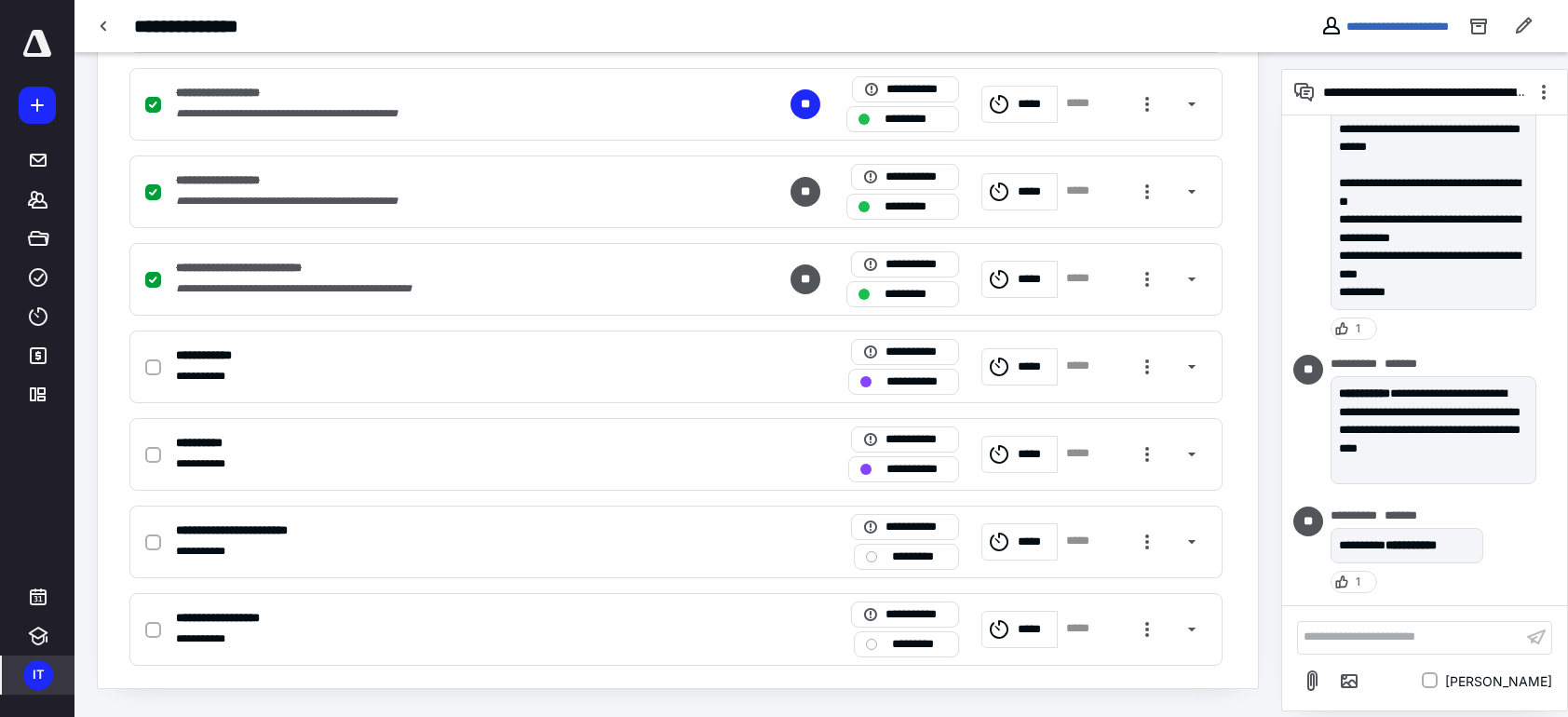 click on "**********" at bounding box center (37, 358) 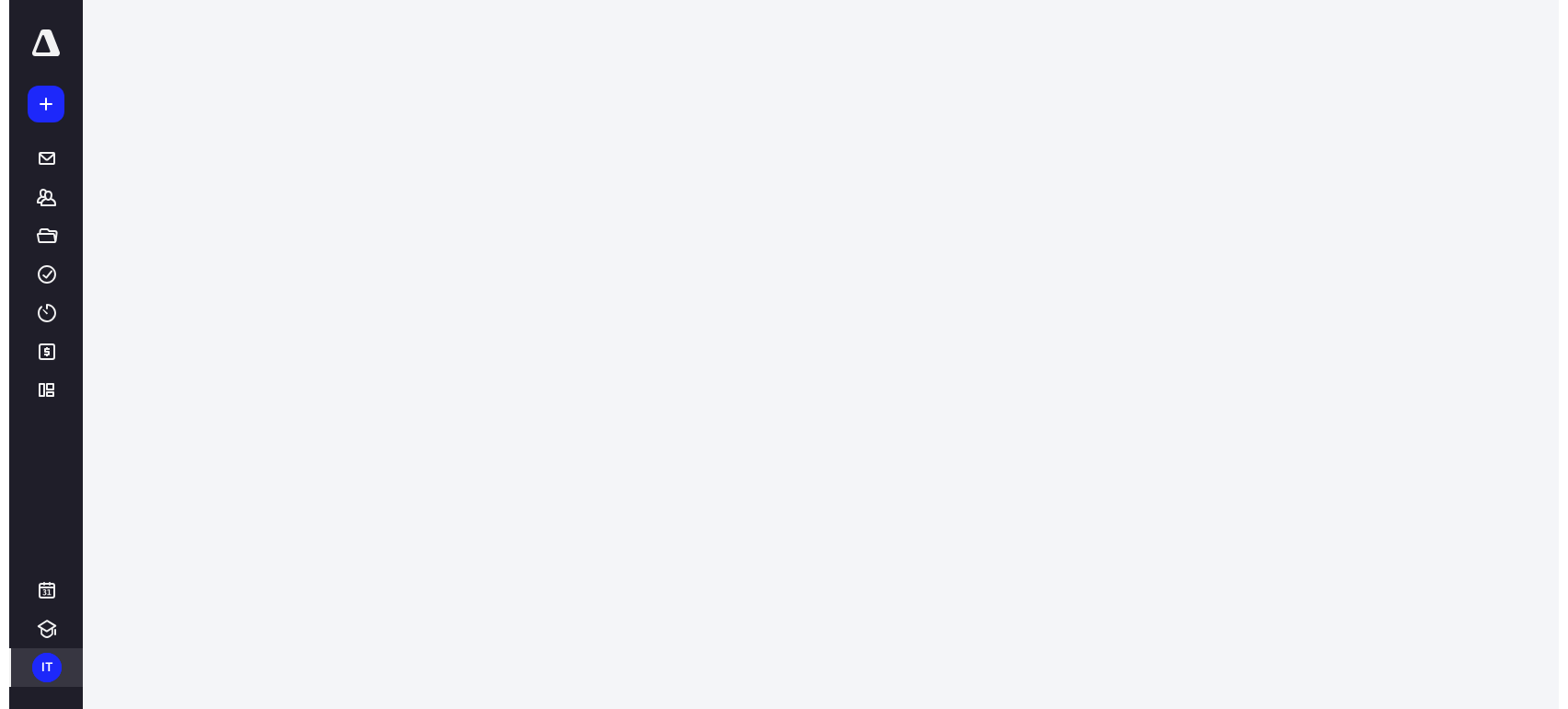 scroll, scrollTop: 0, scrollLeft: 0, axis: both 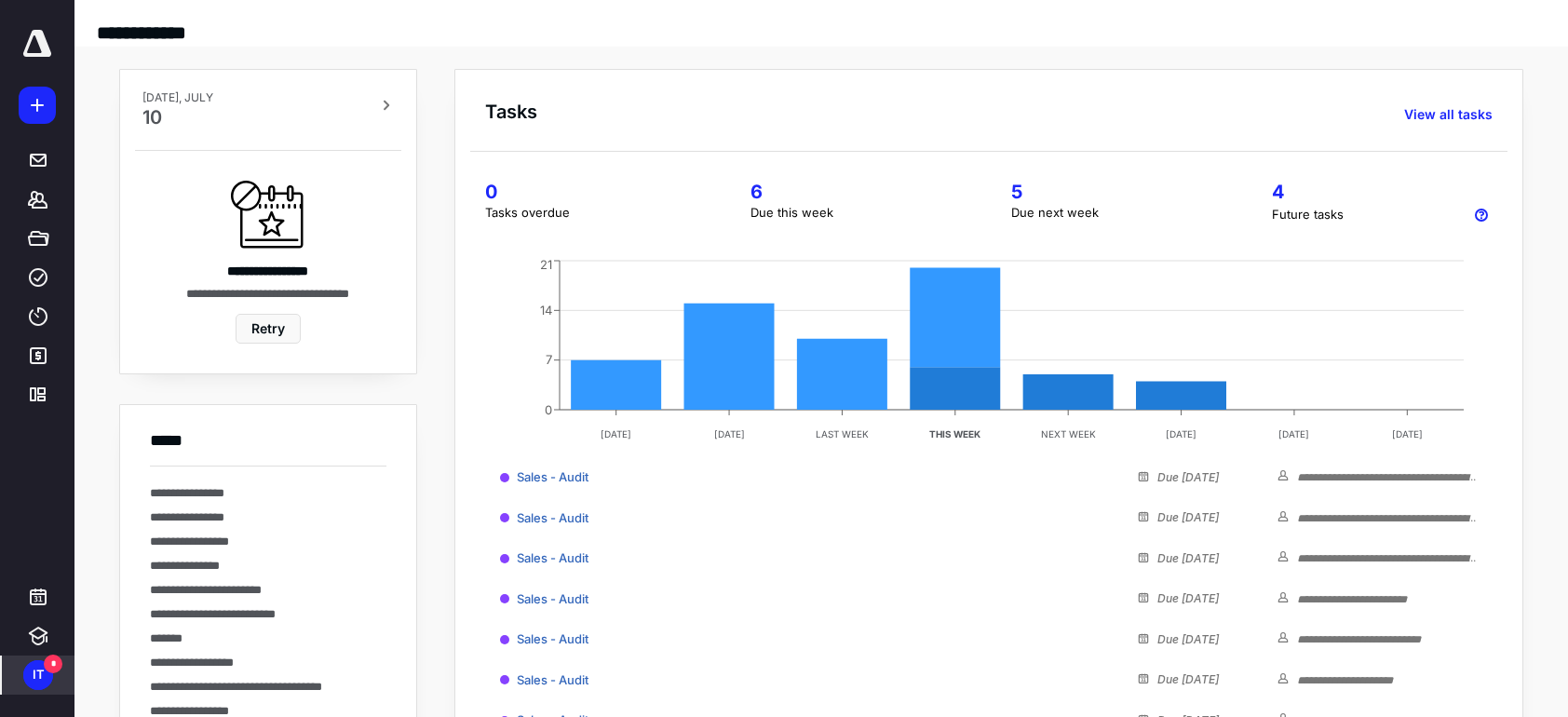 click on "IT *" at bounding box center (38, 675) 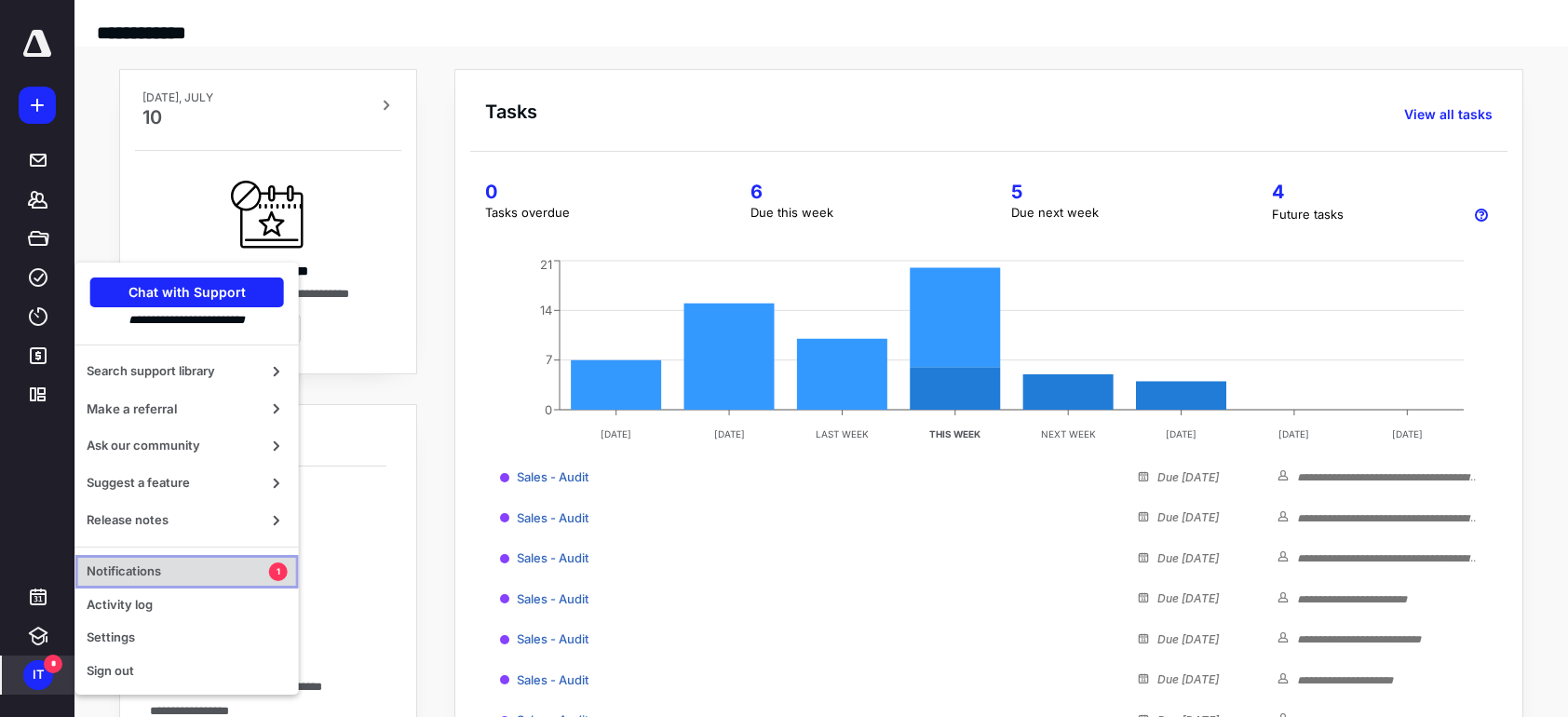 click on "Notifications" at bounding box center [178, 572] 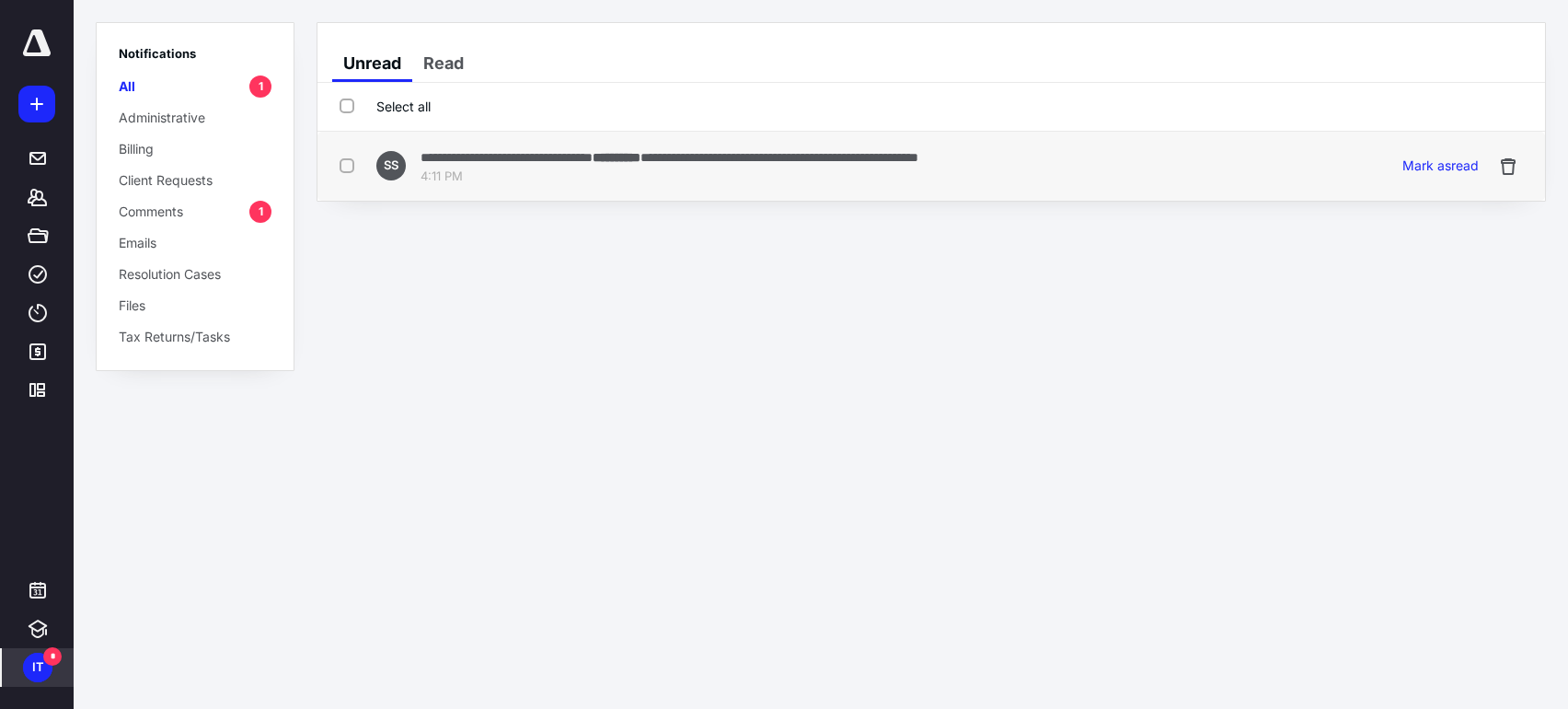 click on "4:11 PM" at bounding box center (669, 177) 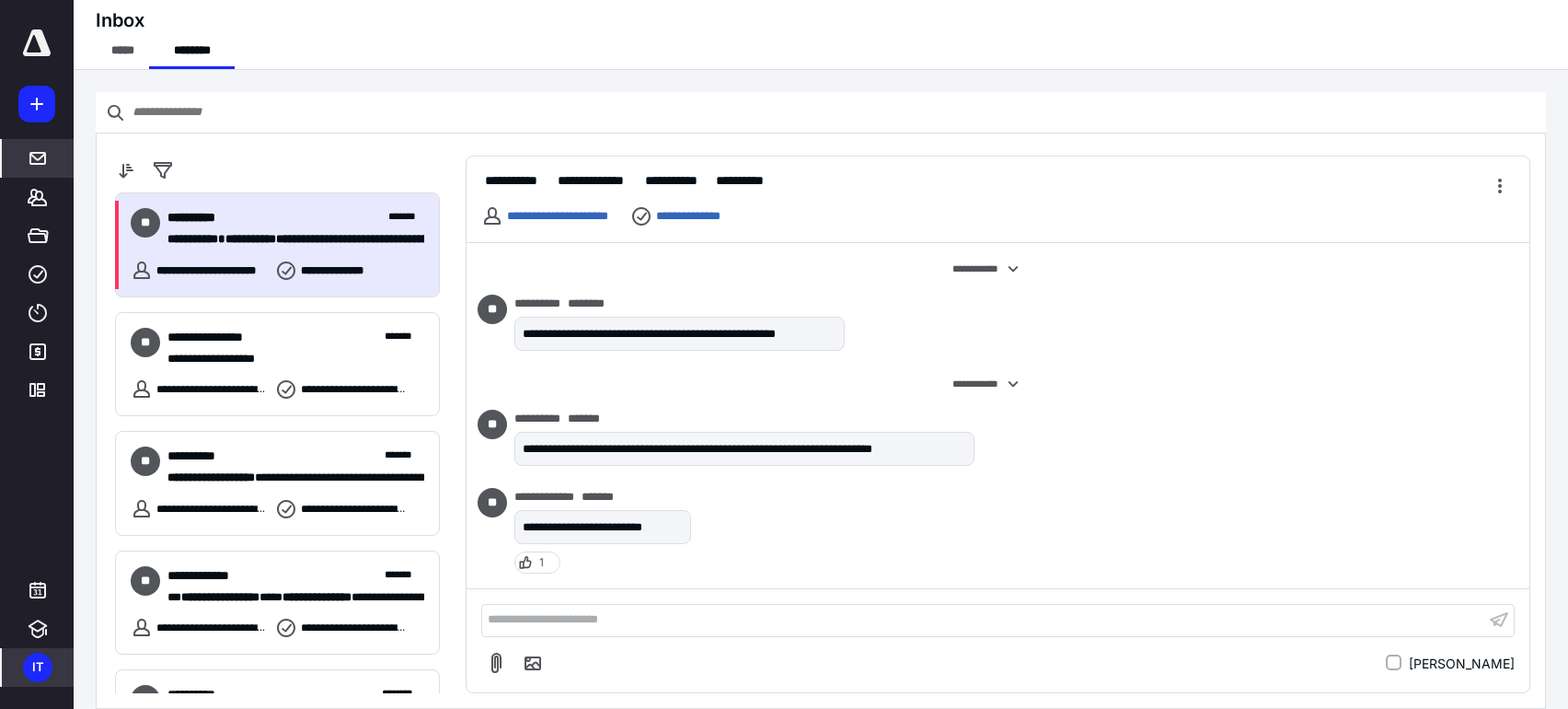 scroll, scrollTop: 648, scrollLeft: 0, axis: vertical 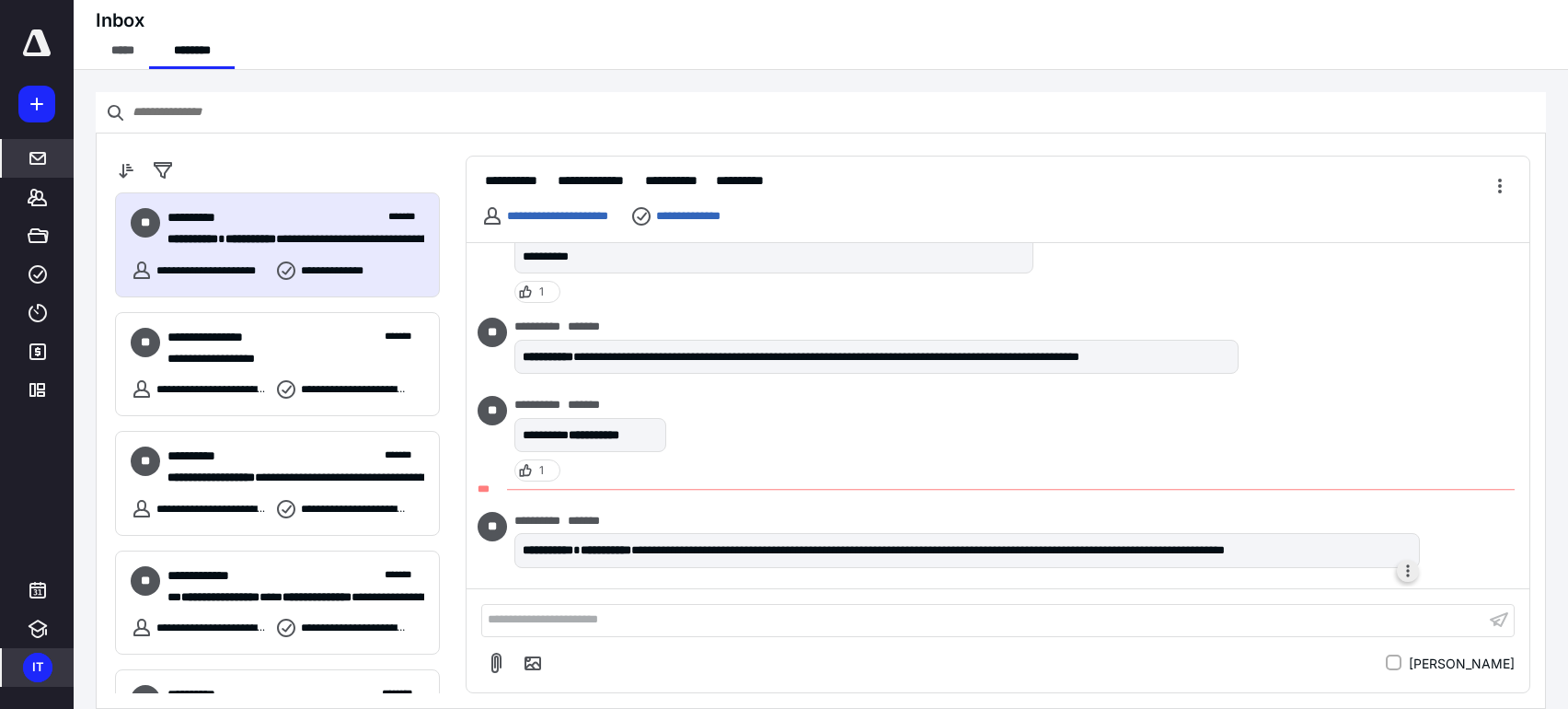 click at bounding box center [1408, 571] 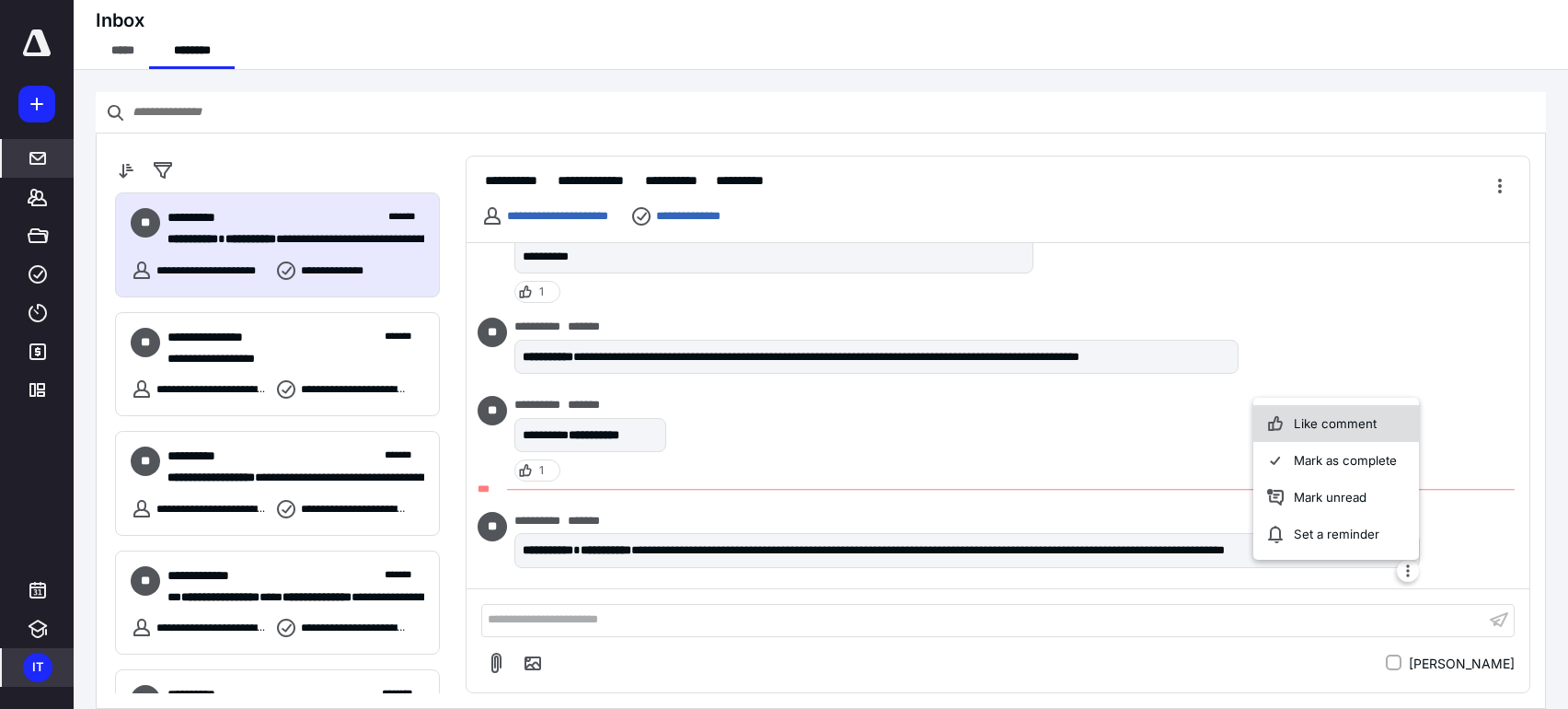 click on "Like comment" at bounding box center (1336, 424) 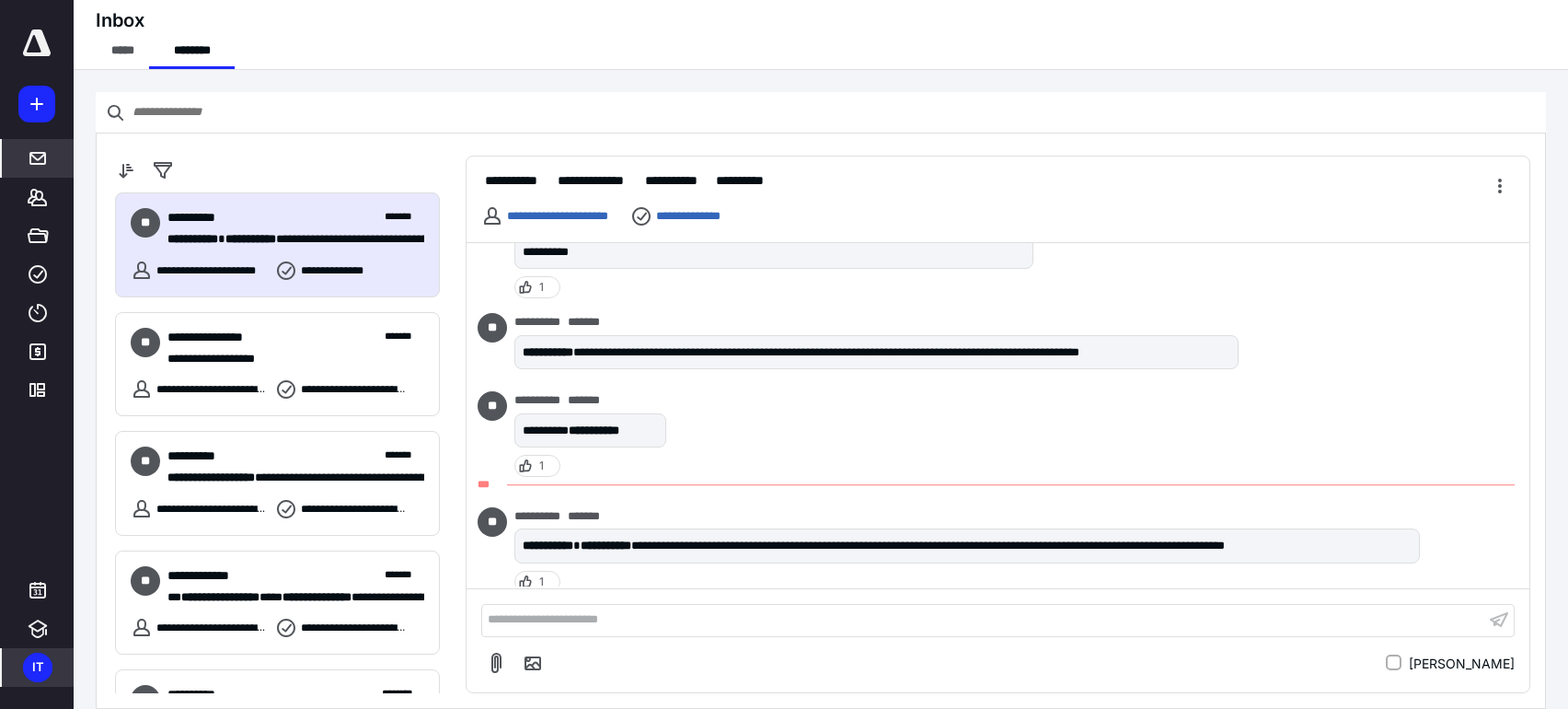 scroll, scrollTop: 670, scrollLeft: 0, axis: vertical 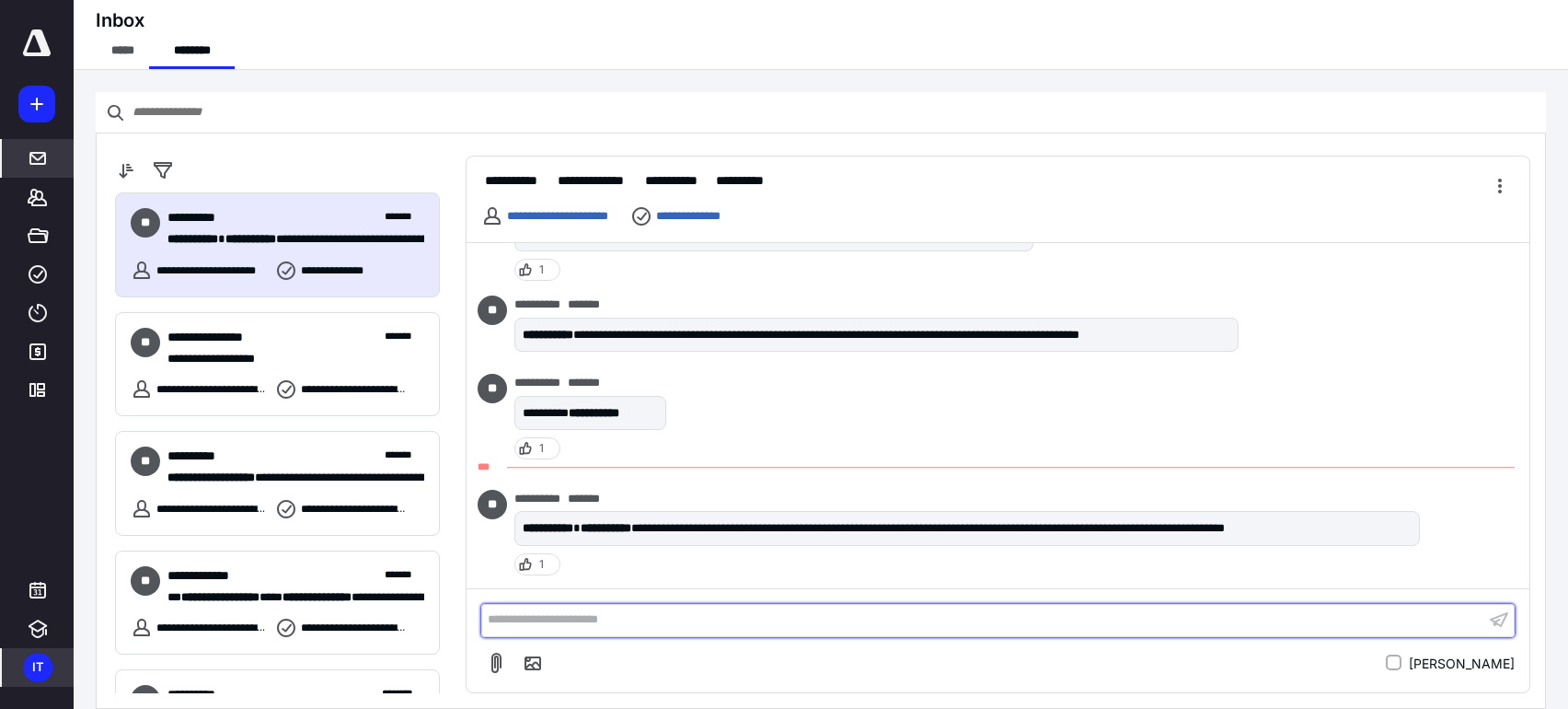 click on "**********" at bounding box center (983, 620) 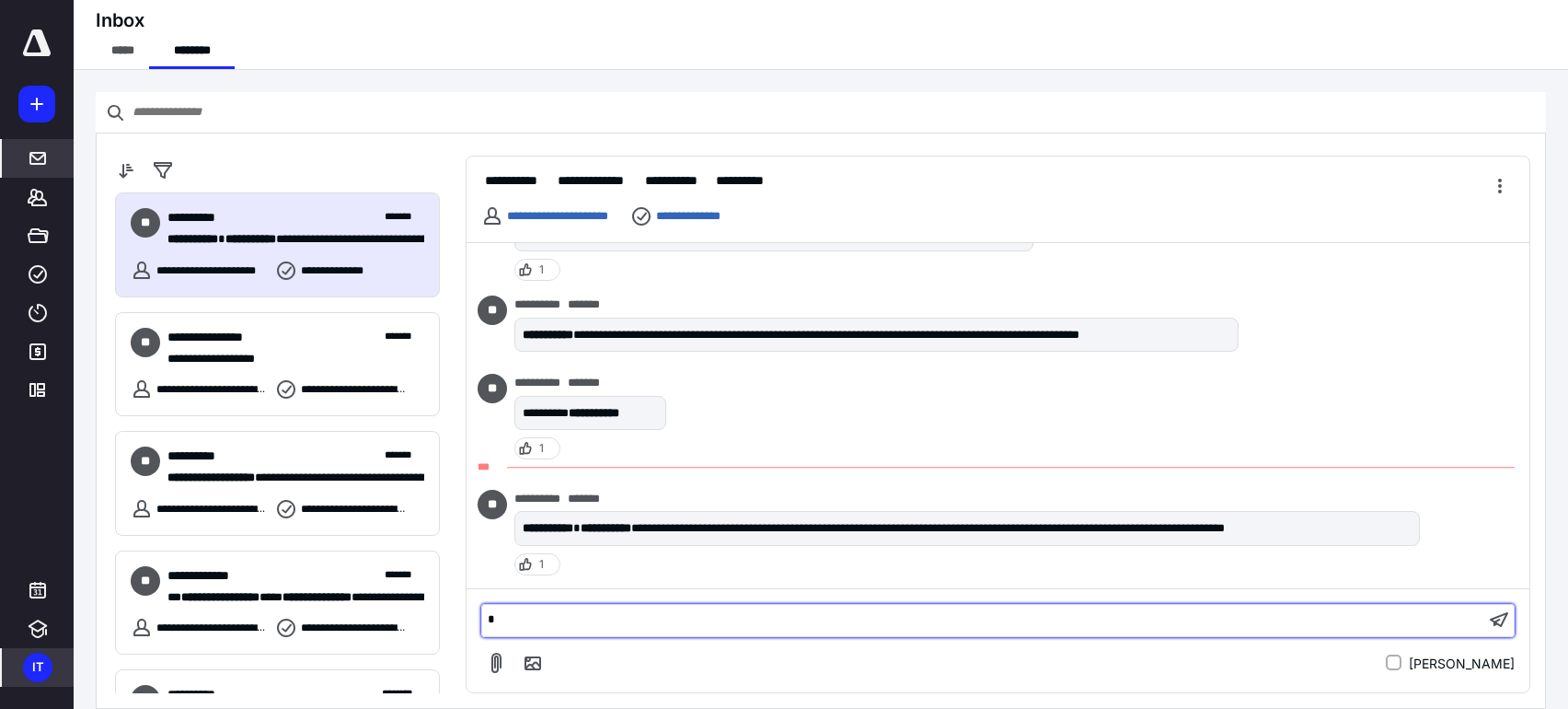 type 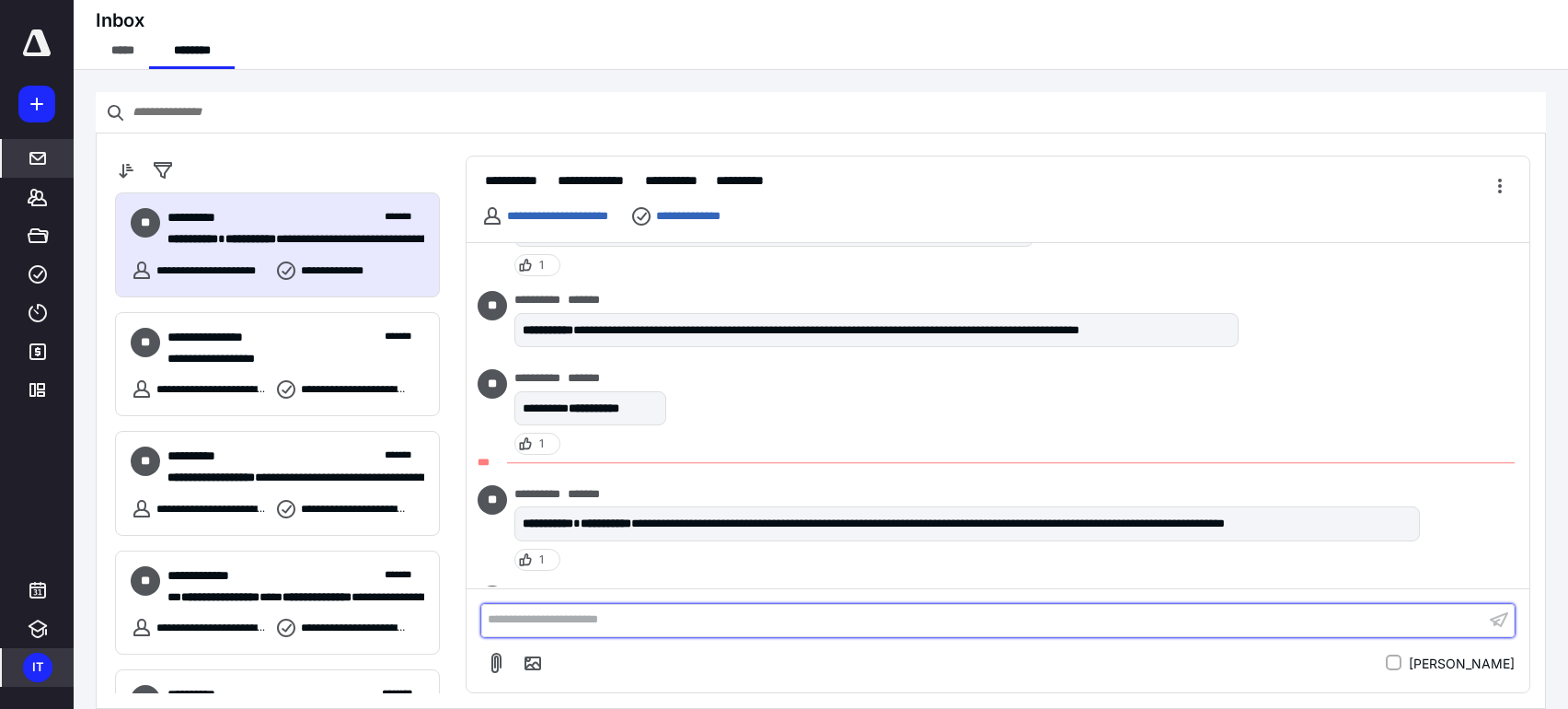 scroll, scrollTop: 749, scrollLeft: 0, axis: vertical 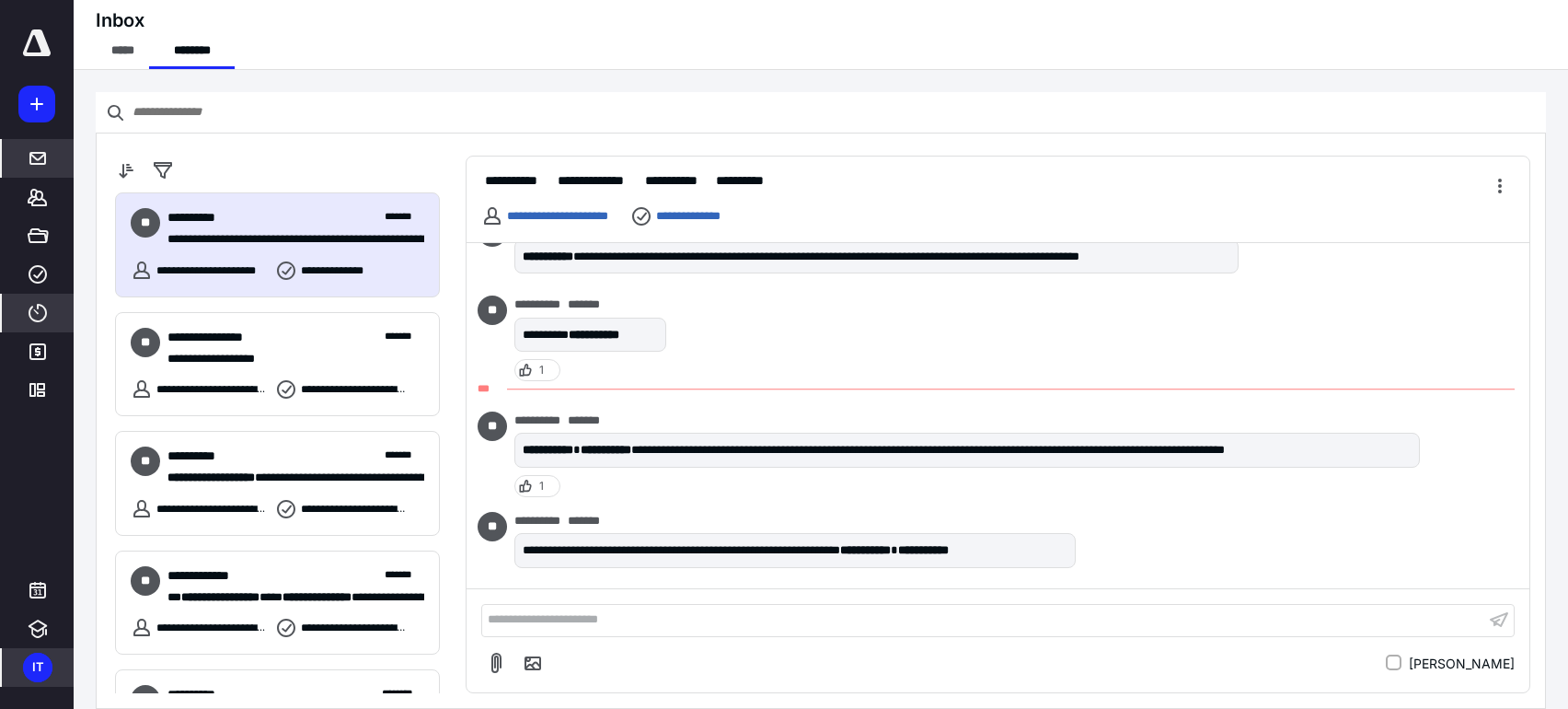click 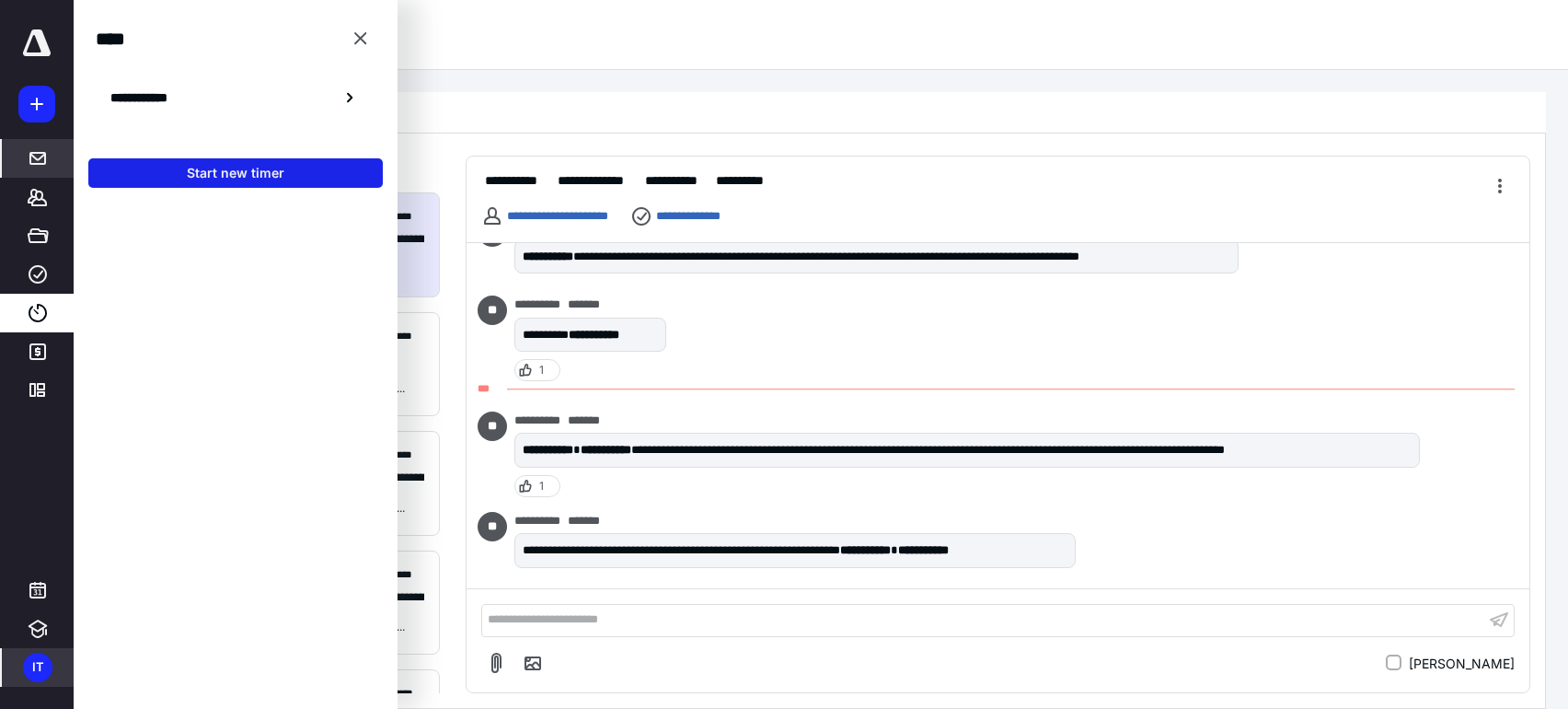click on "Start new timer" at bounding box center (236, 173) 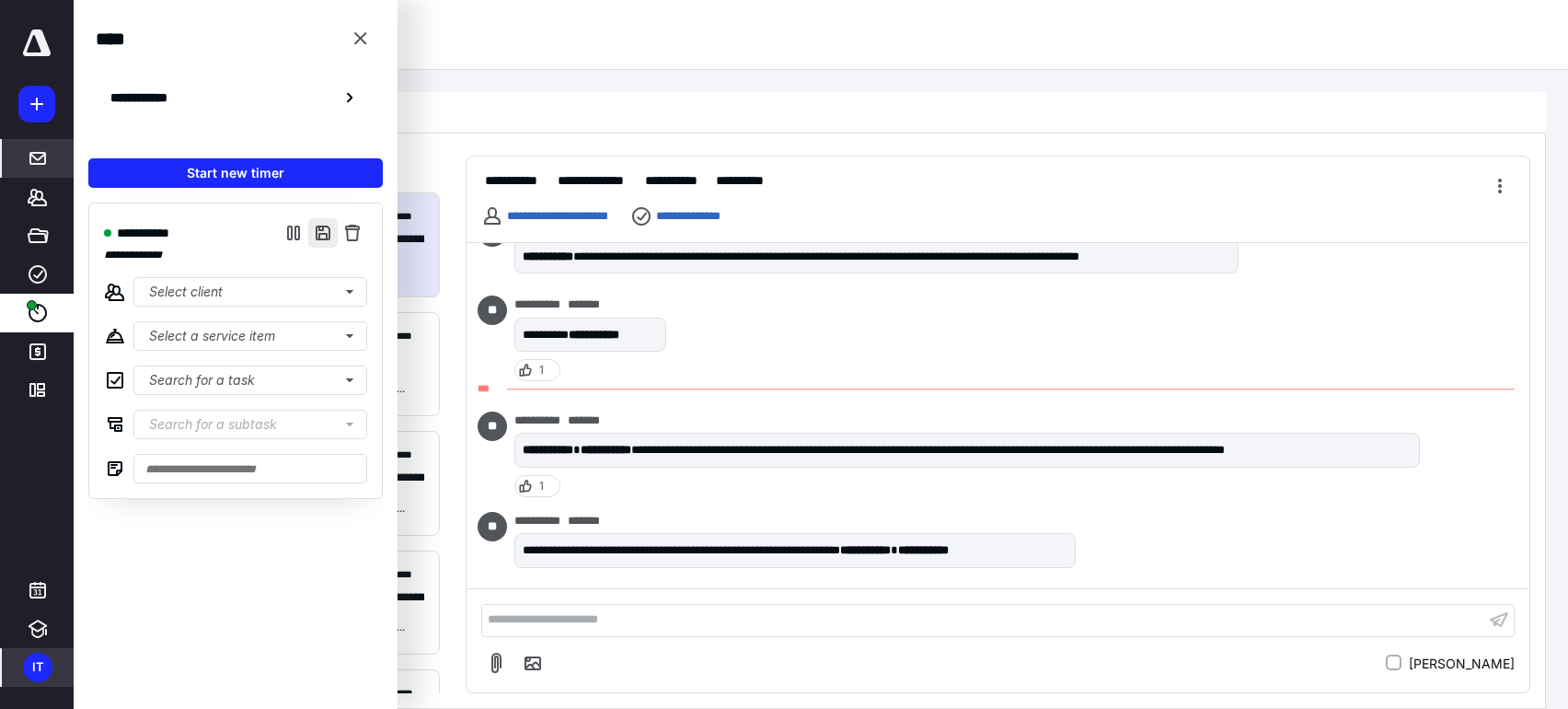 click at bounding box center (323, 233) 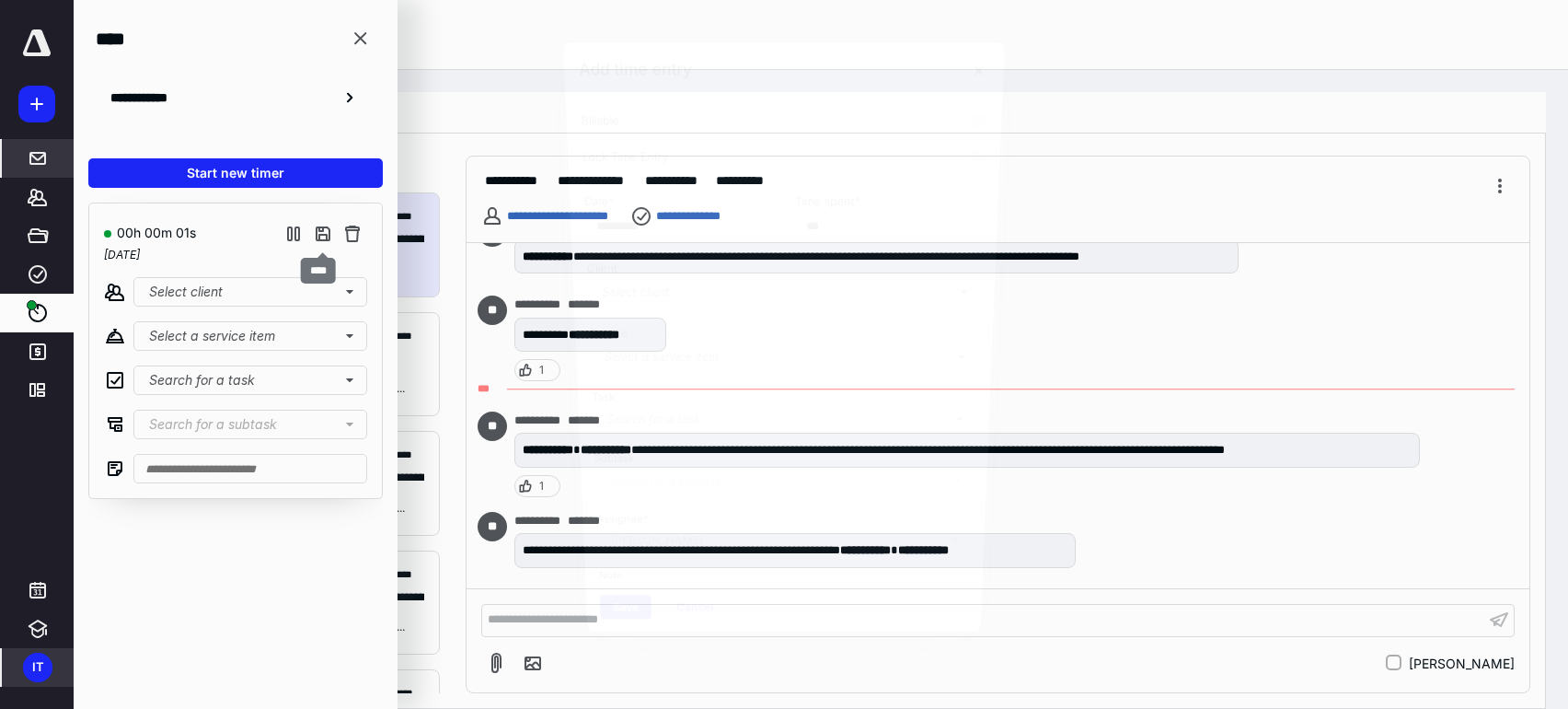 type on "**" 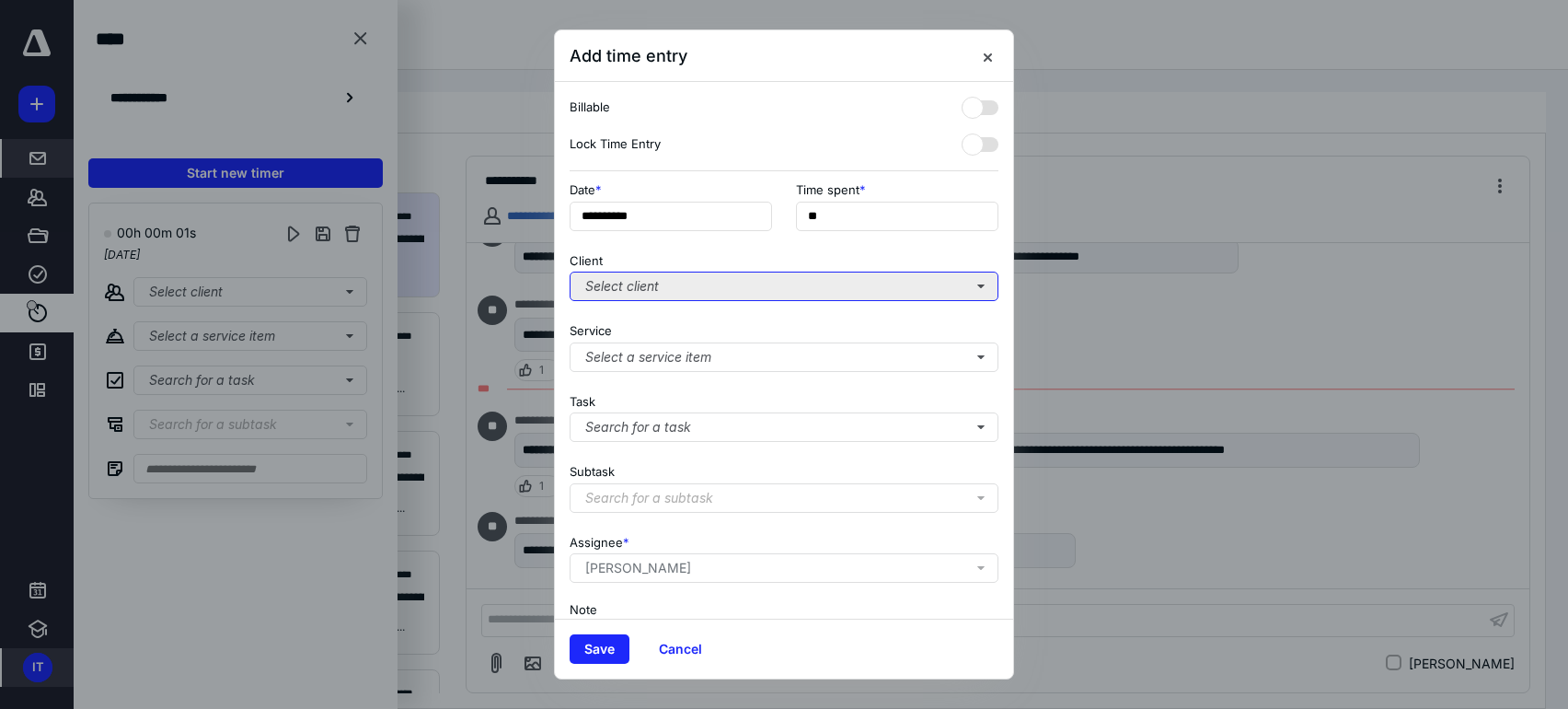click on "Select client" at bounding box center [784, 286] 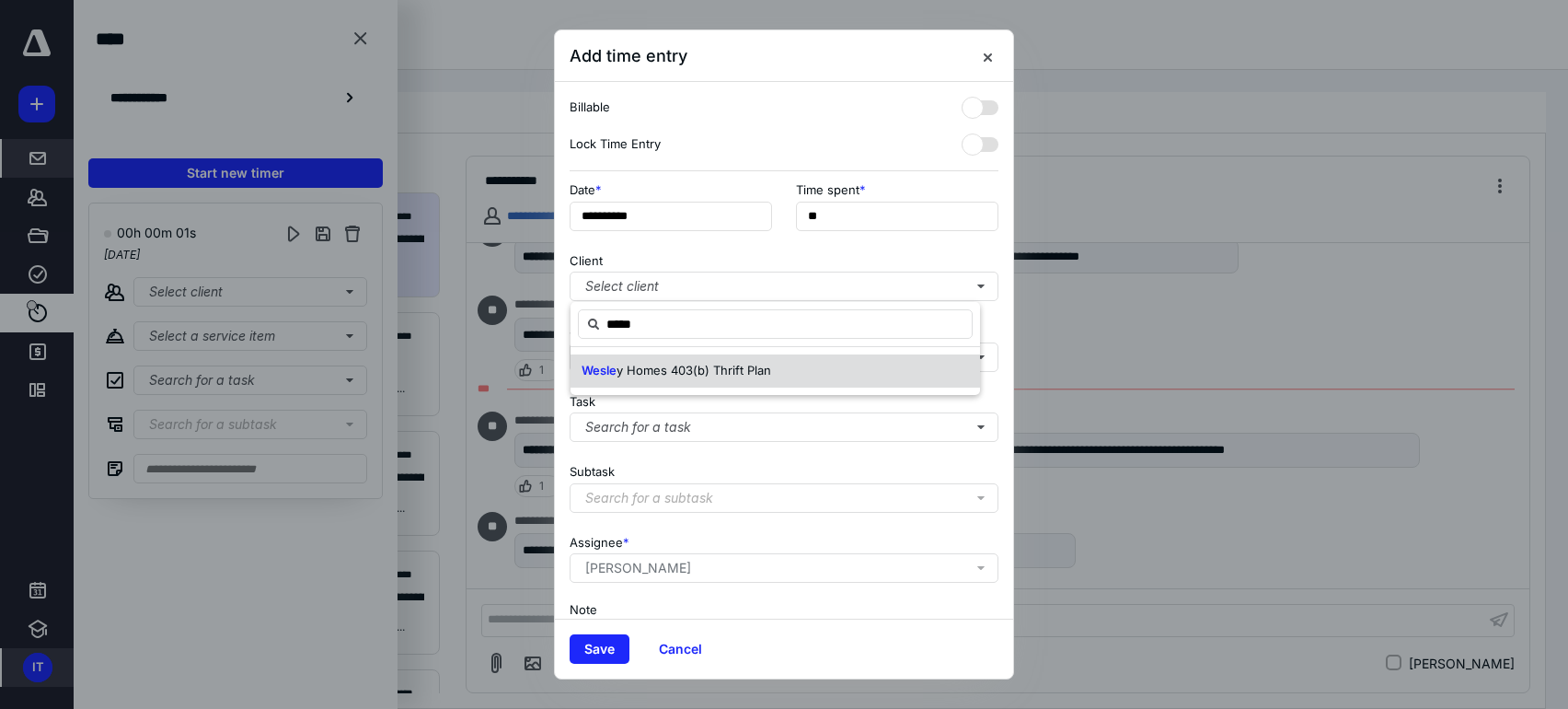 click on "Wesle y Homes 403(b) Thrift Plan" at bounding box center (676, 371) 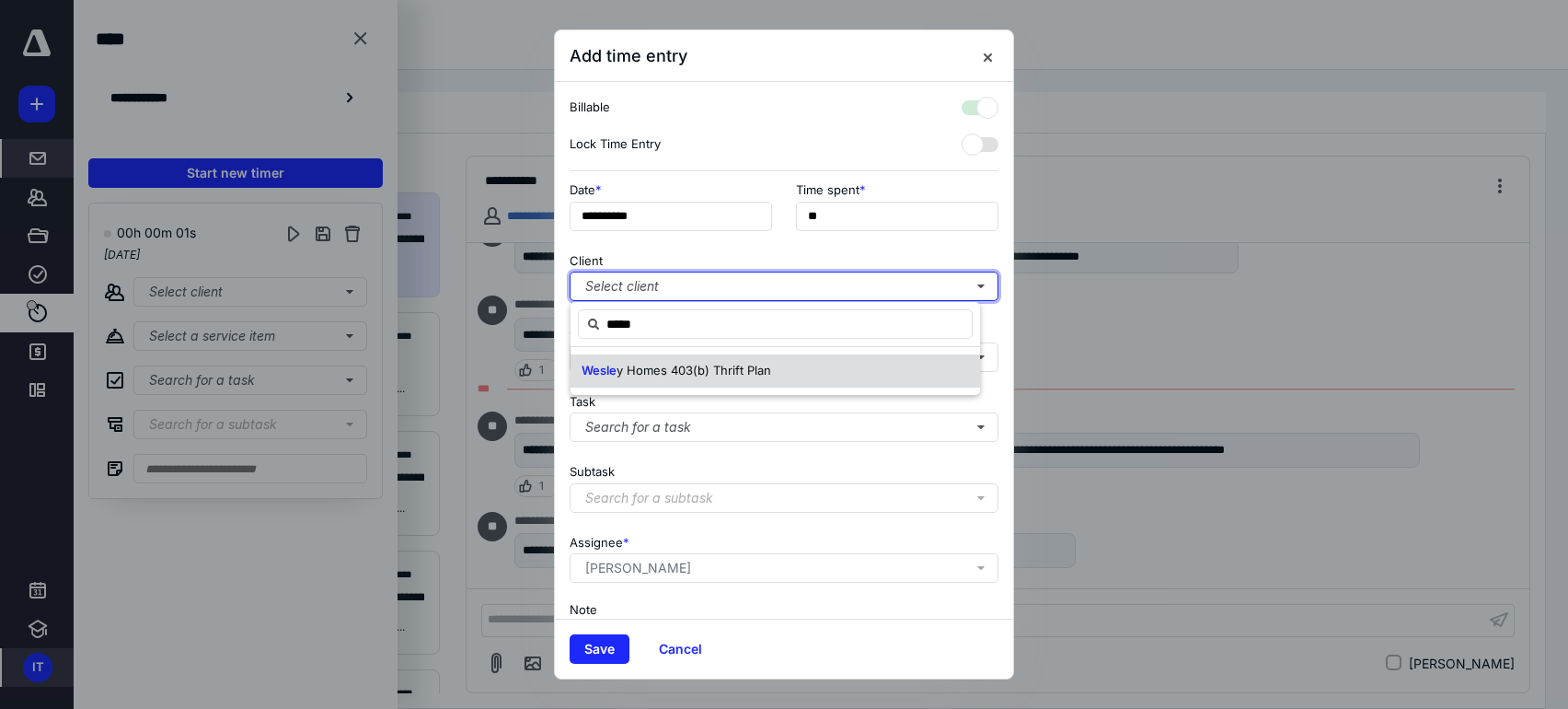 checkbox on "true" 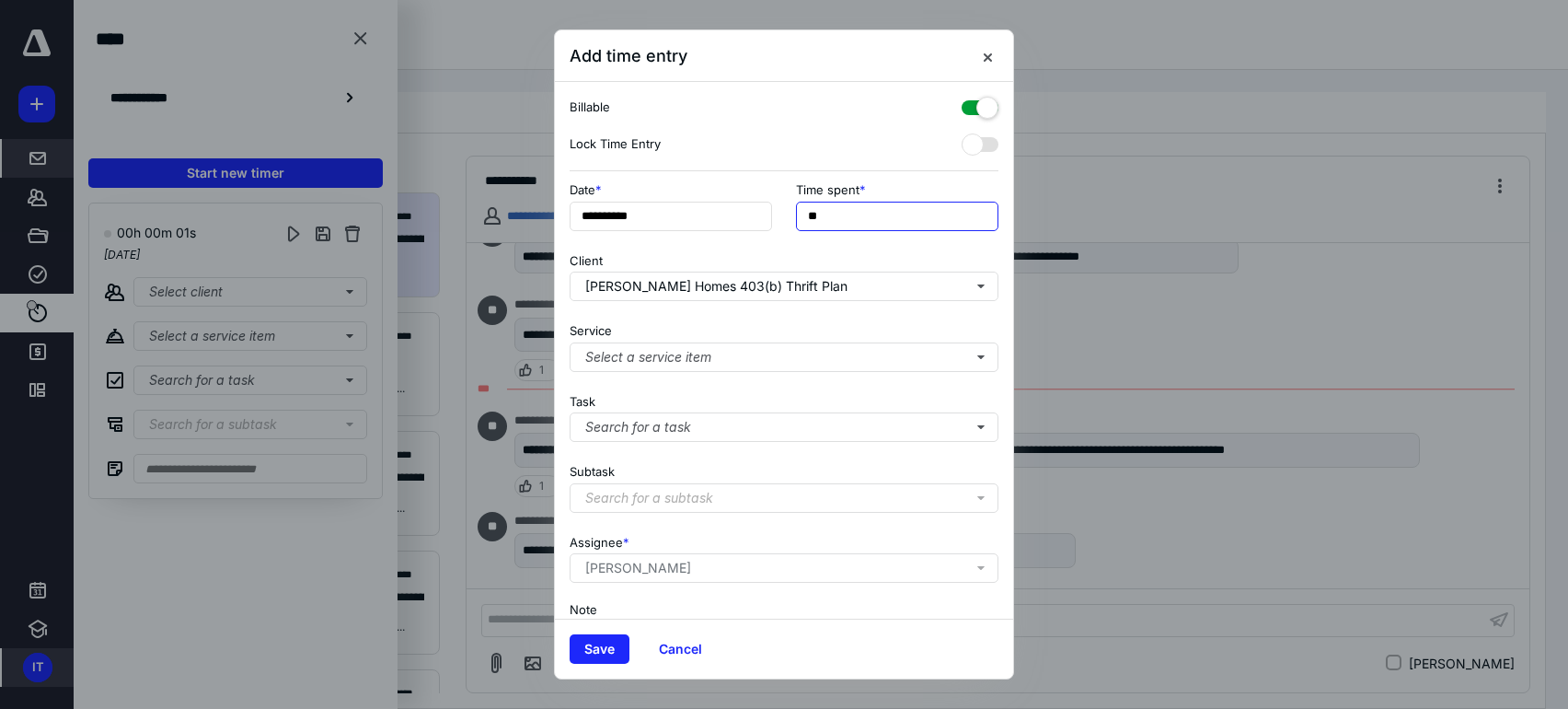 click on "**" at bounding box center [897, 216] 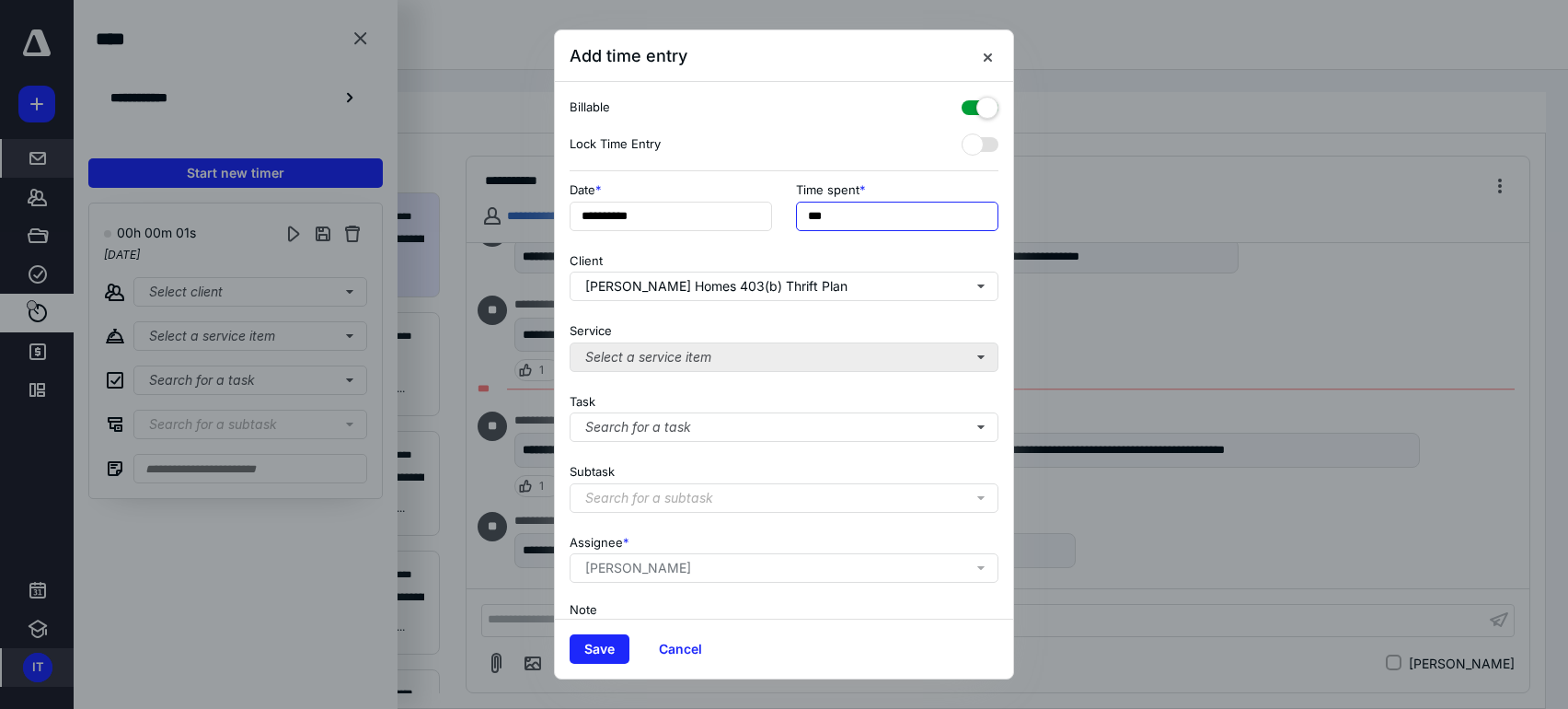 type on "***" 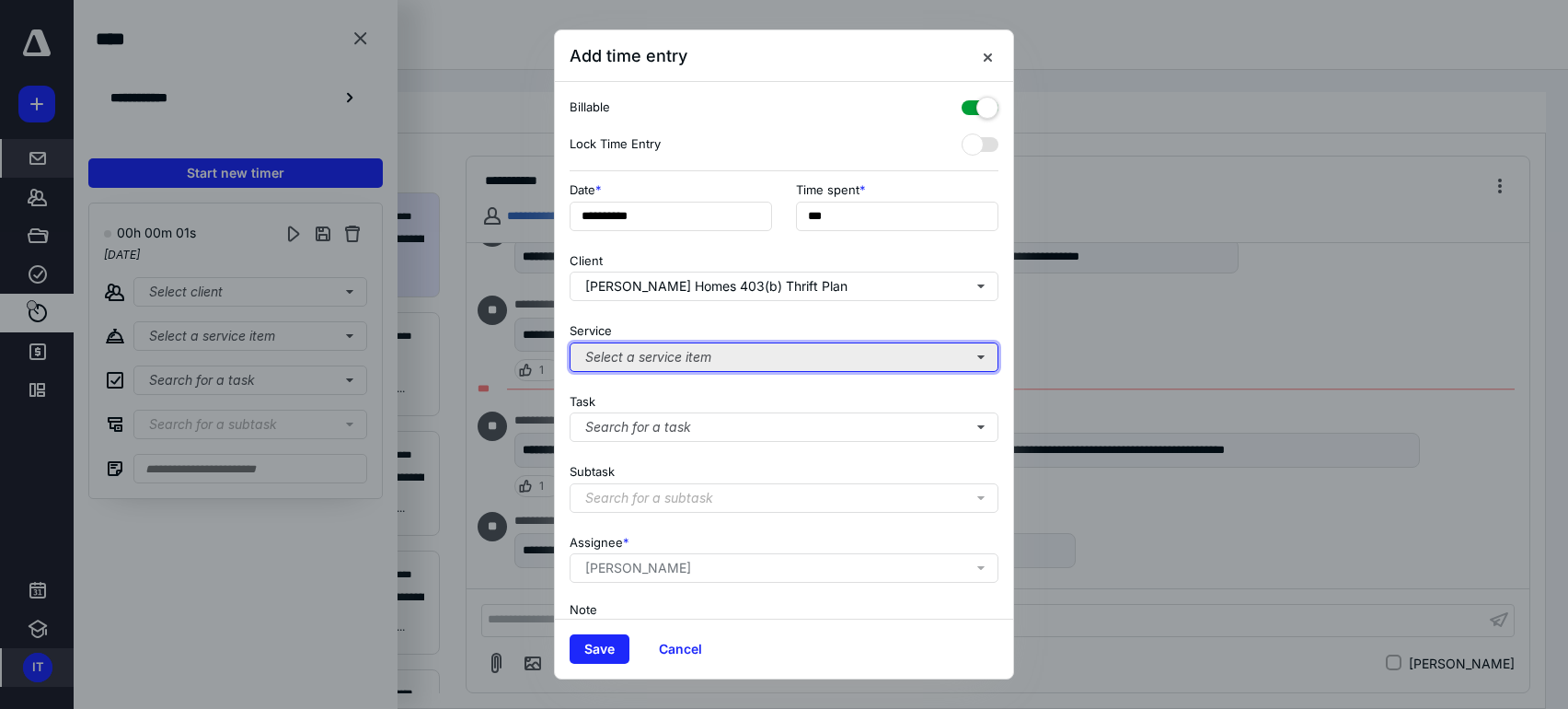 click on "Select a service item" at bounding box center [784, 357] 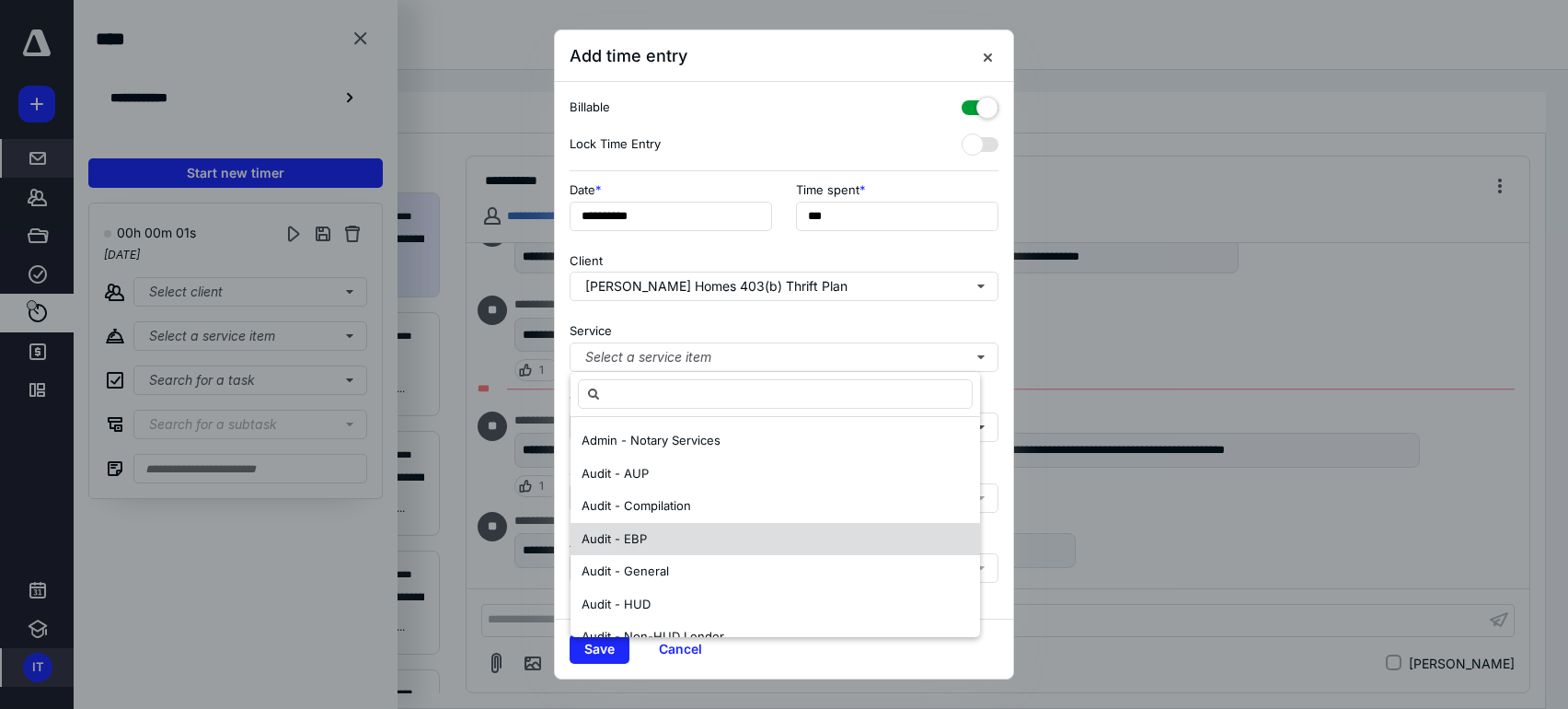 click on "Audit - EBP" at bounding box center [775, 540] 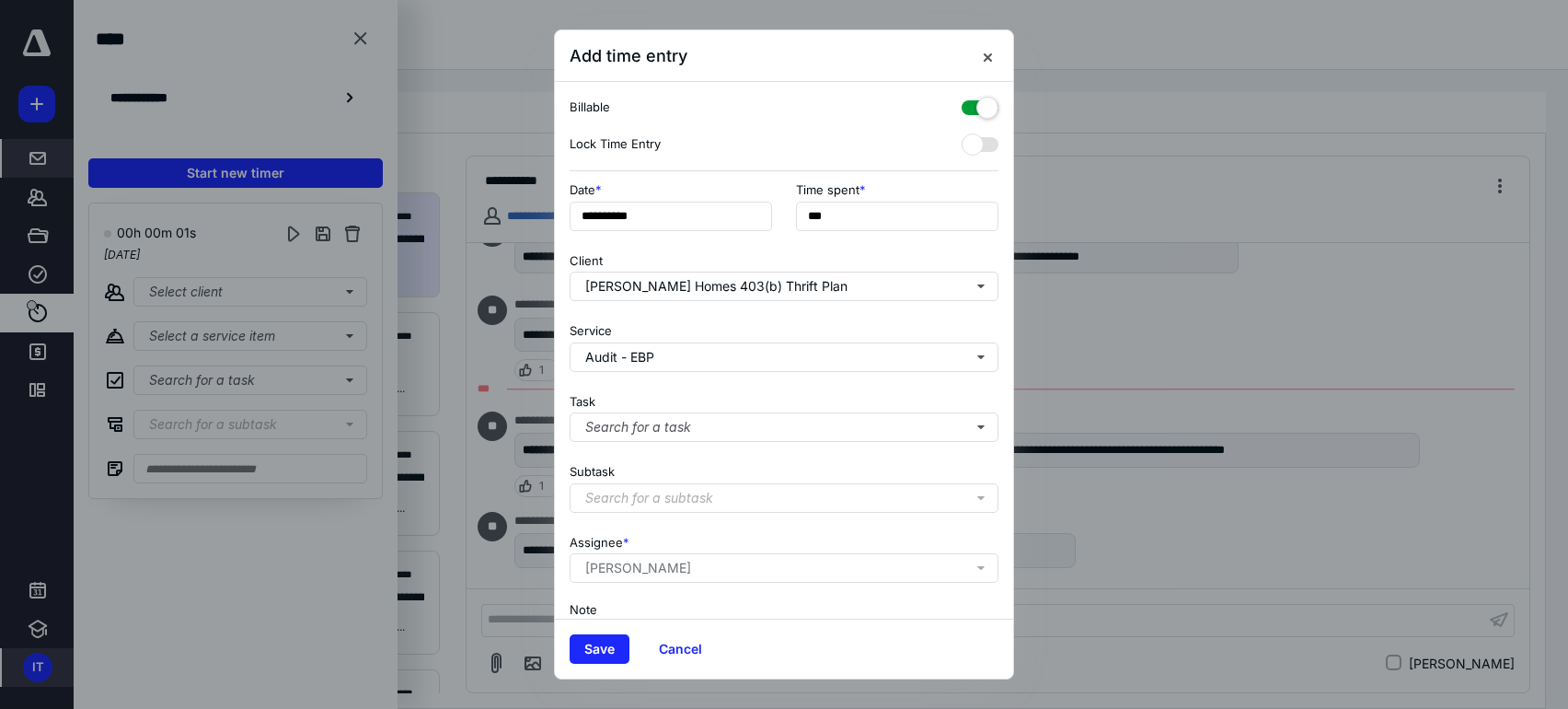 click on "**********" at bounding box center [784, 350] 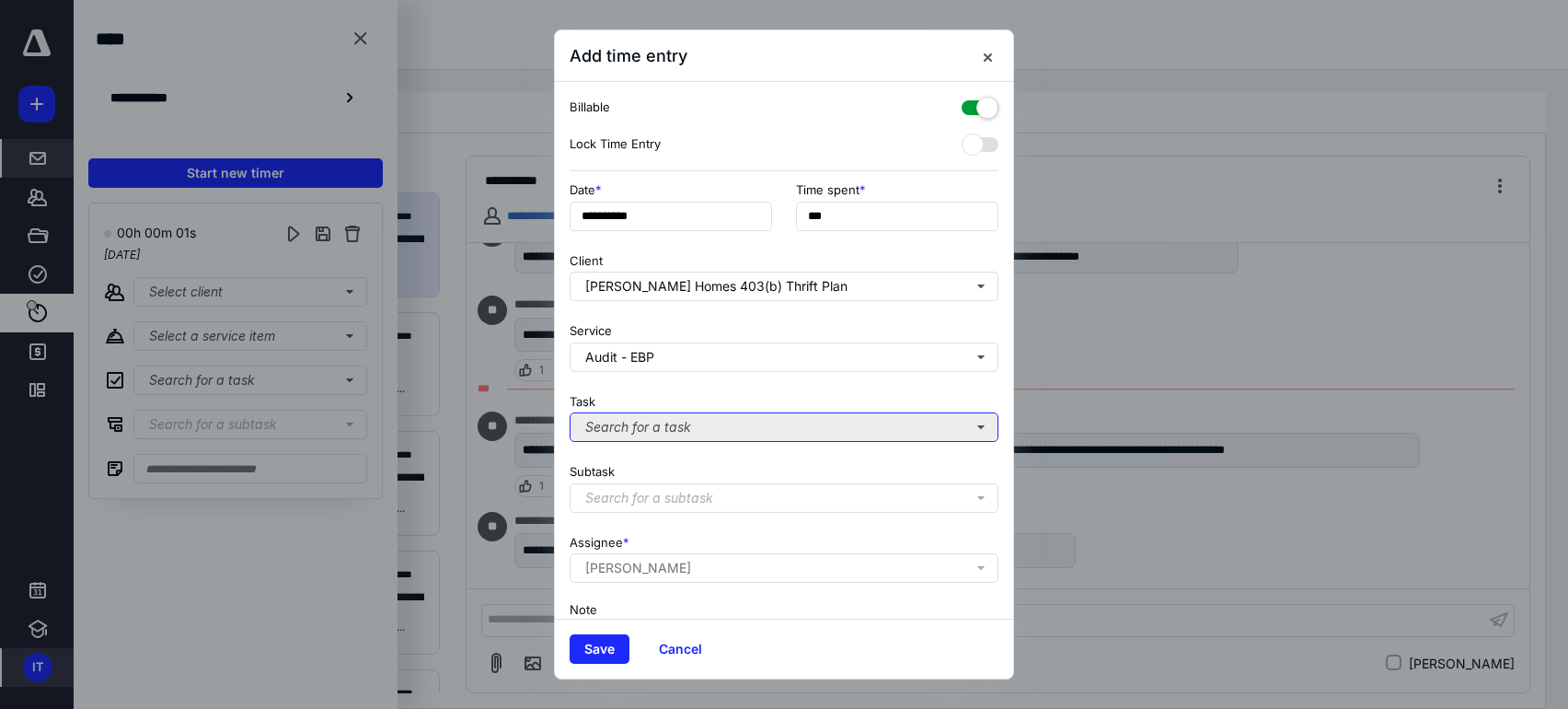 click on "Search for a task" at bounding box center (784, 427) 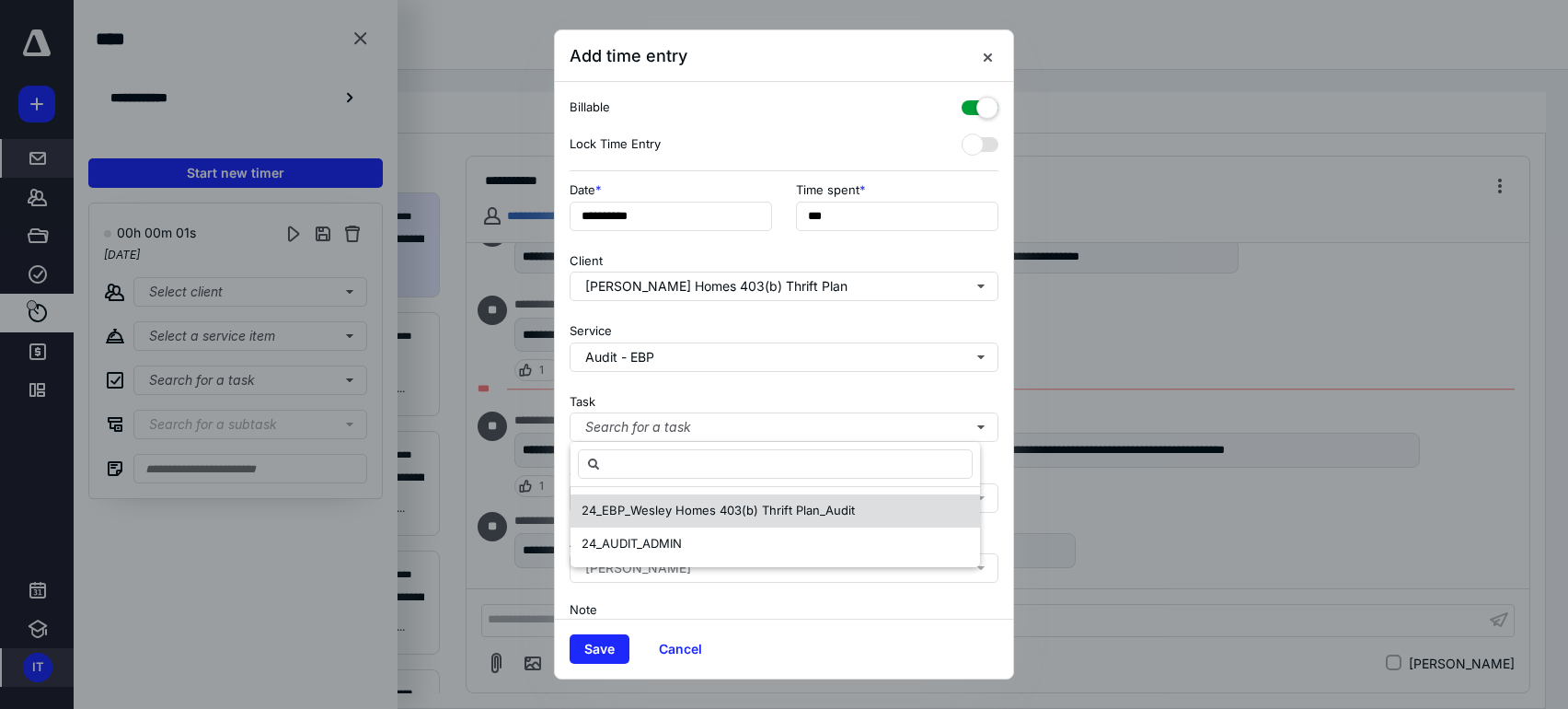 click on "24_EBP_Wesley Homes 403(b) Thrift Plan_Audit" at bounding box center (718, 511) 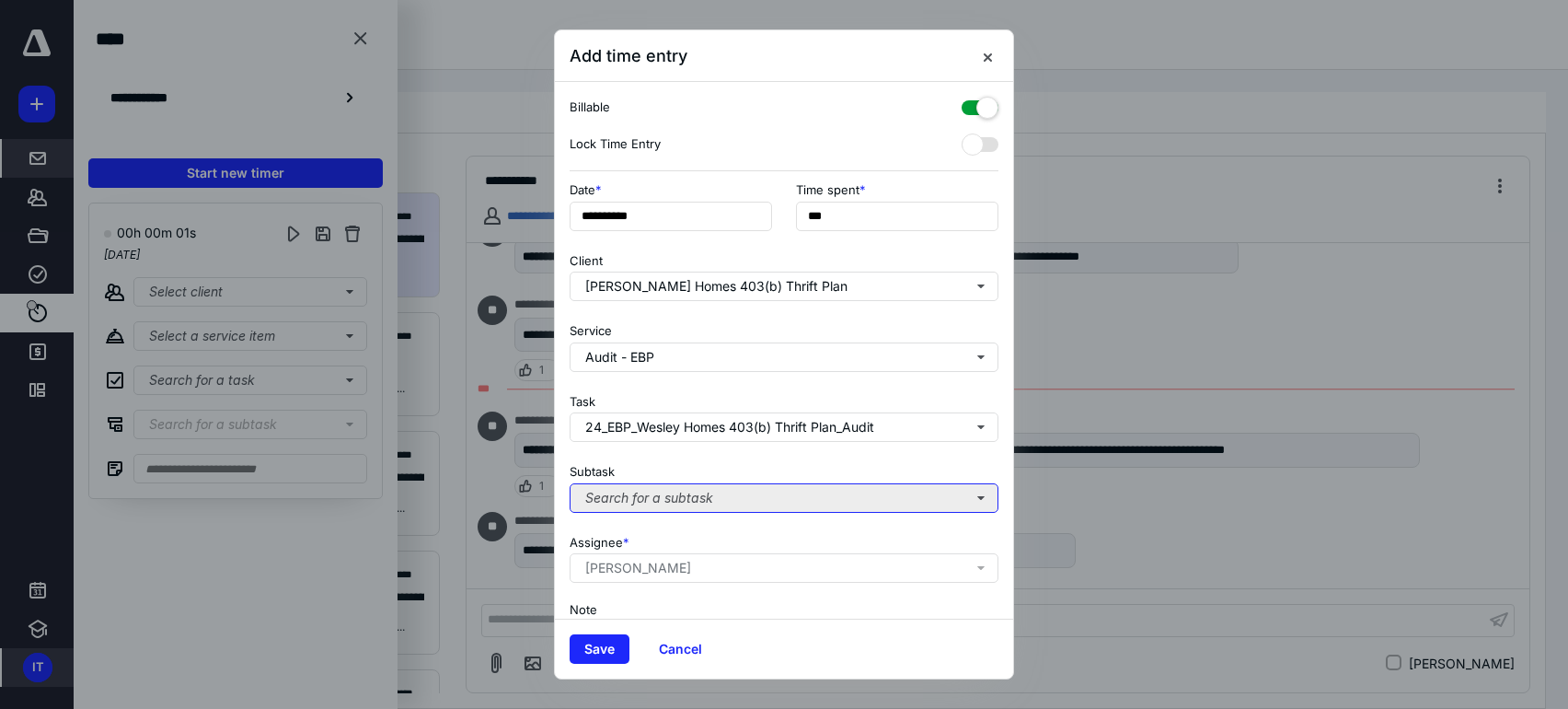 click on "Search for a subtask" at bounding box center [784, 498] 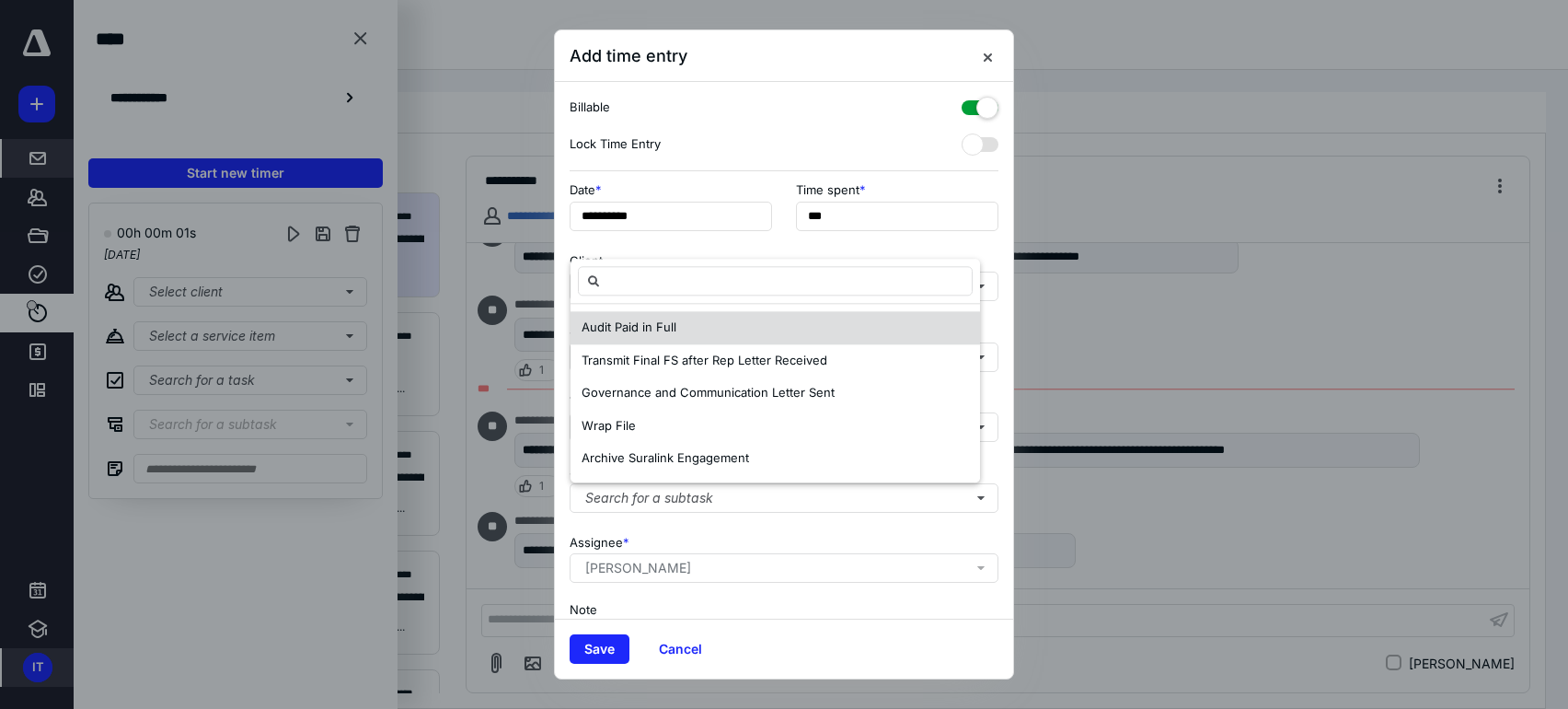click on "Audit Paid in Full" at bounding box center (775, 328) 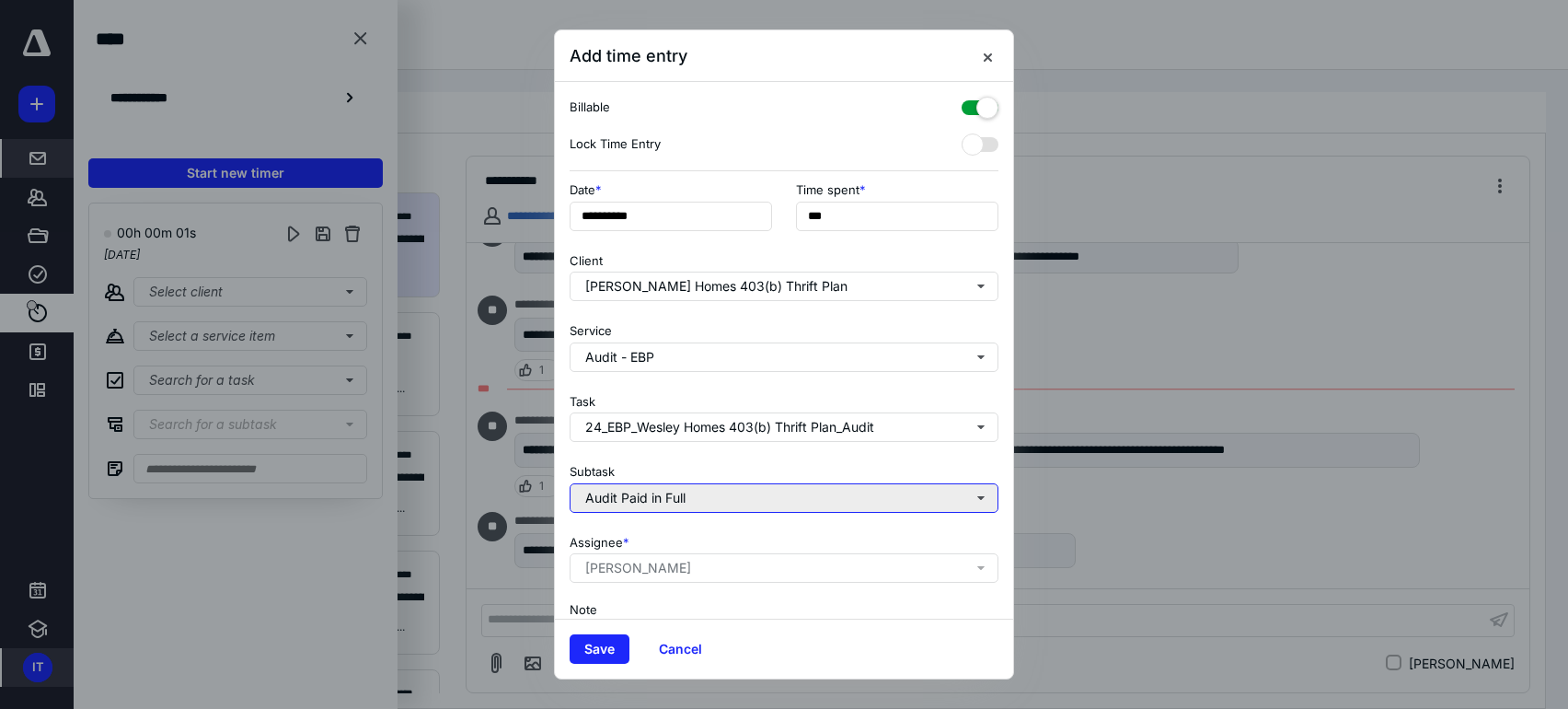 scroll, scrollTop: 126, scrollLeft: 0, axis: vertical 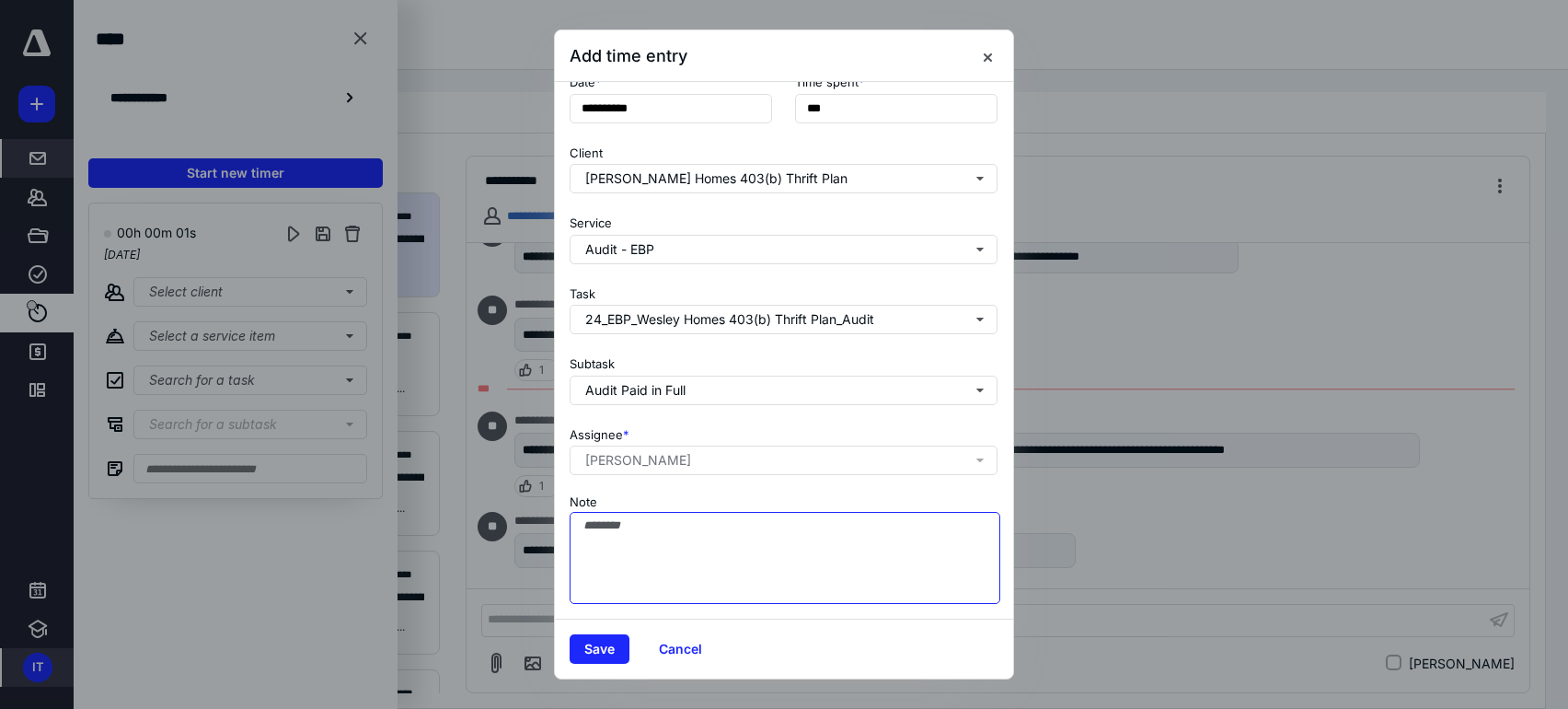 click on "Note" at bounding box center (785, 558) 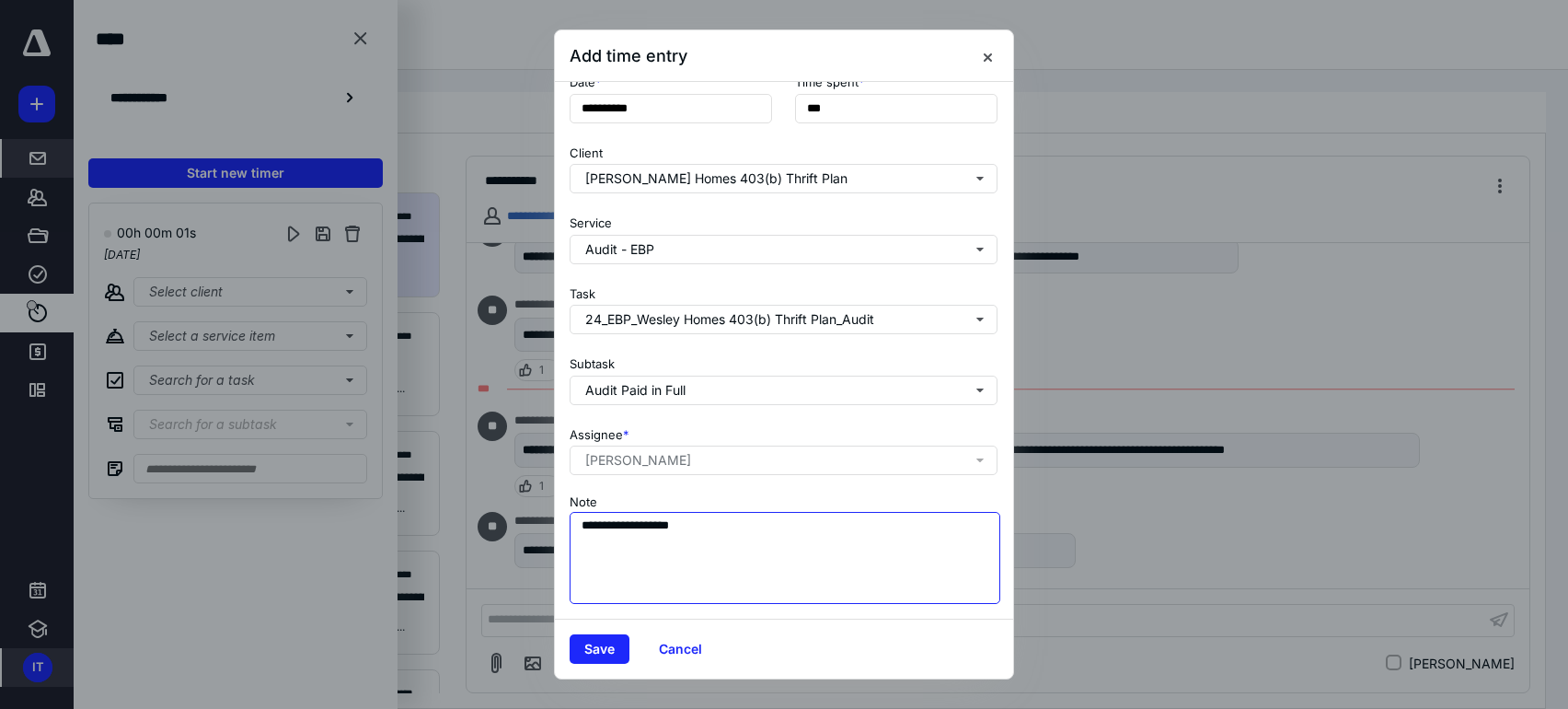 click on "**********" at bounding box center [785, 558] 